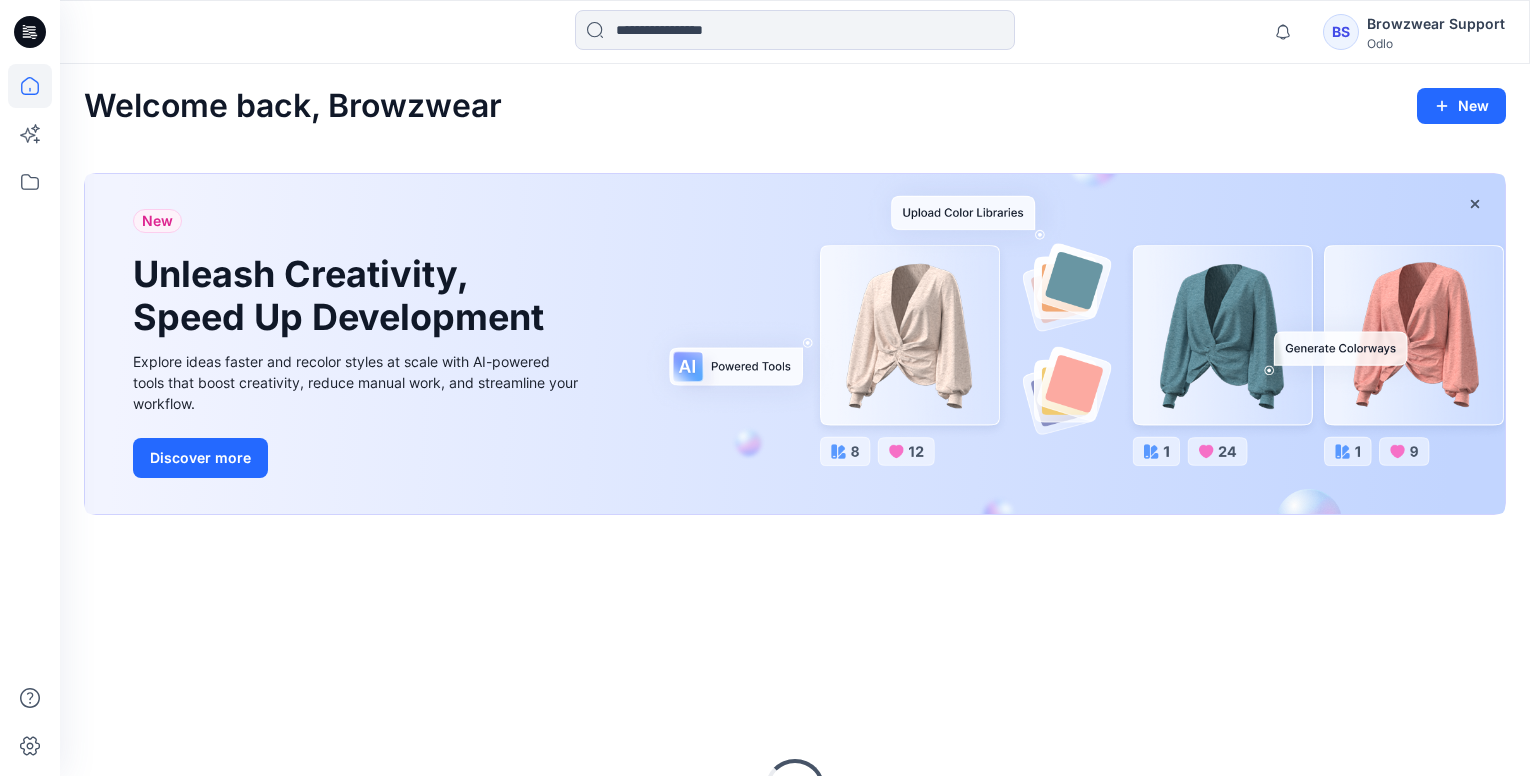 scroll, scrollTop: 0, scrollLeft: 0, axis: both 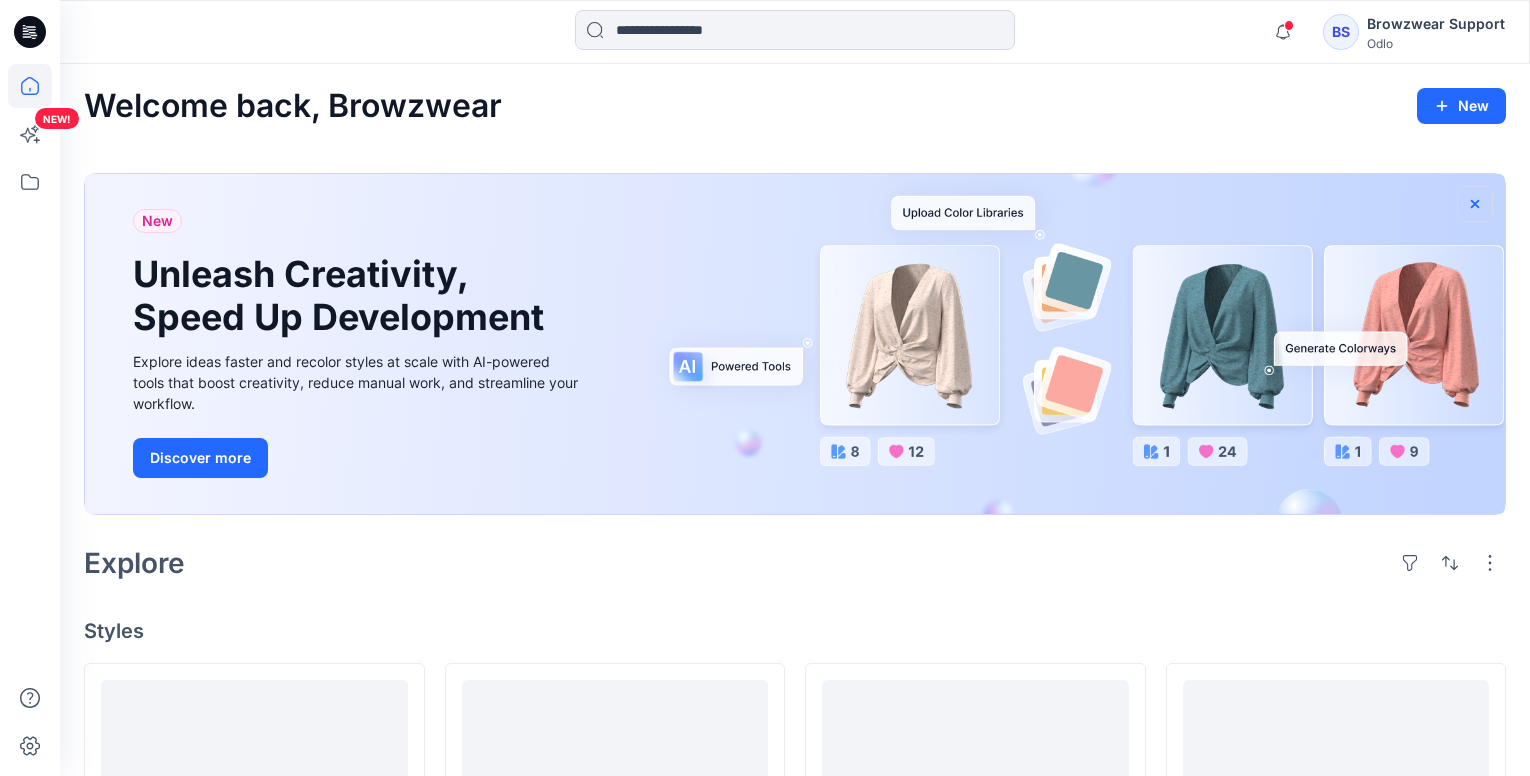 click 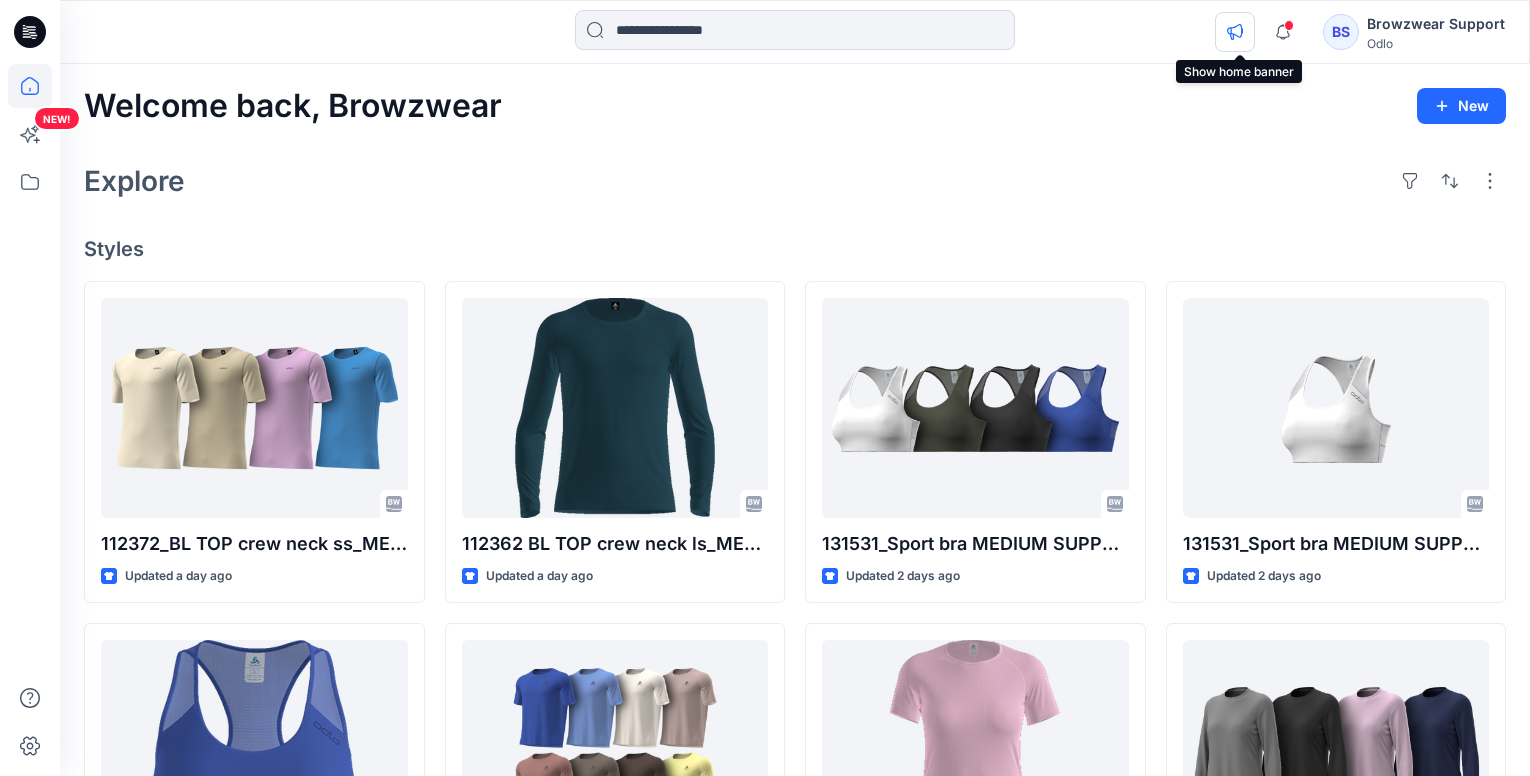 click 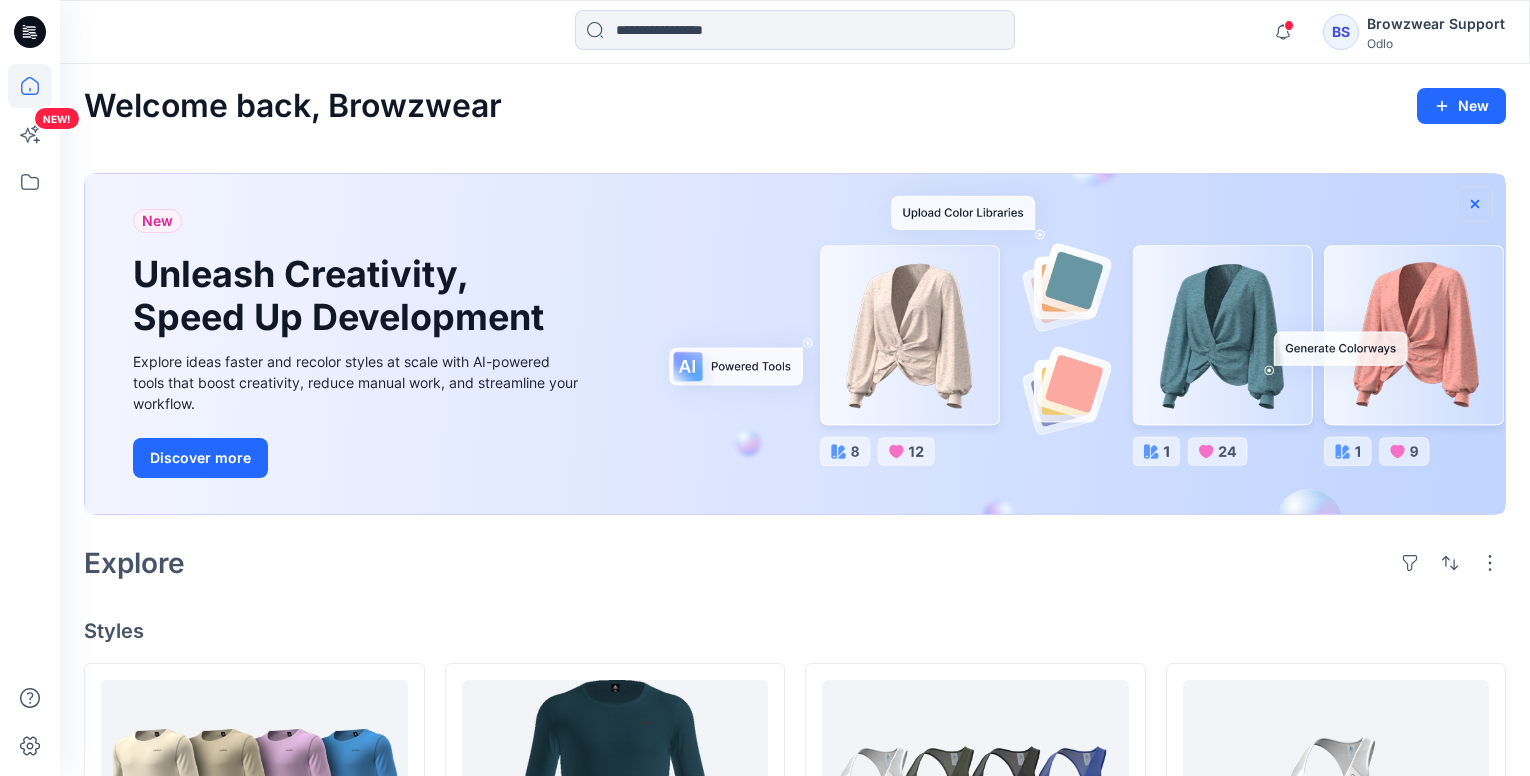click 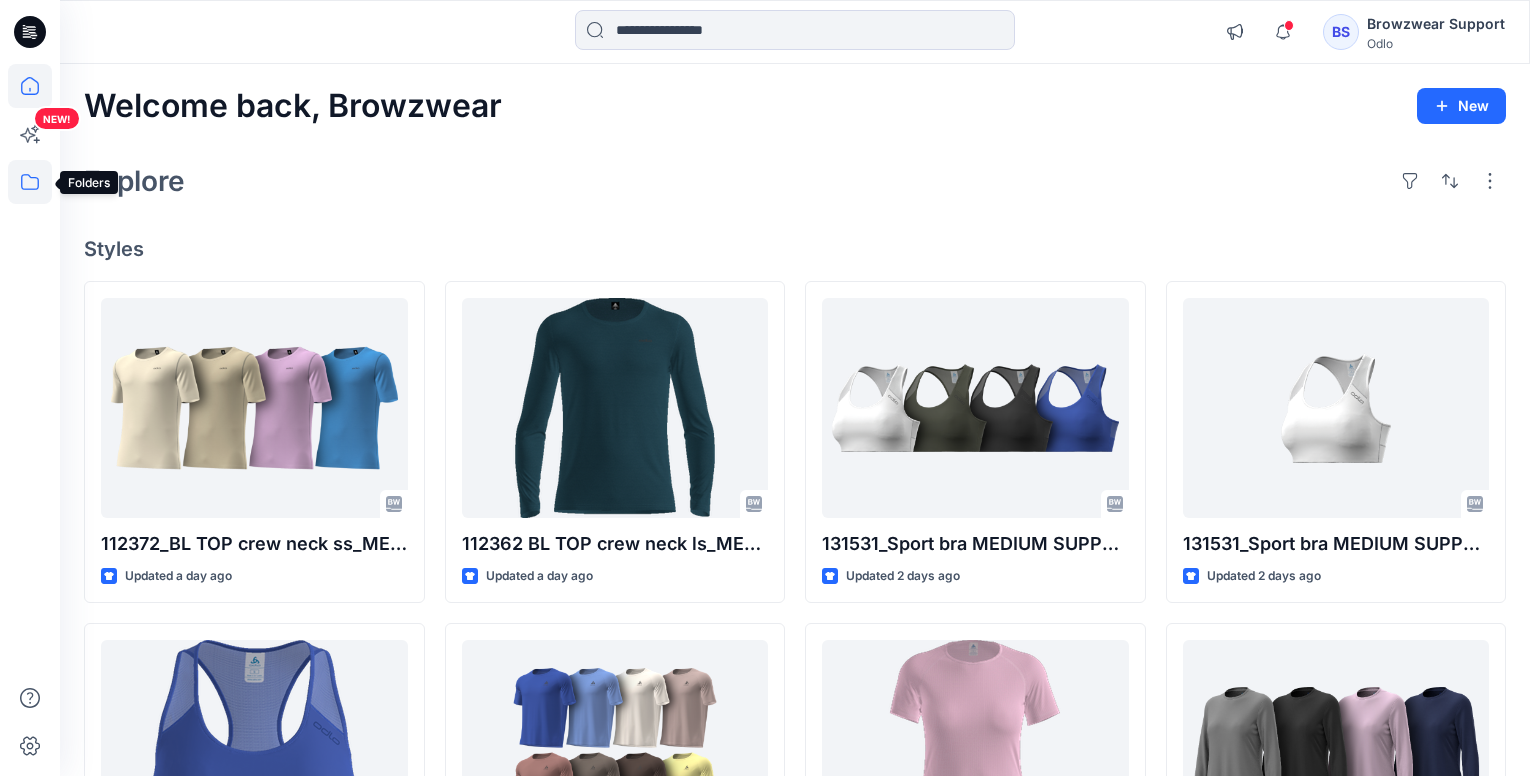 click 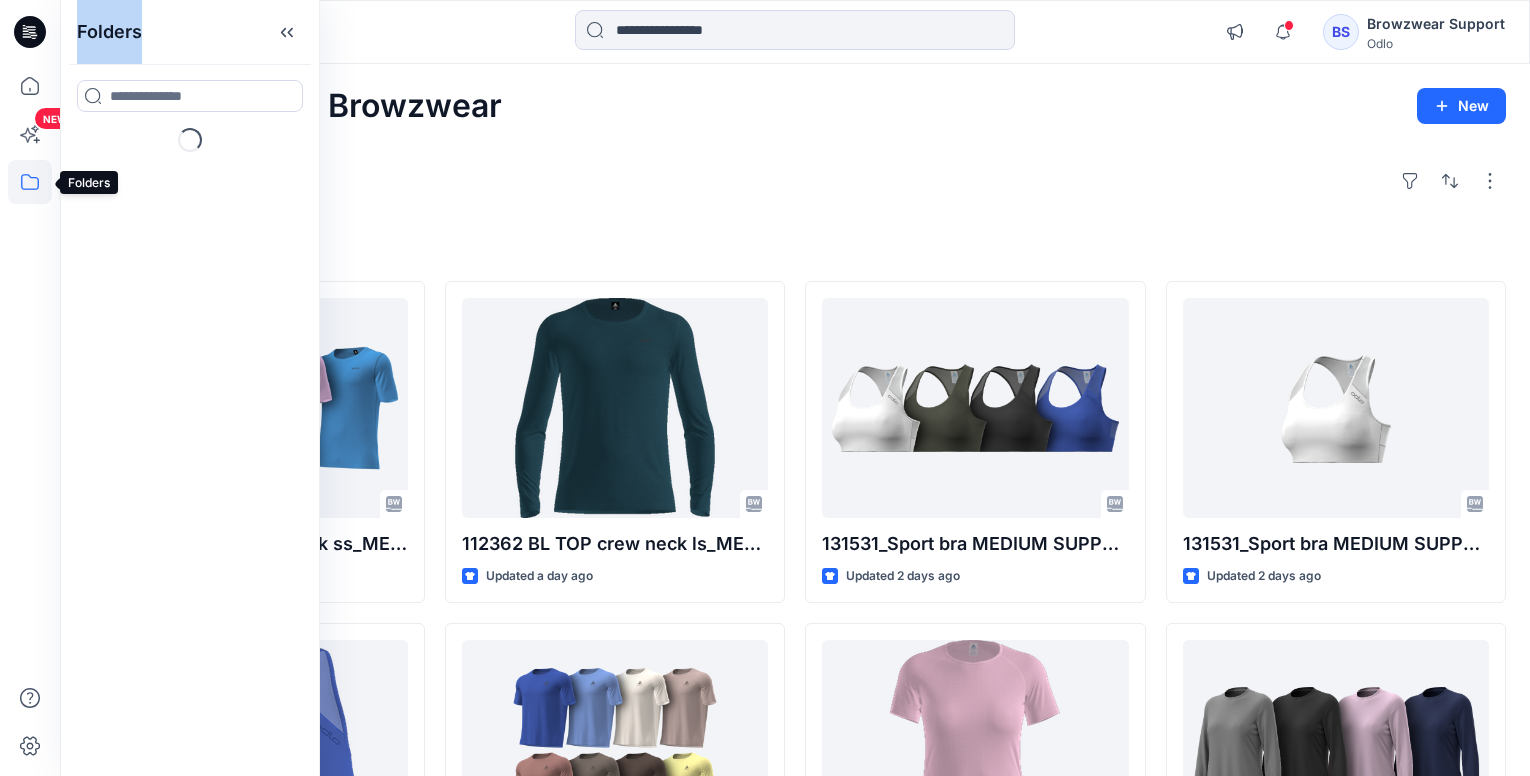 click 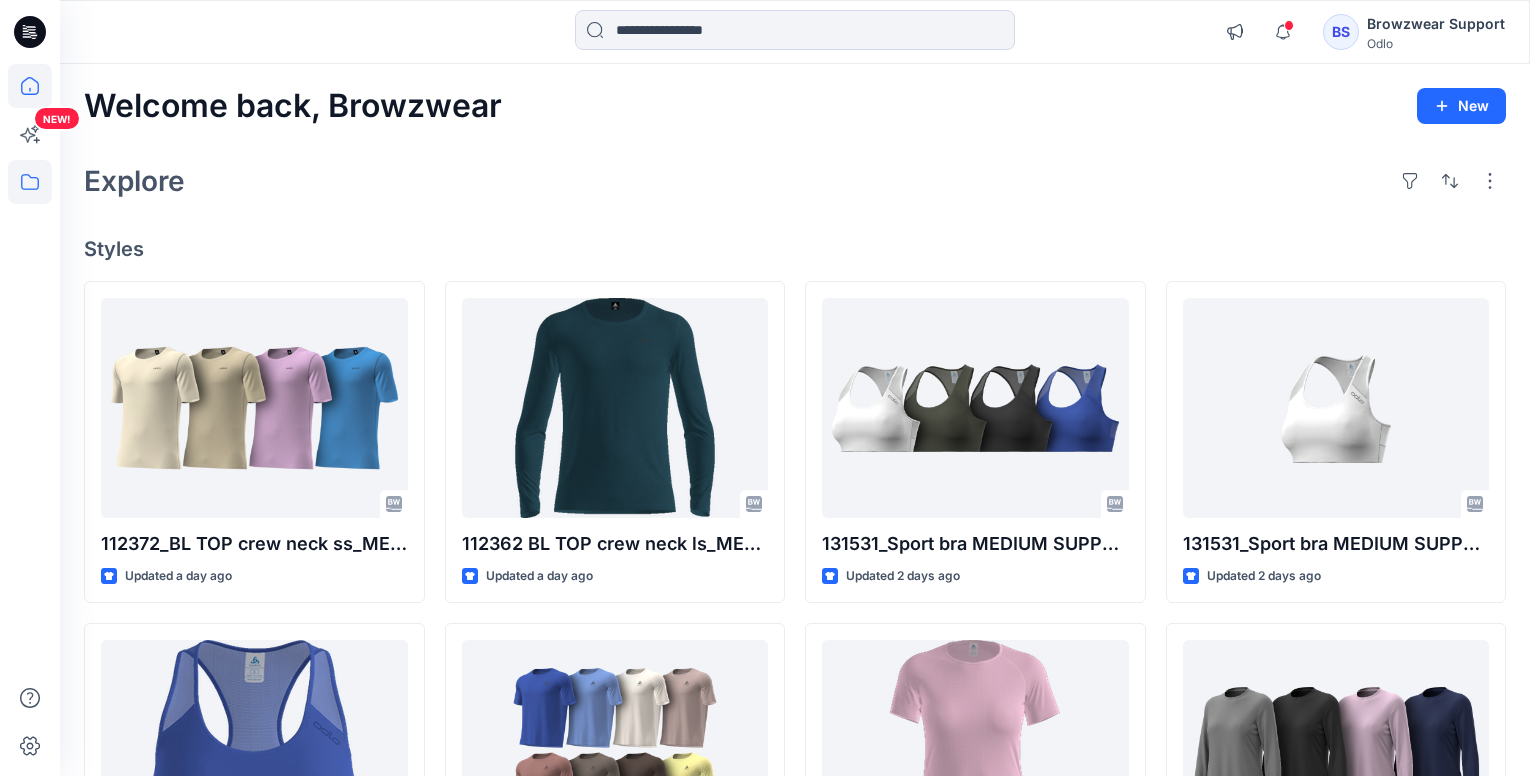 click 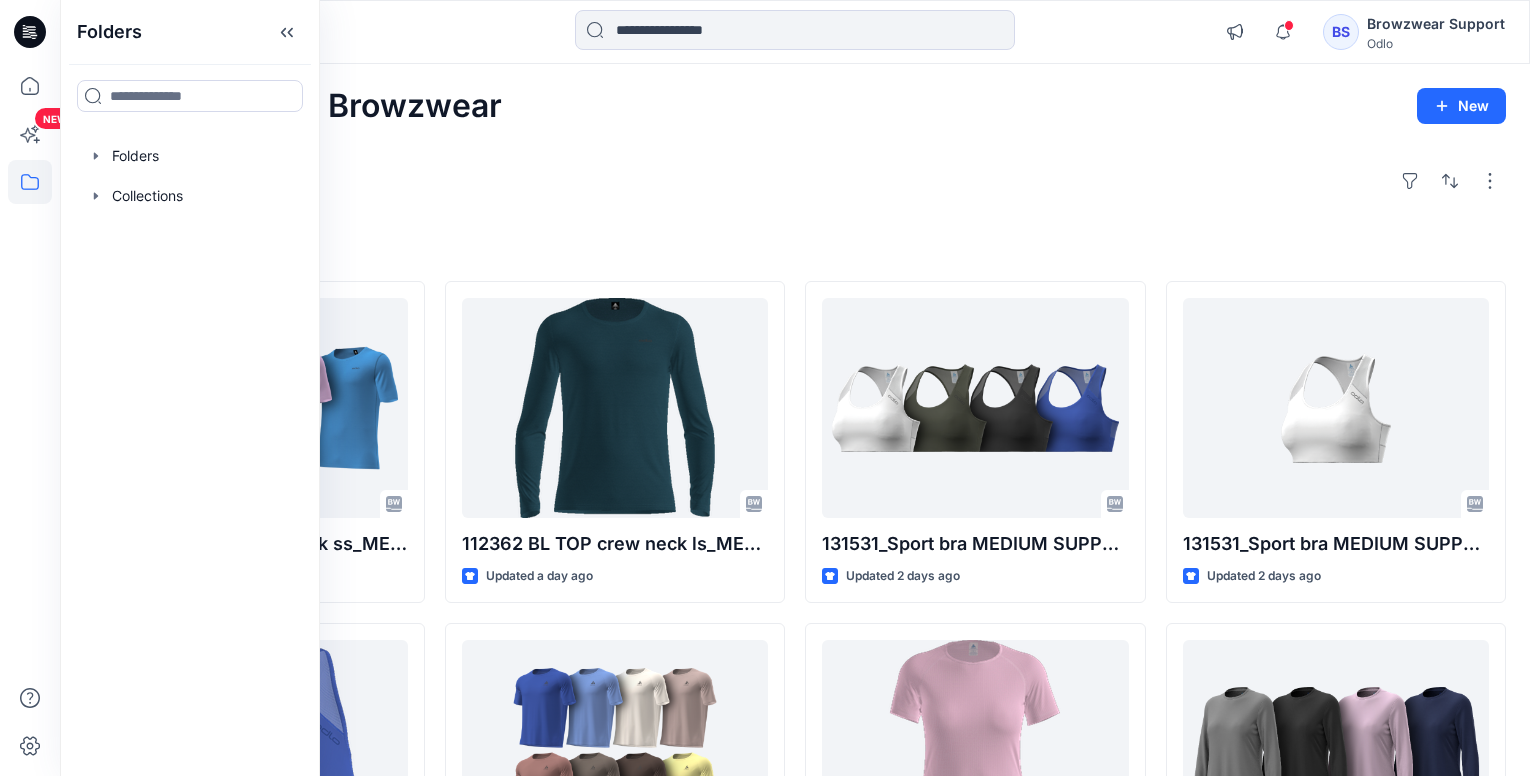 click on "Browzwear Support" at bounding box center (1436, 24) 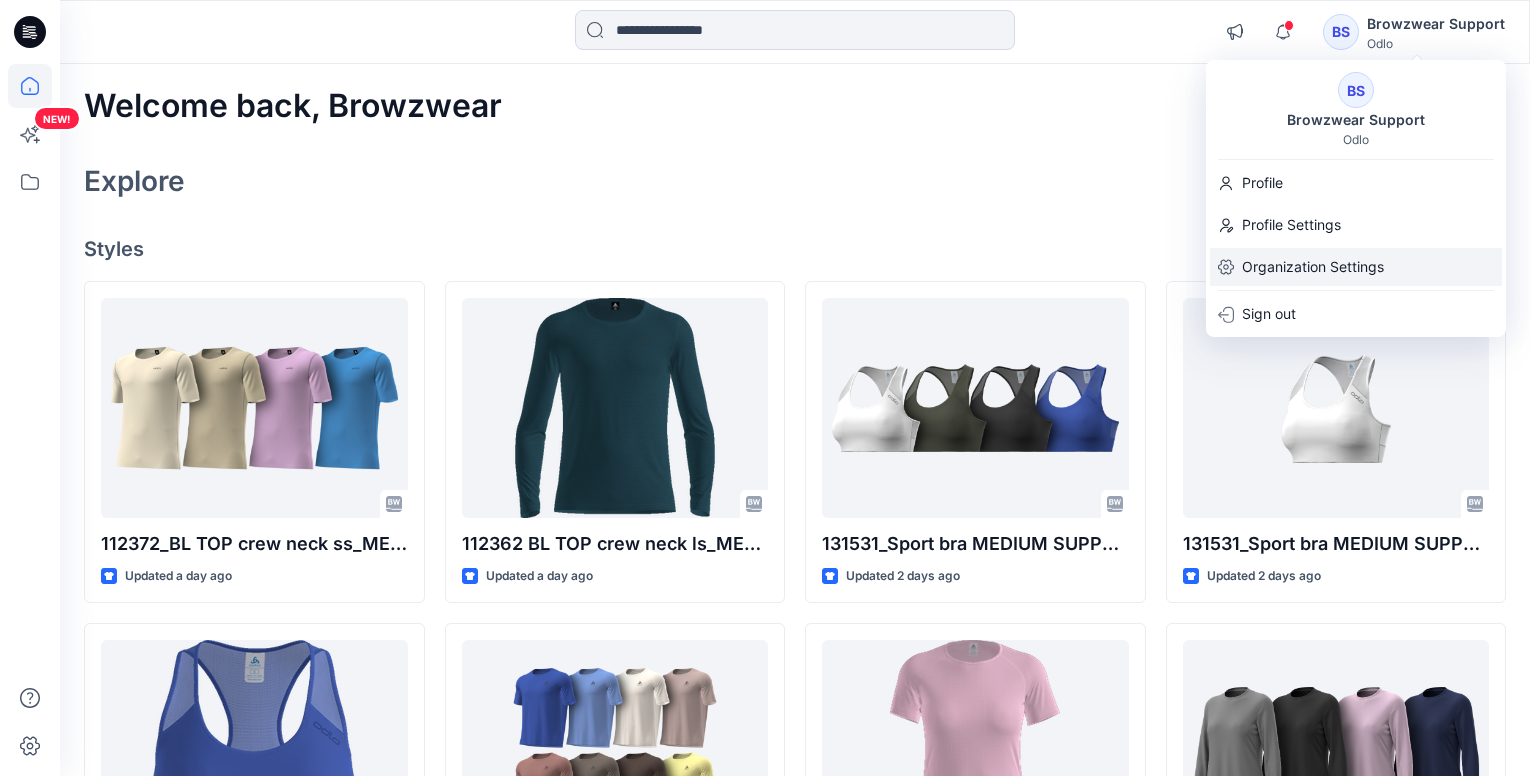click on "Organization Settings" at bounding box center (1313, 267) 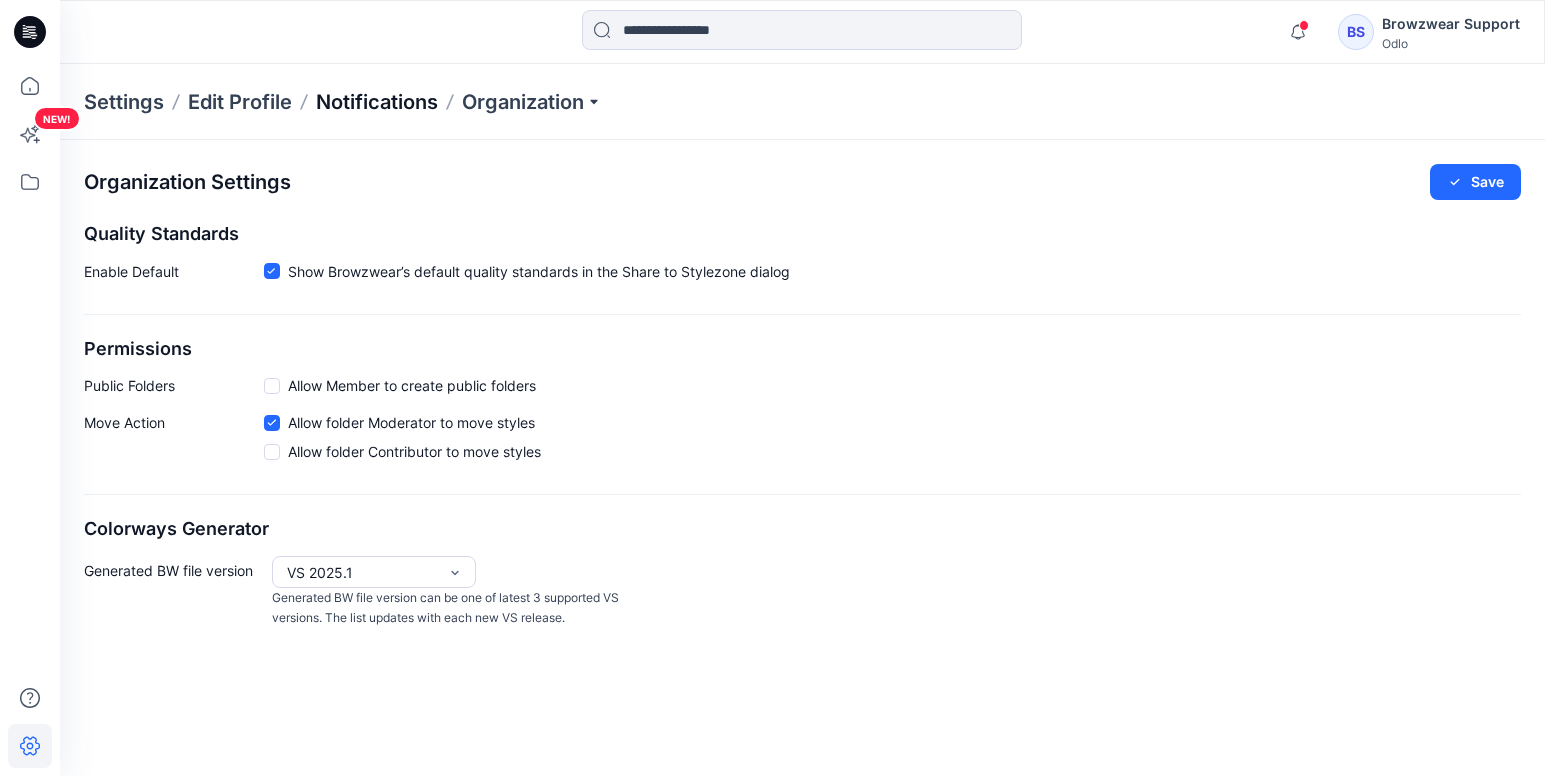 click on "Notifications" at bounding box center (377, 102) 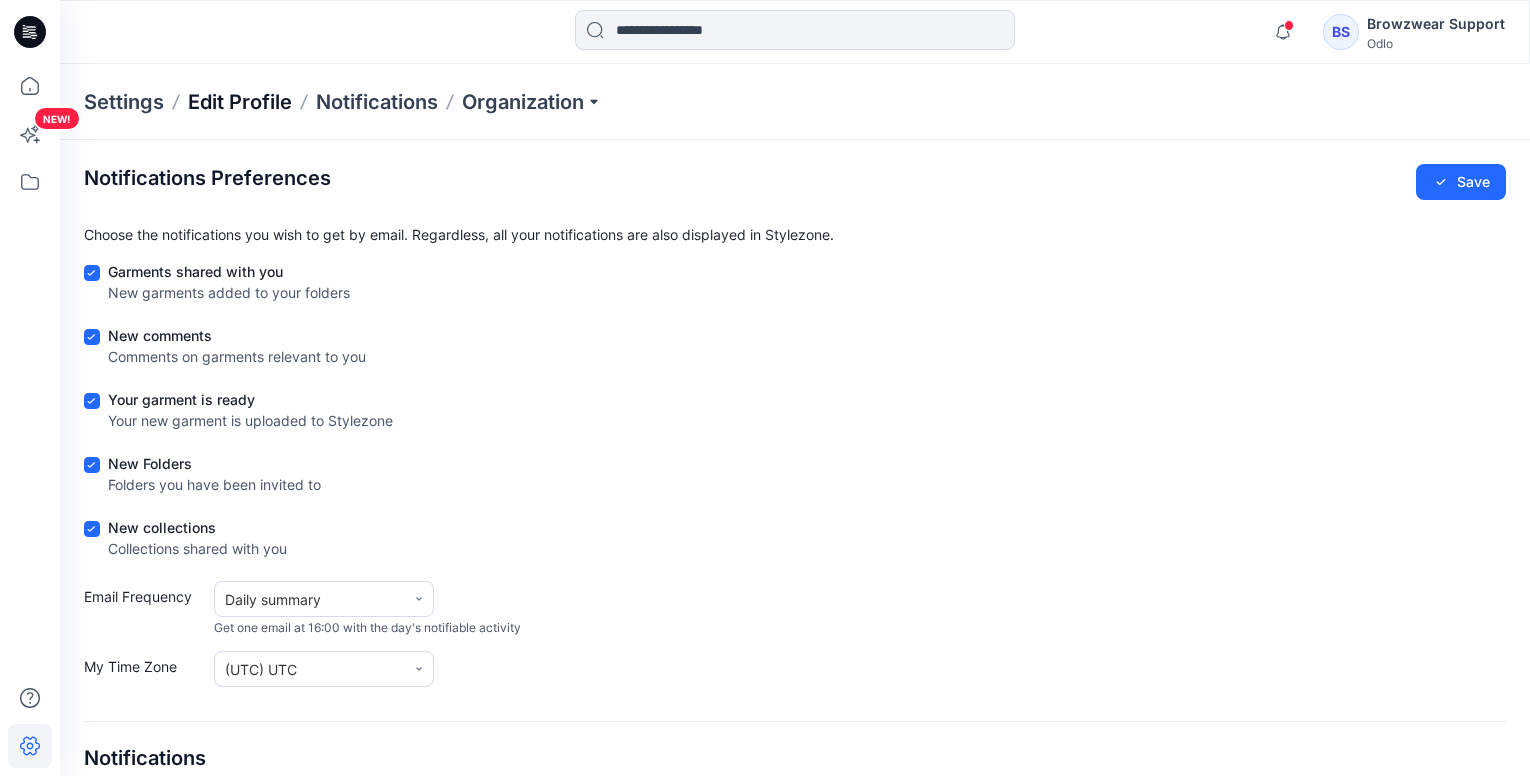 click on "Edit Profile" at bounding box center [240, 102] 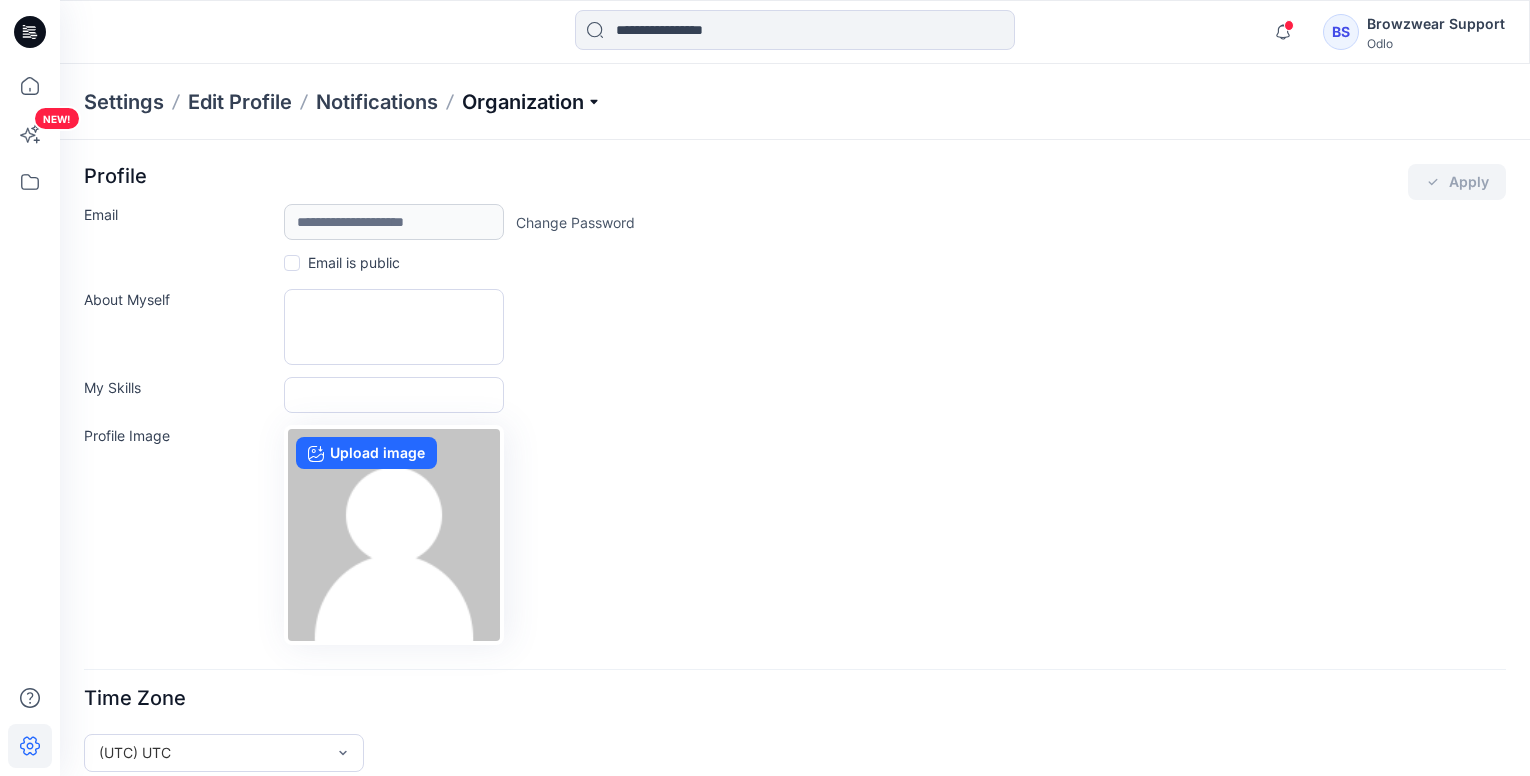 click on "Organization" at bounding box center [532, 102] 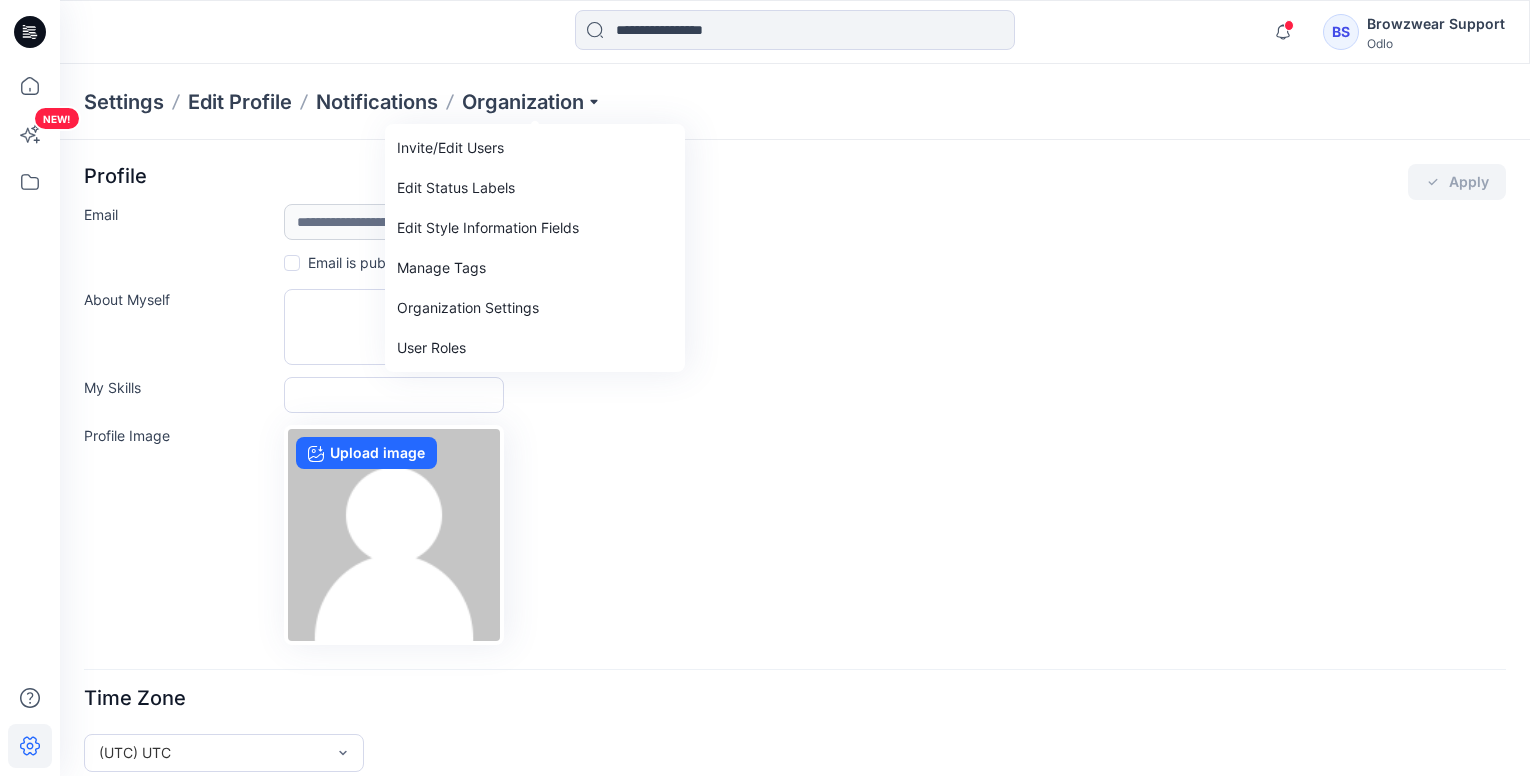 click on "NEW!" at bounding box center [30, 420] 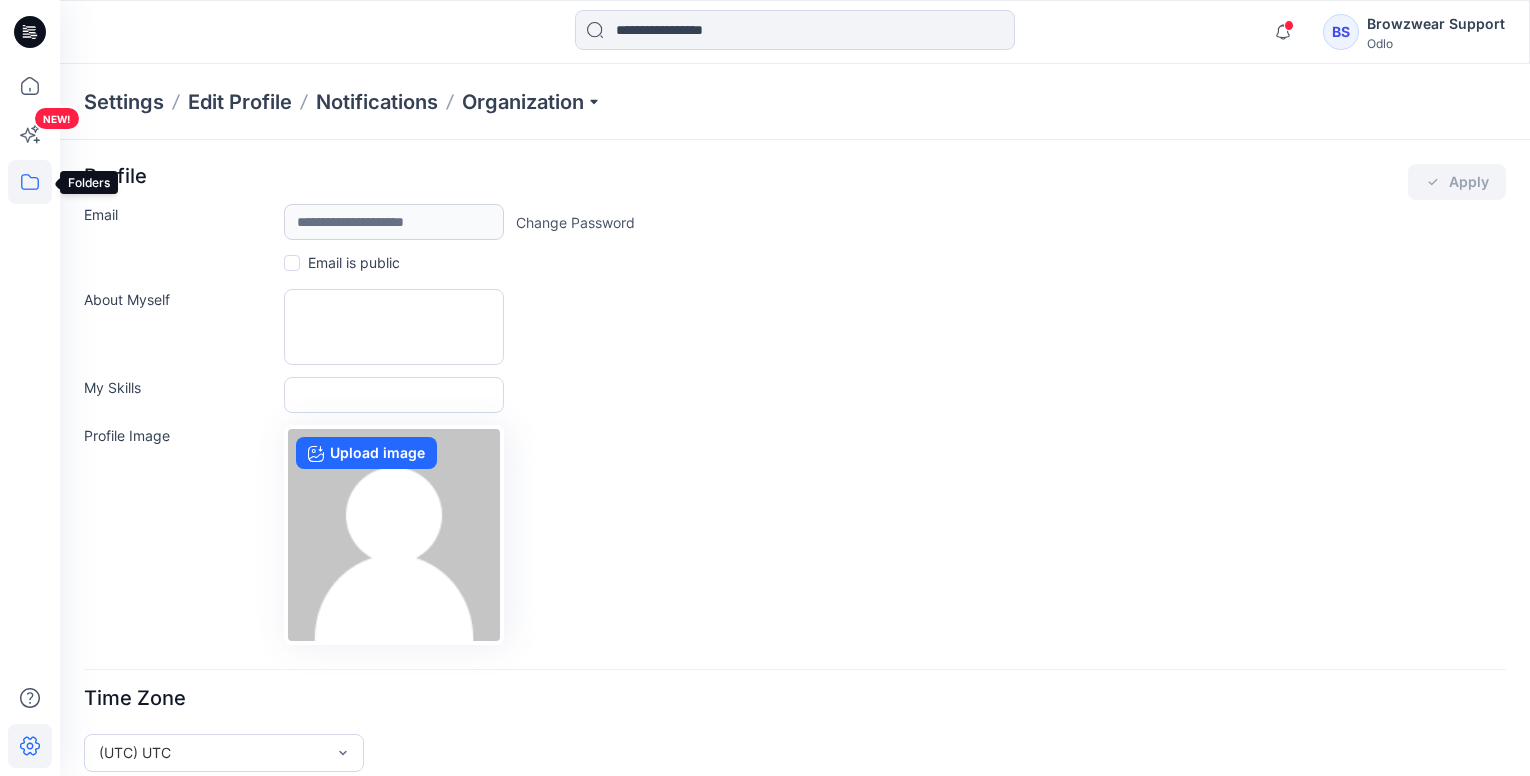 click 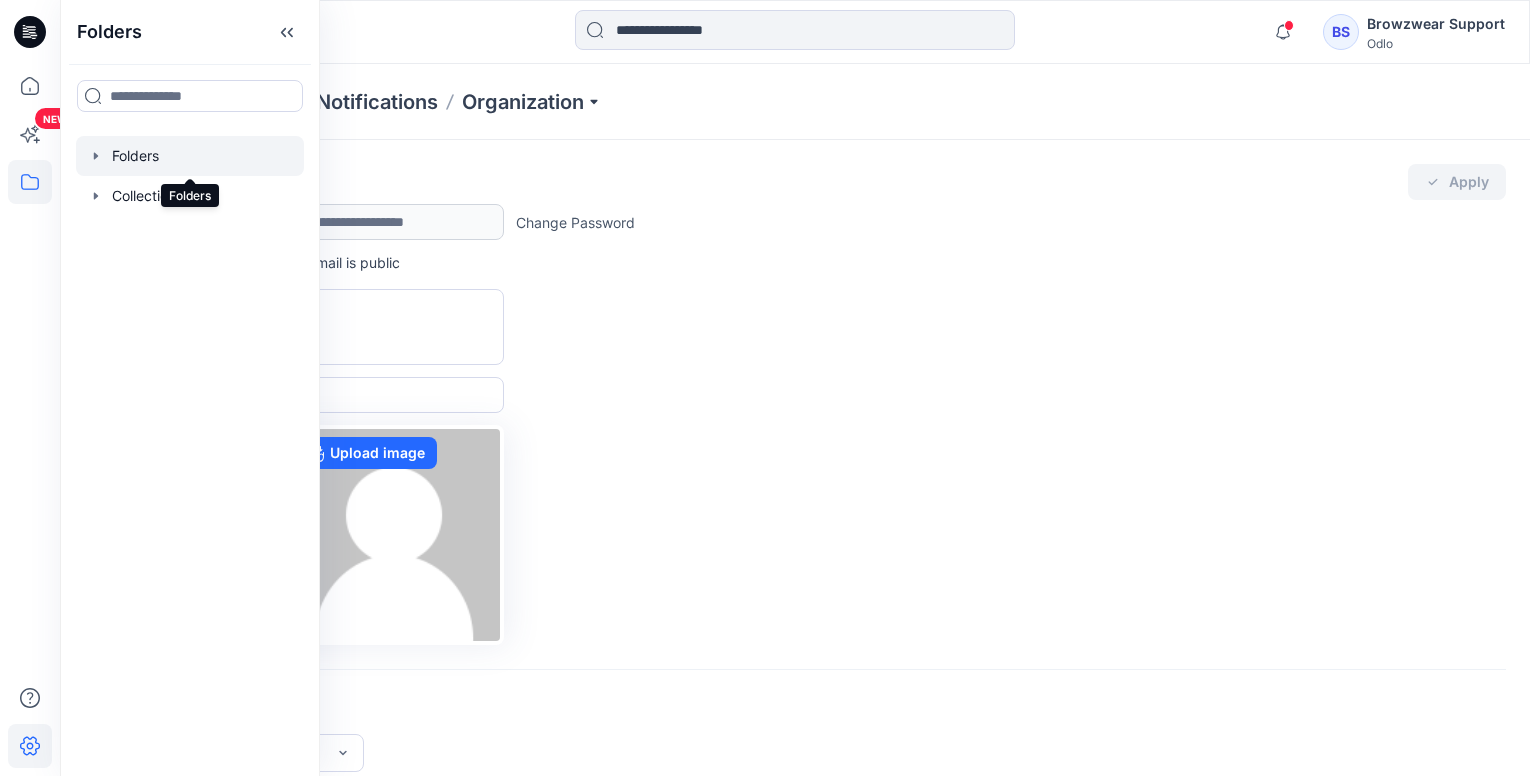 click at bounding box center (190, 156) 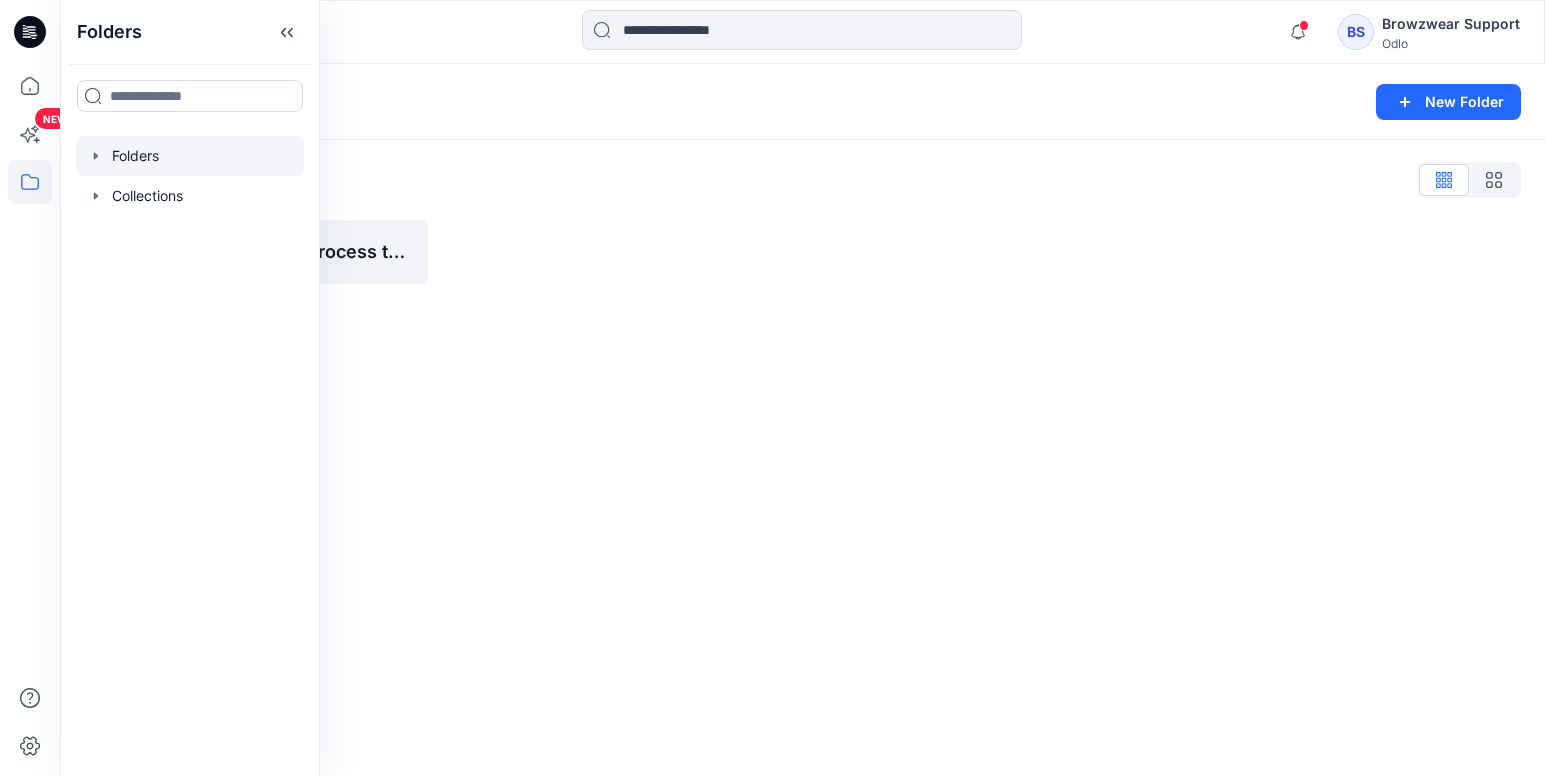 click on "NEW!" at bounding box center [30, 420] 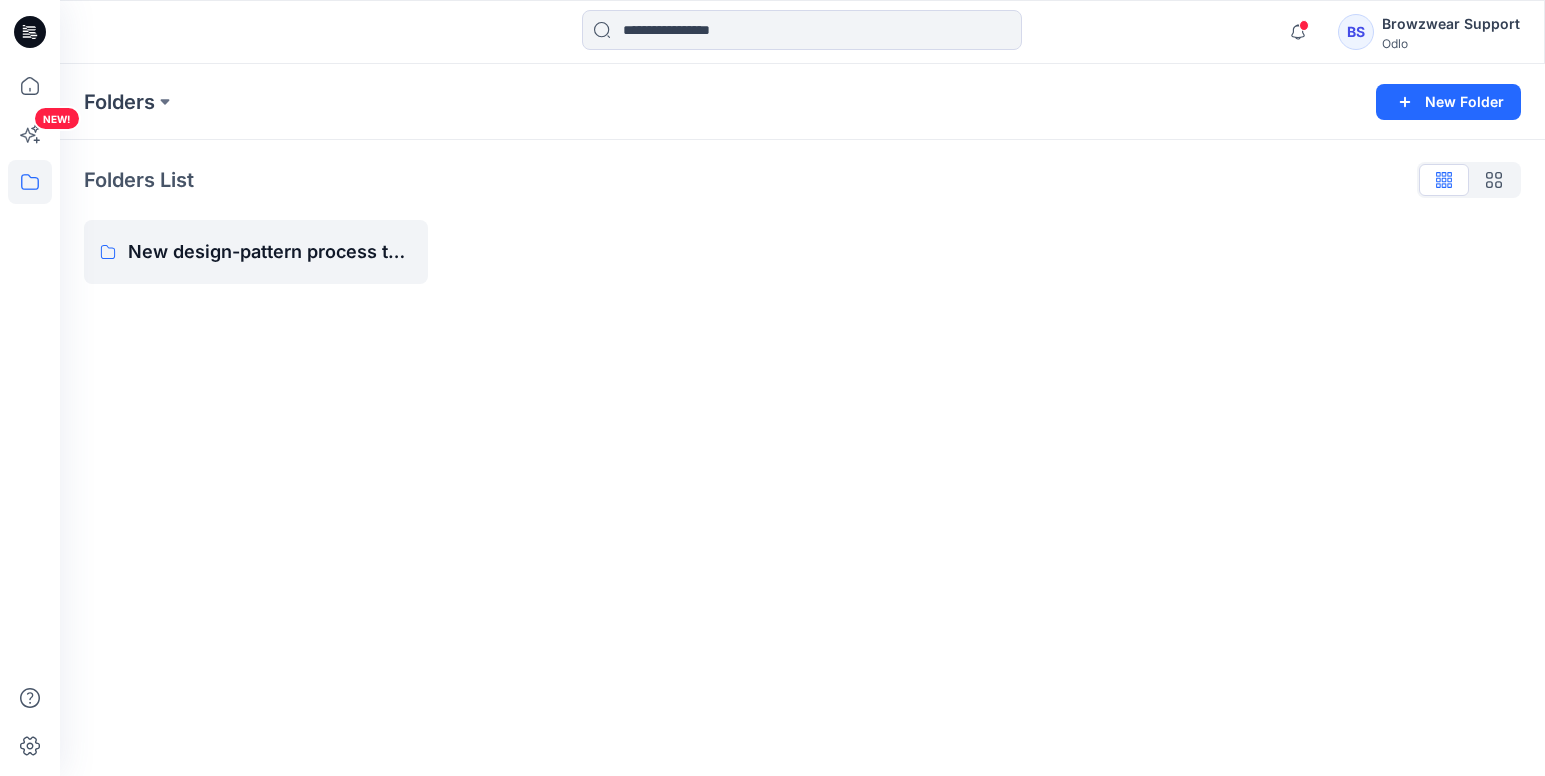 click on "Browzwear Support" at bounding box center [1451, 24] 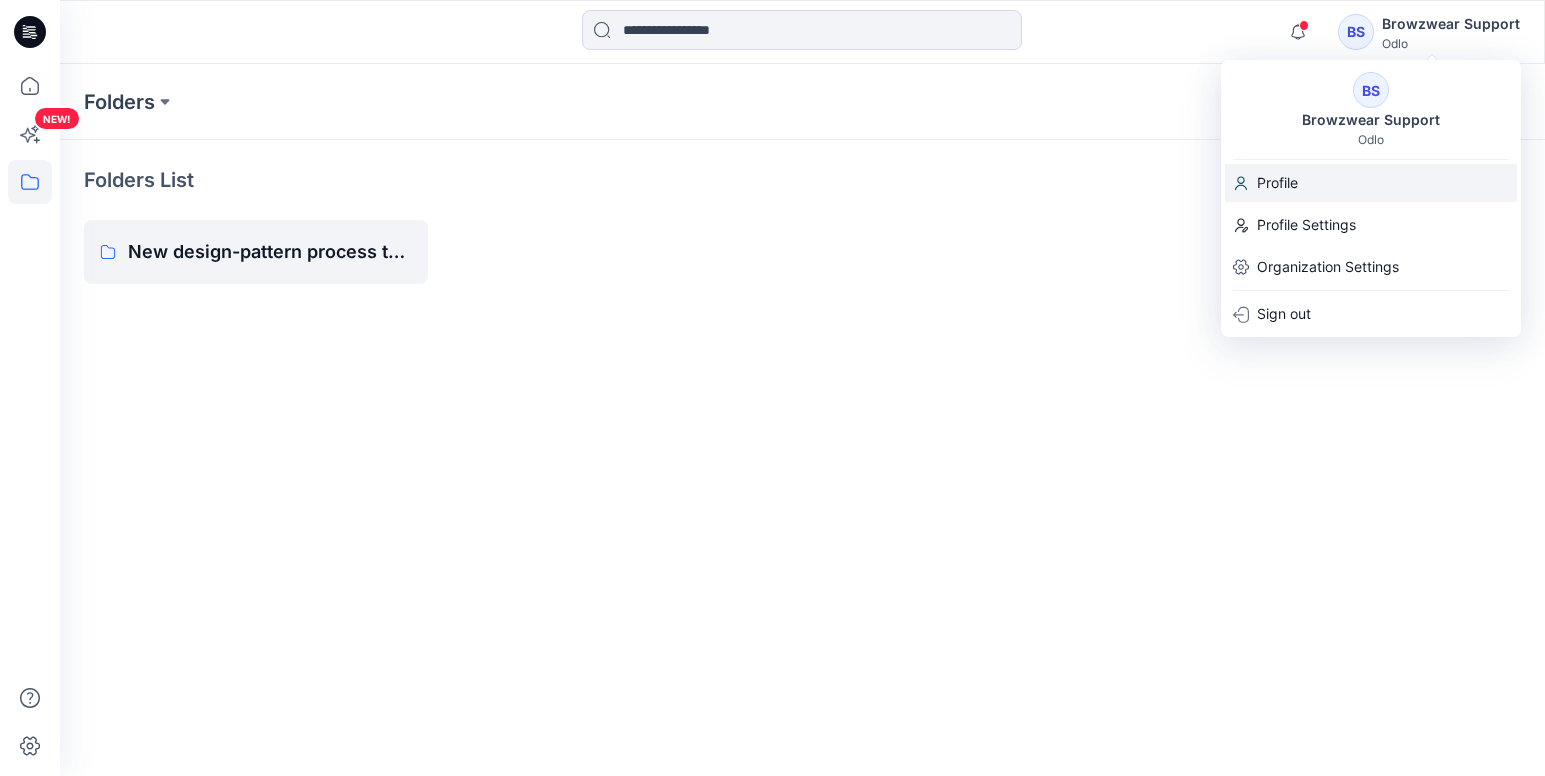 click on "Profile" at bounding box center (1277, 183) 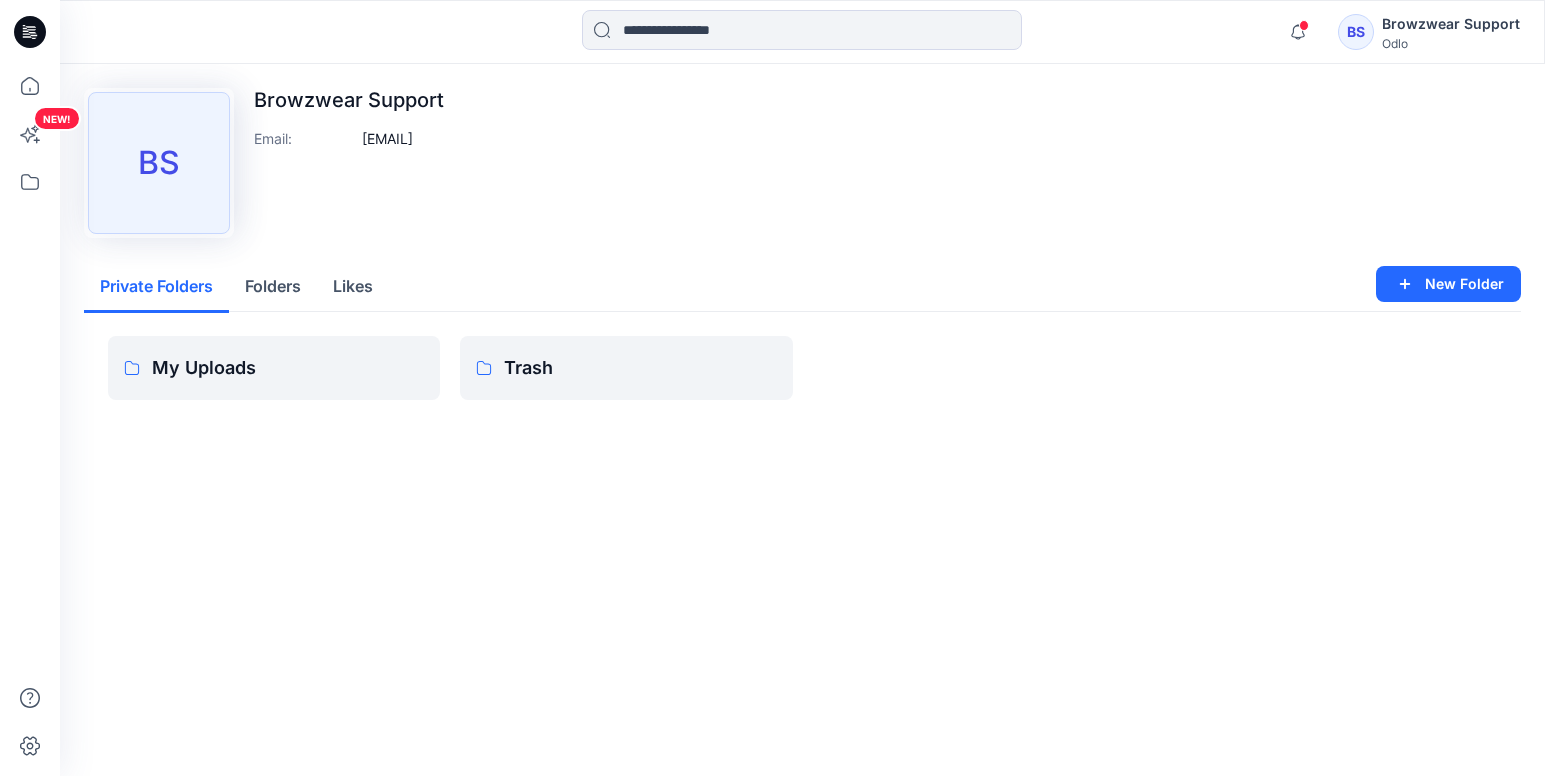 click on "Folders" at bounding box center [273, 287] 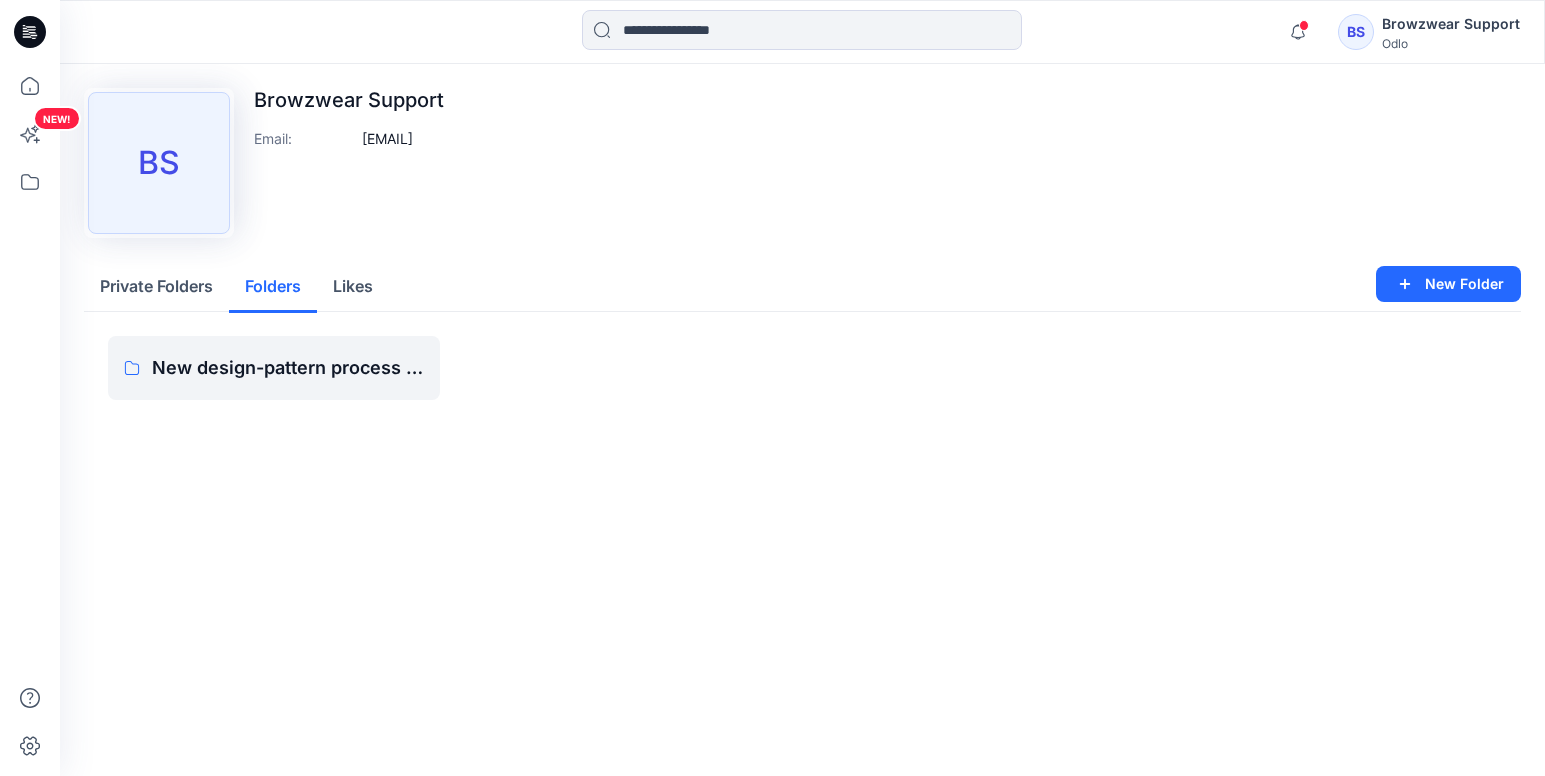 click on "Likes" at bounding box center [353, 287] 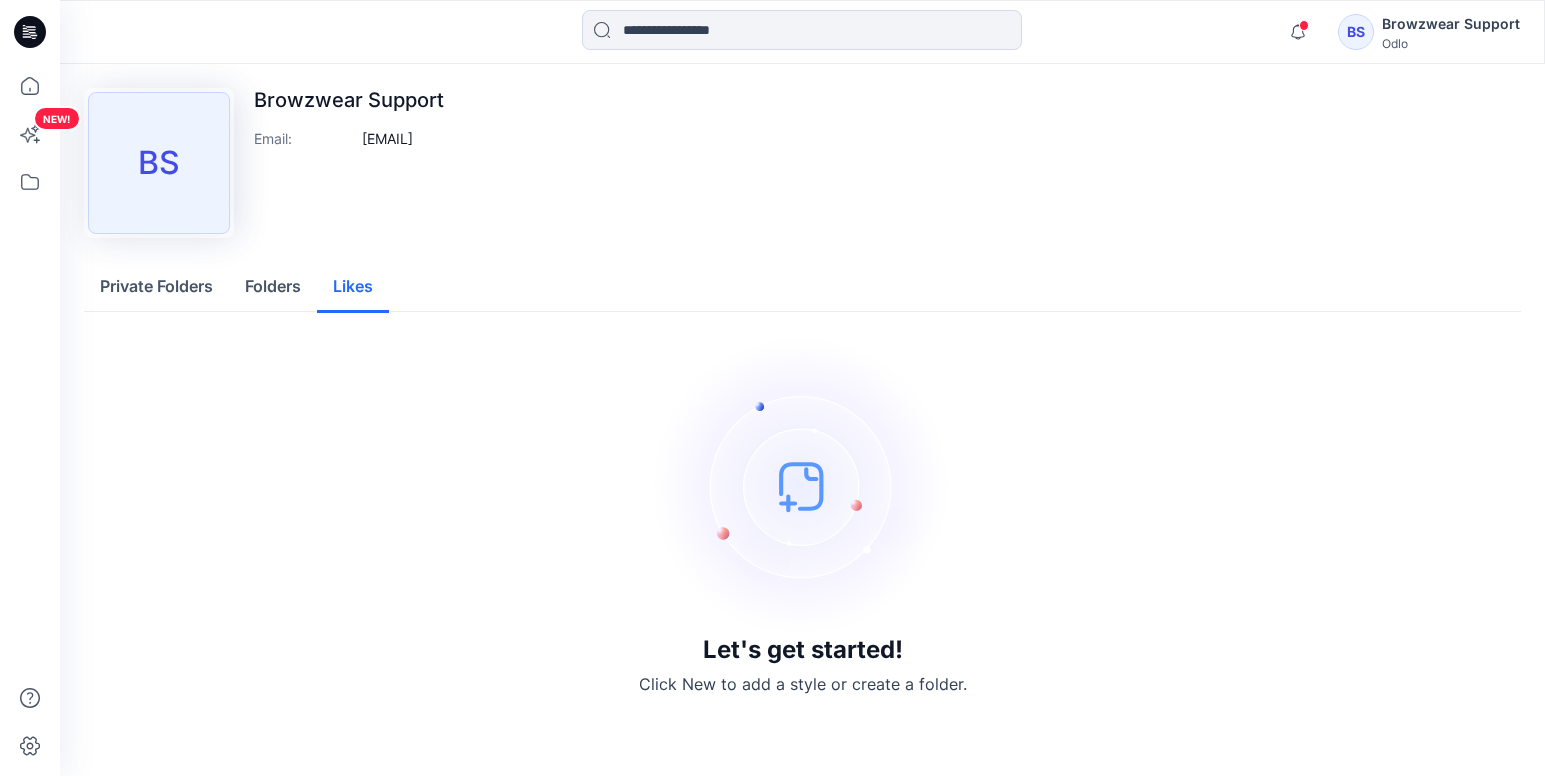 click on "Private Folders" at bounding box center (156, 287) 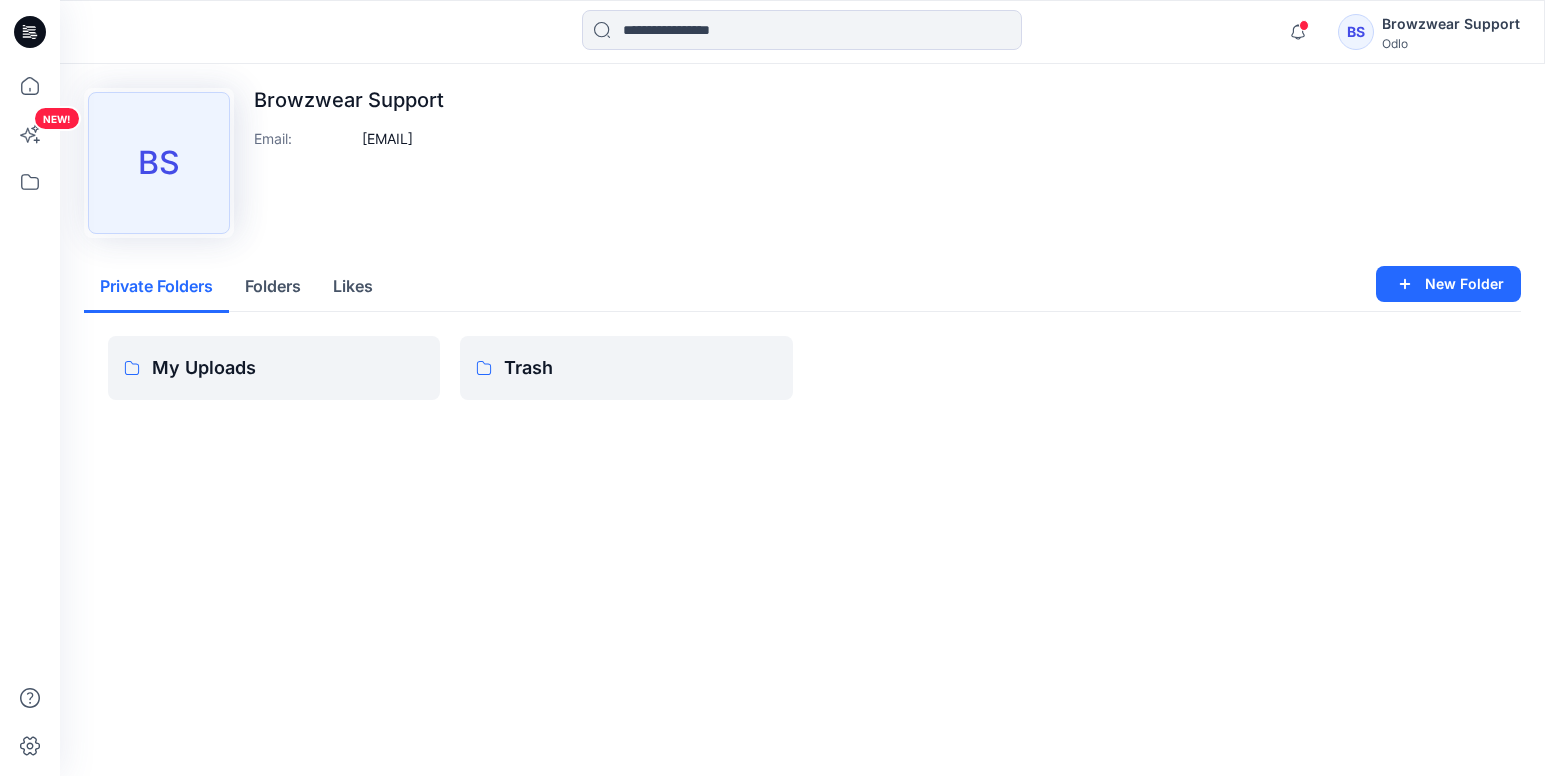 click on "Browzwear Support" at bounding box center [1451, 24] 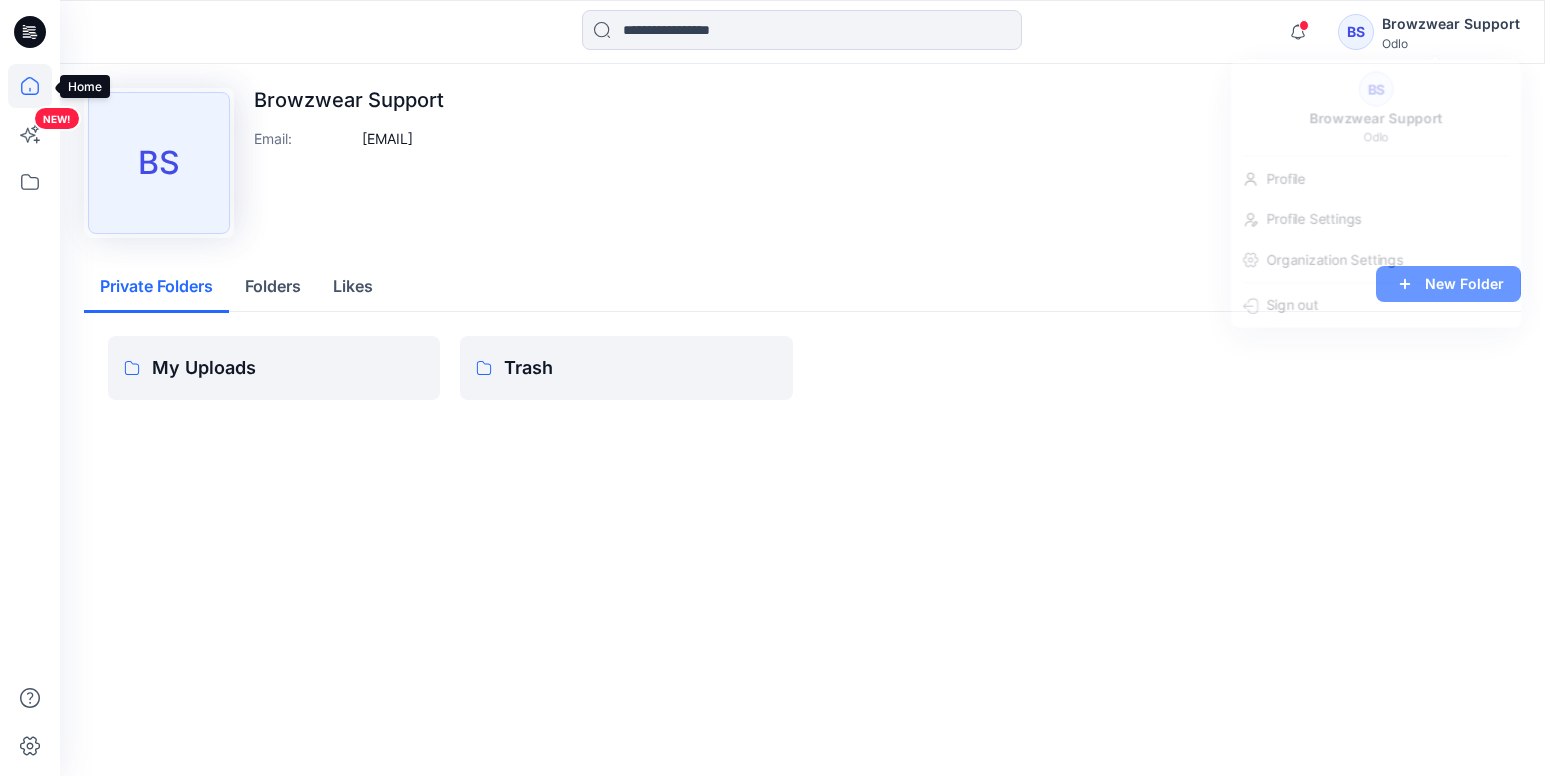 click 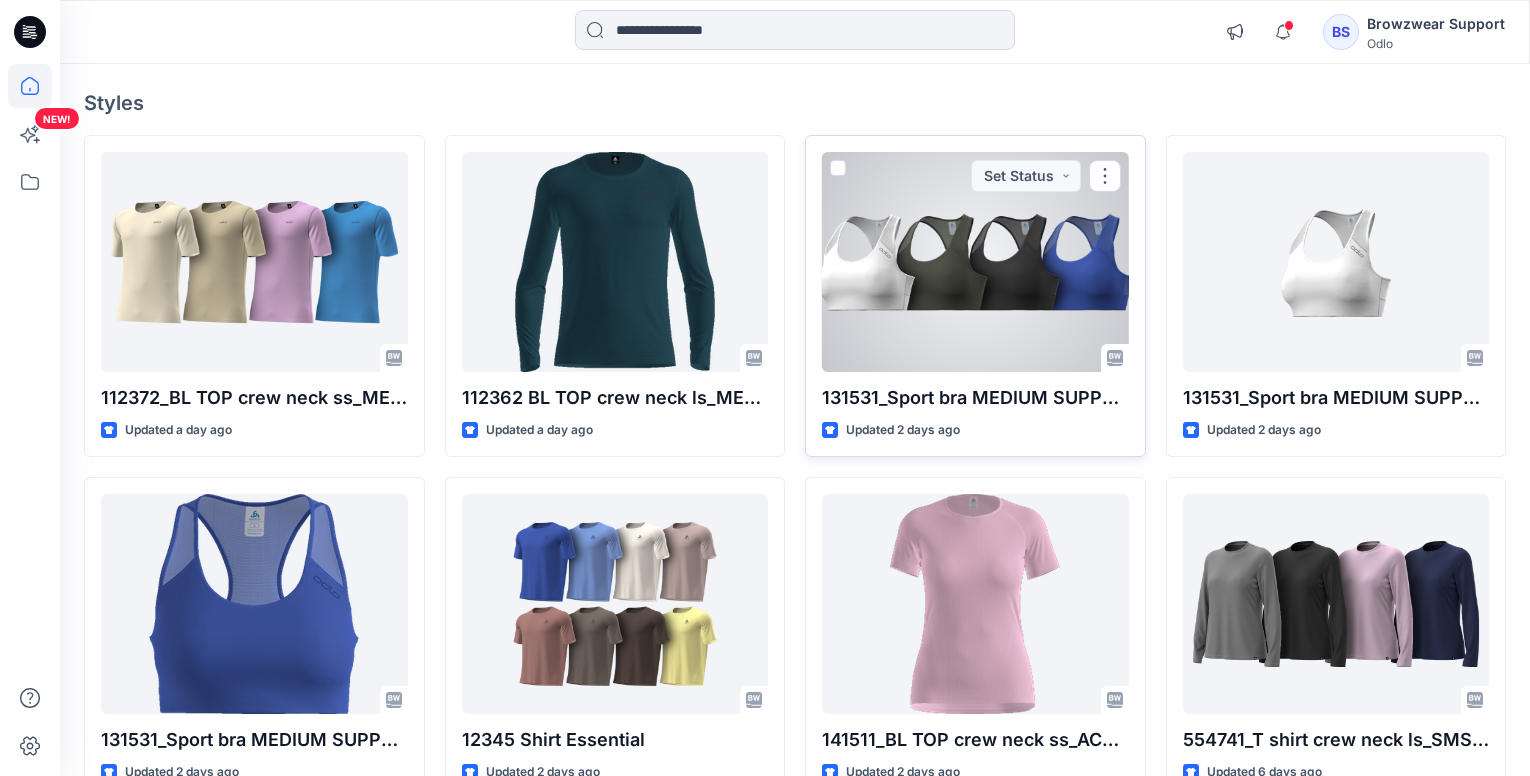 scroll, scrollTop: 0, scrollLeft: 0, axis: both 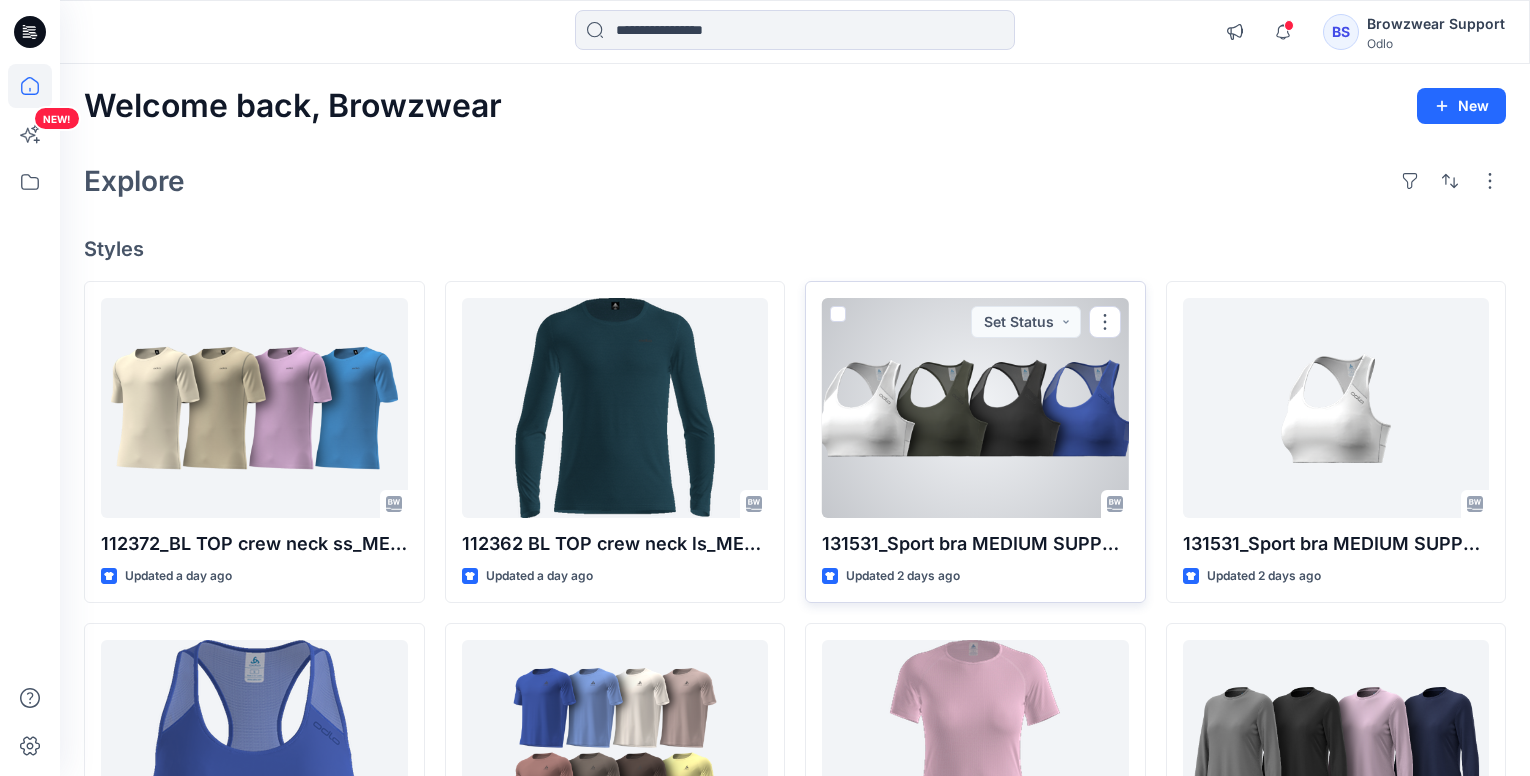 click at bounding box center (975, 408) 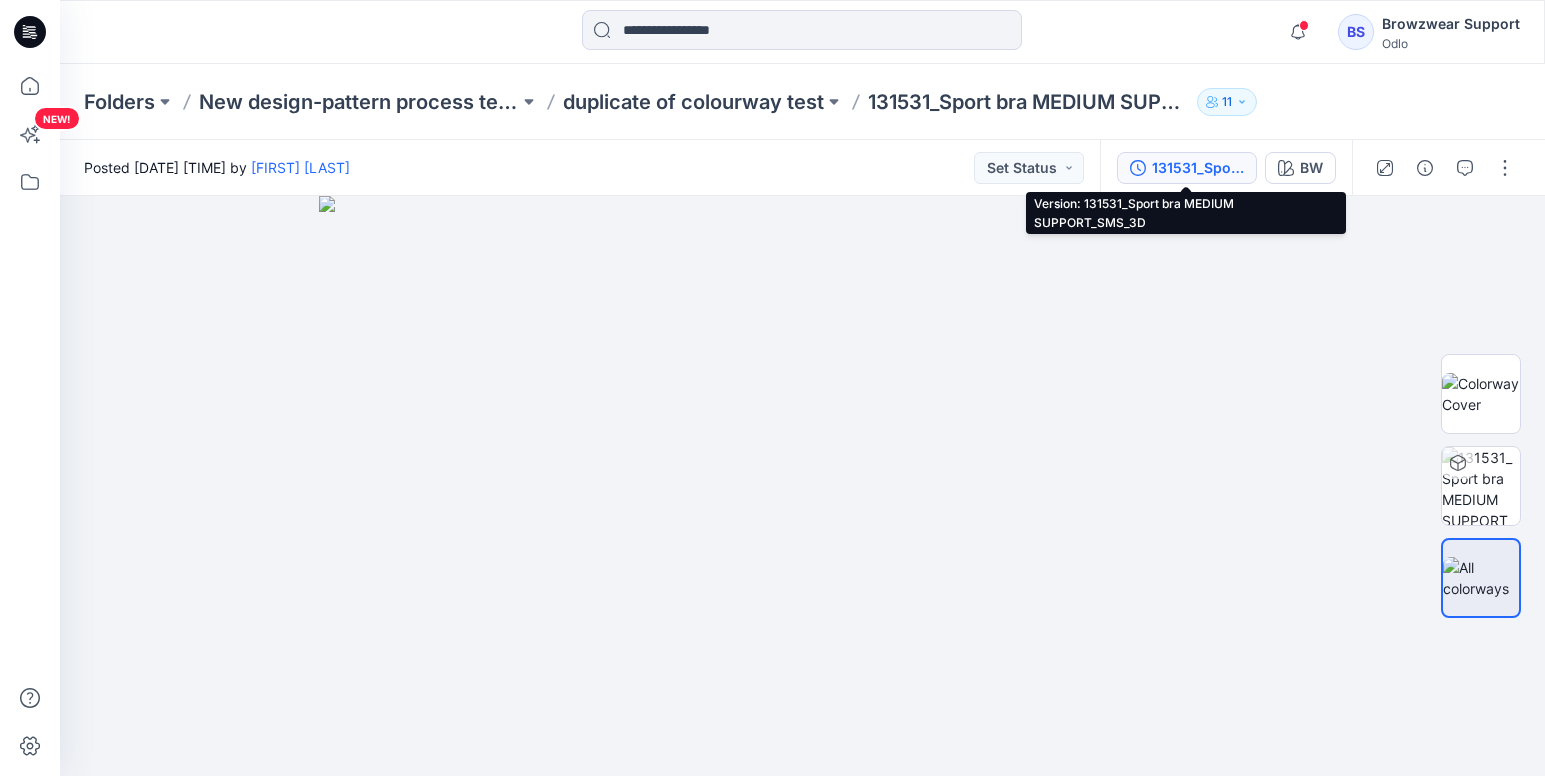 click on "131531_Sport bra MEDIUM SUPPORT_SMS_3D" at bounding box center (1198, 168) 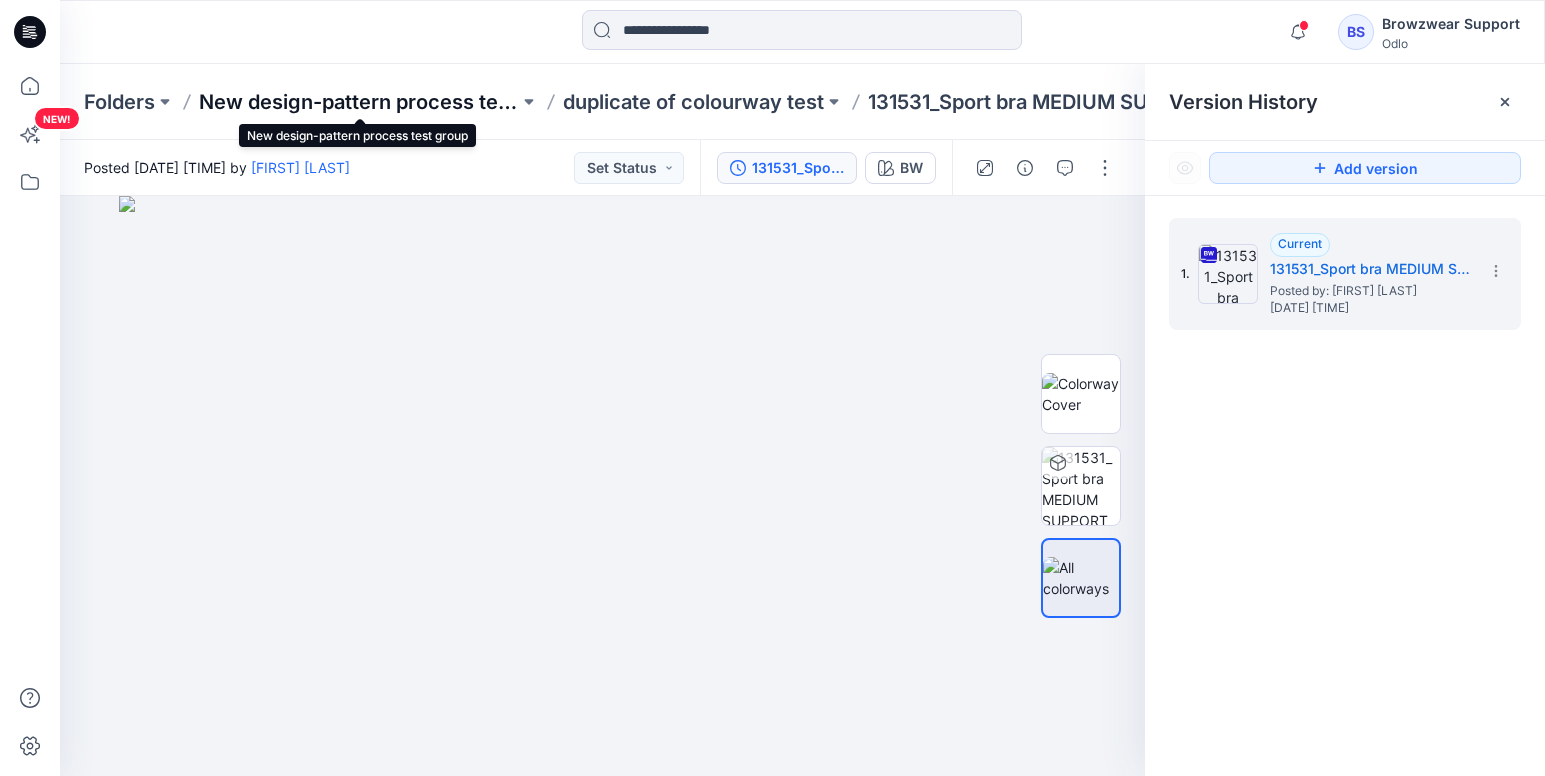 click on "New design-pattern process test group" at bounding box center (359, 102) 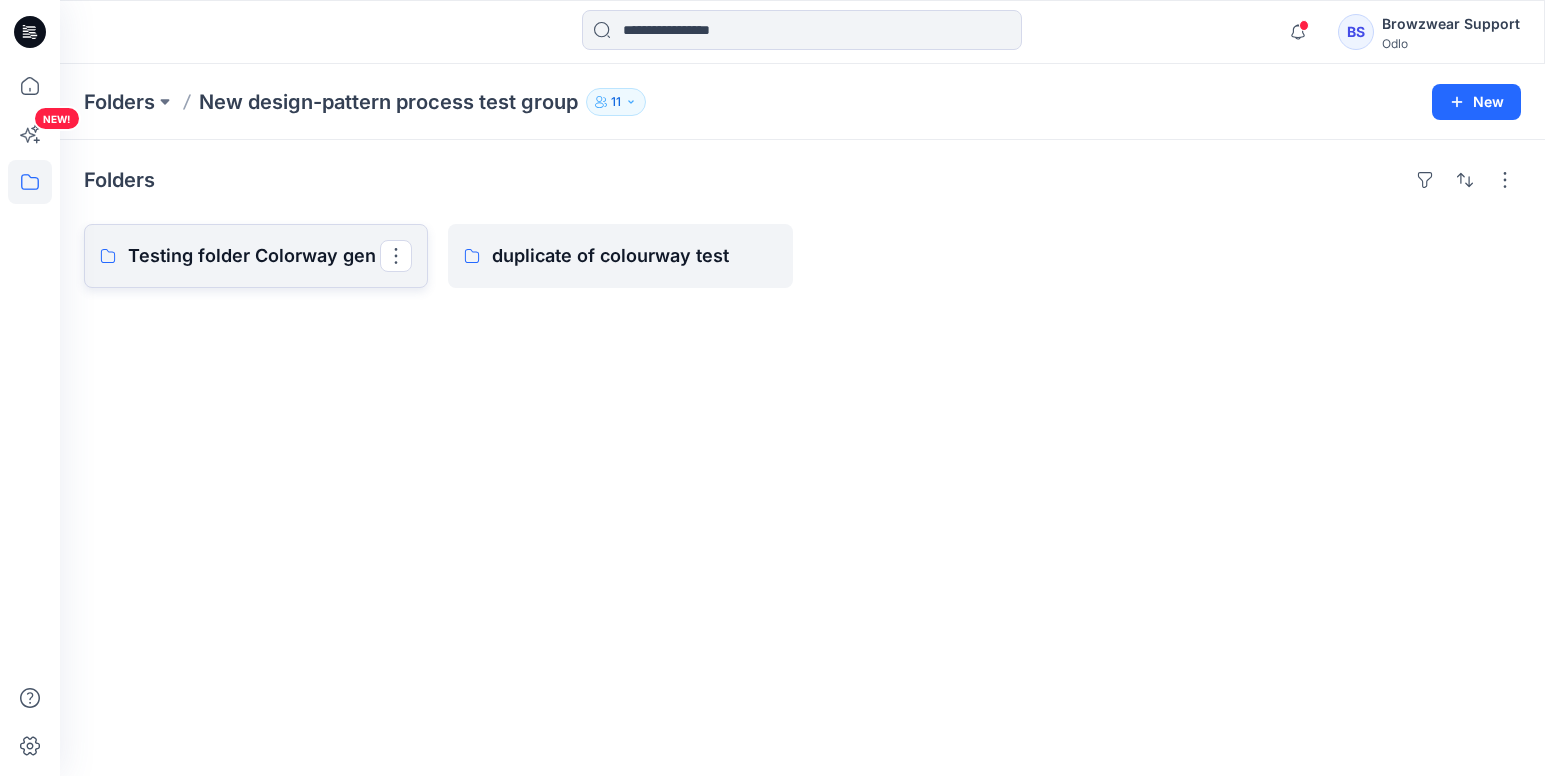 click on "Testing folder Colorway gen" at bounding box center (254, 256) 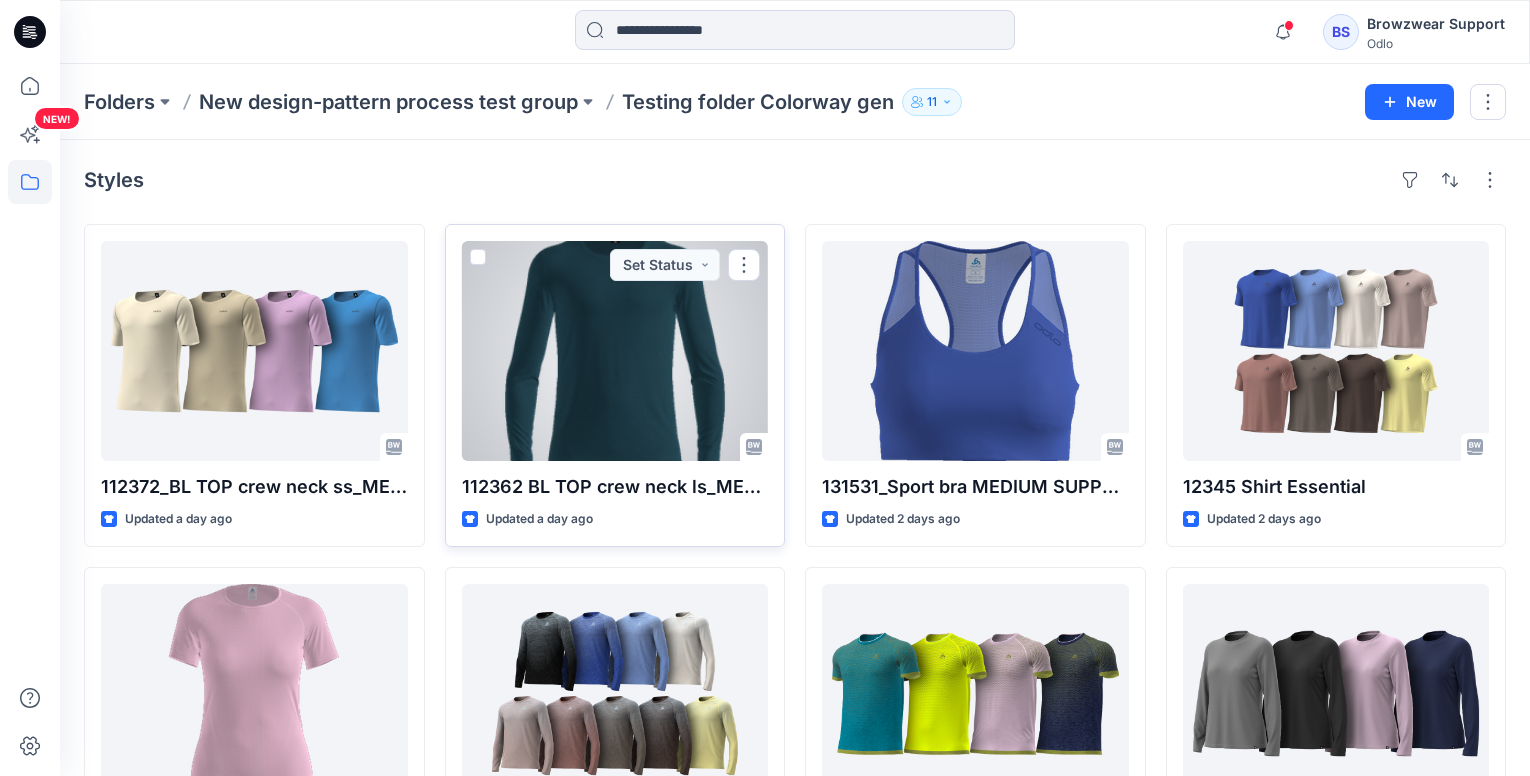 click at bounding box center (615, 351) 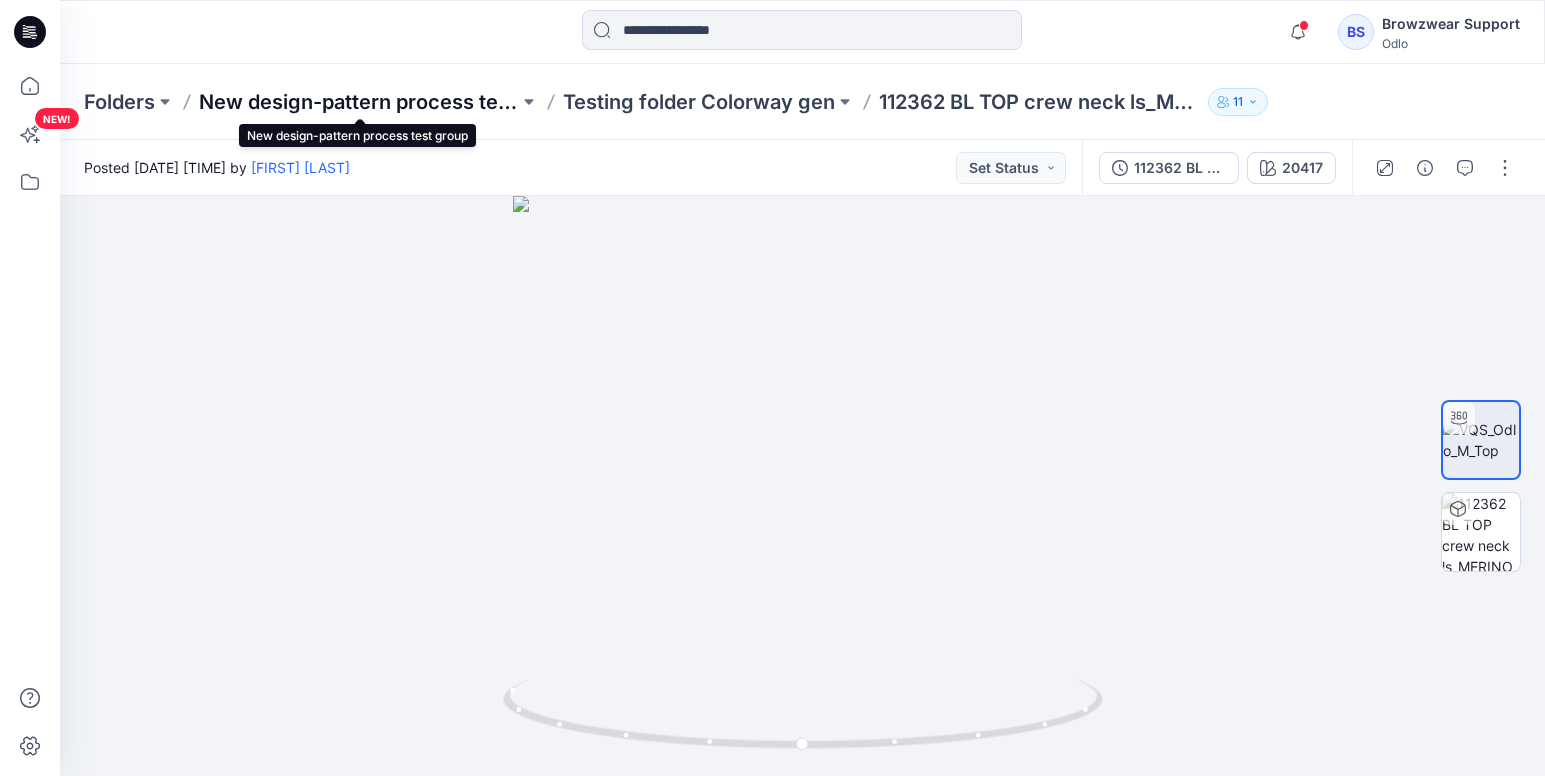 click on "New design-pattern process test group" at bounding box center [359, 102] 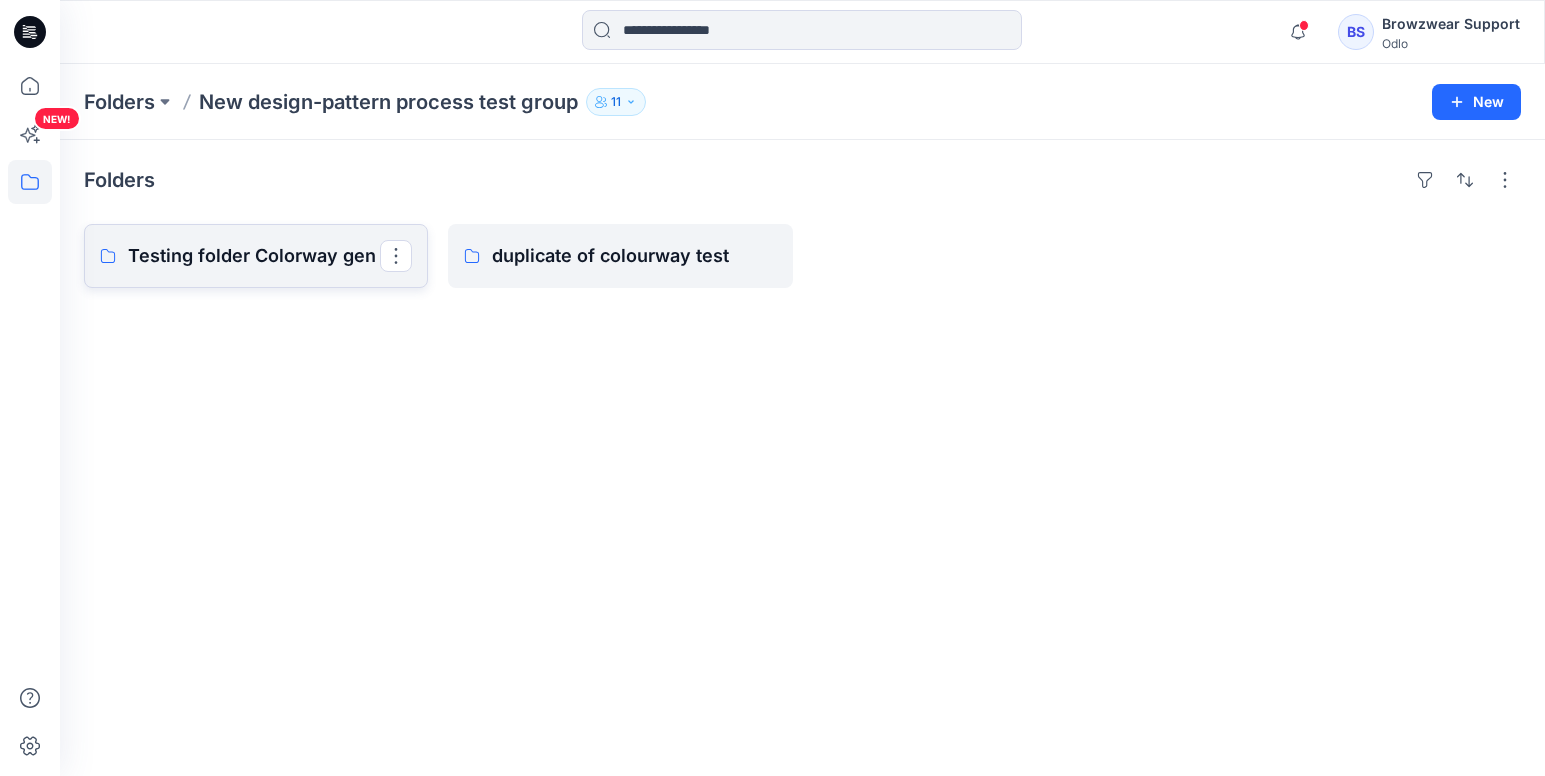 click on "Testing folder Colorway gen" at bounding box center [254, 256] 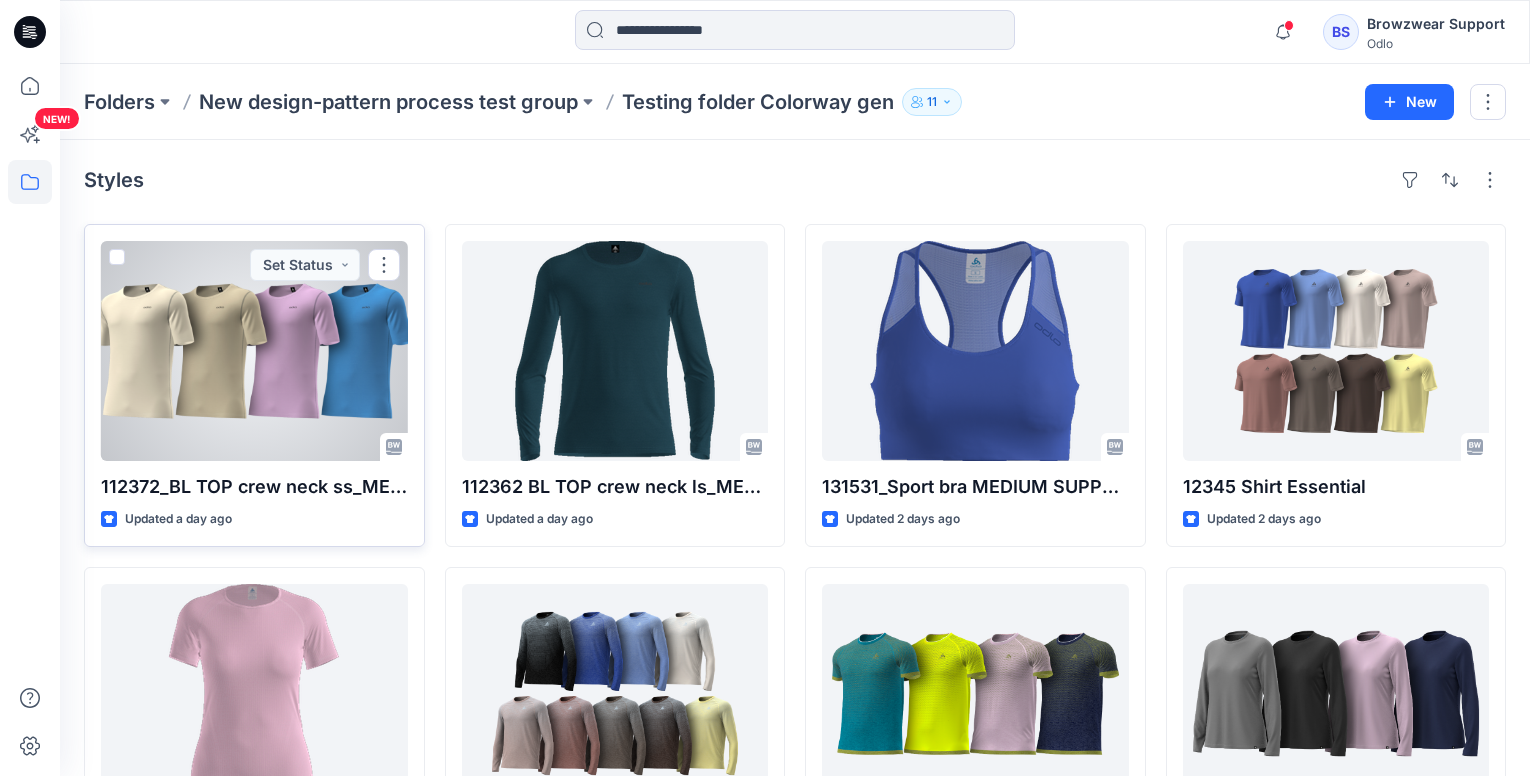 click at bounding box center [254, 351] 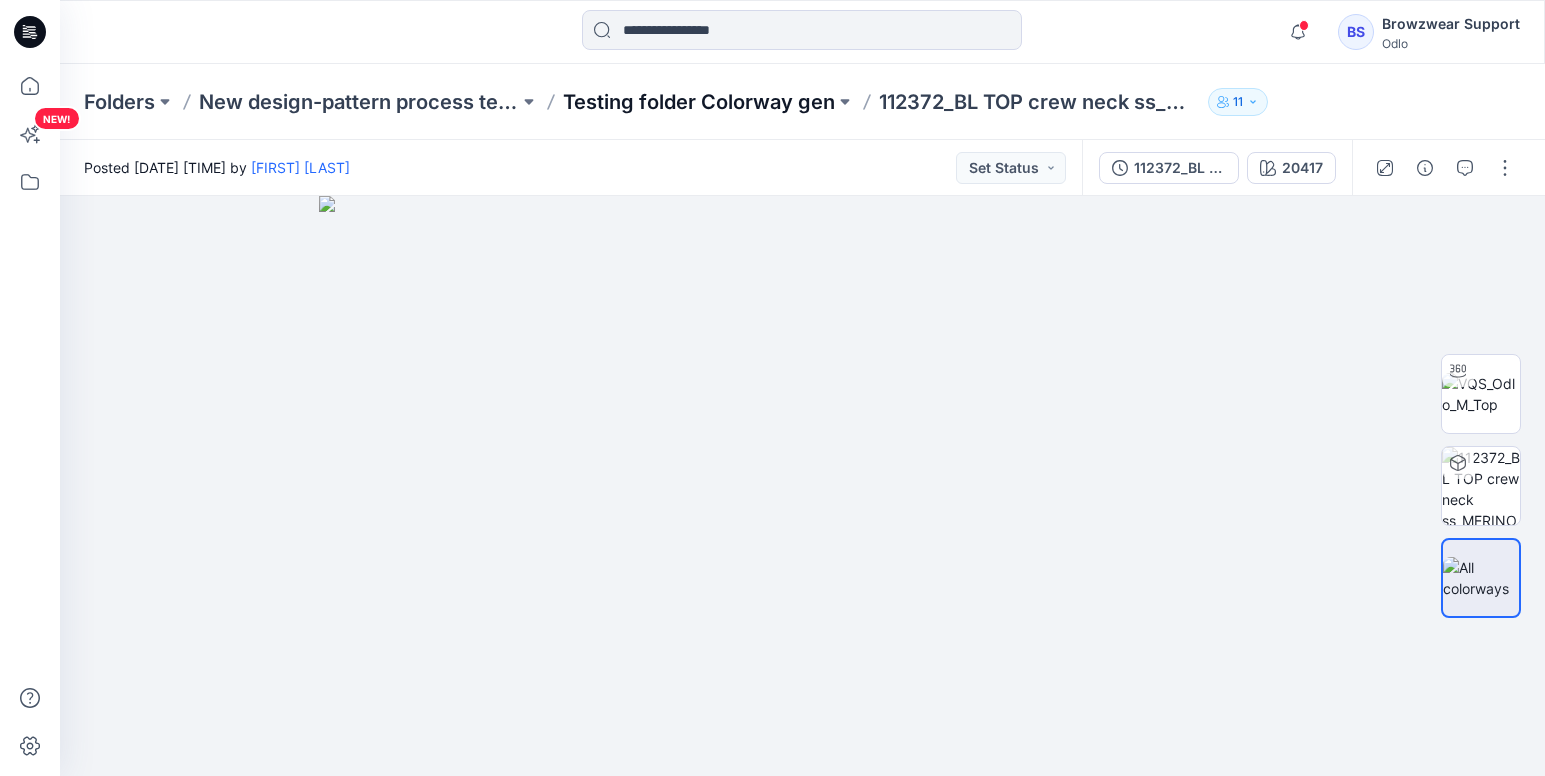 click on "Testing folder Colorway gen" at bounding box center [699, 102] 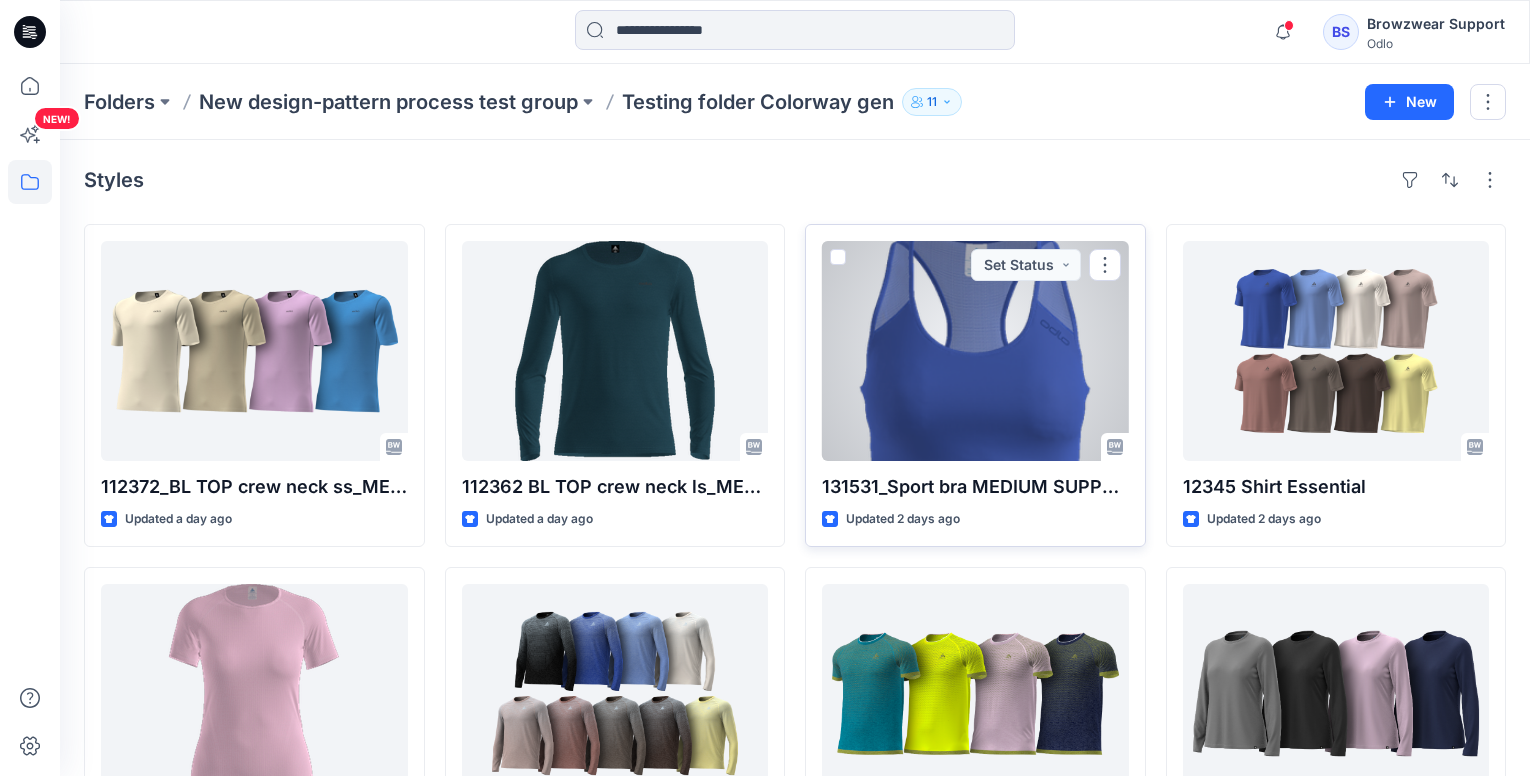 click at bounding box center [975, 351] 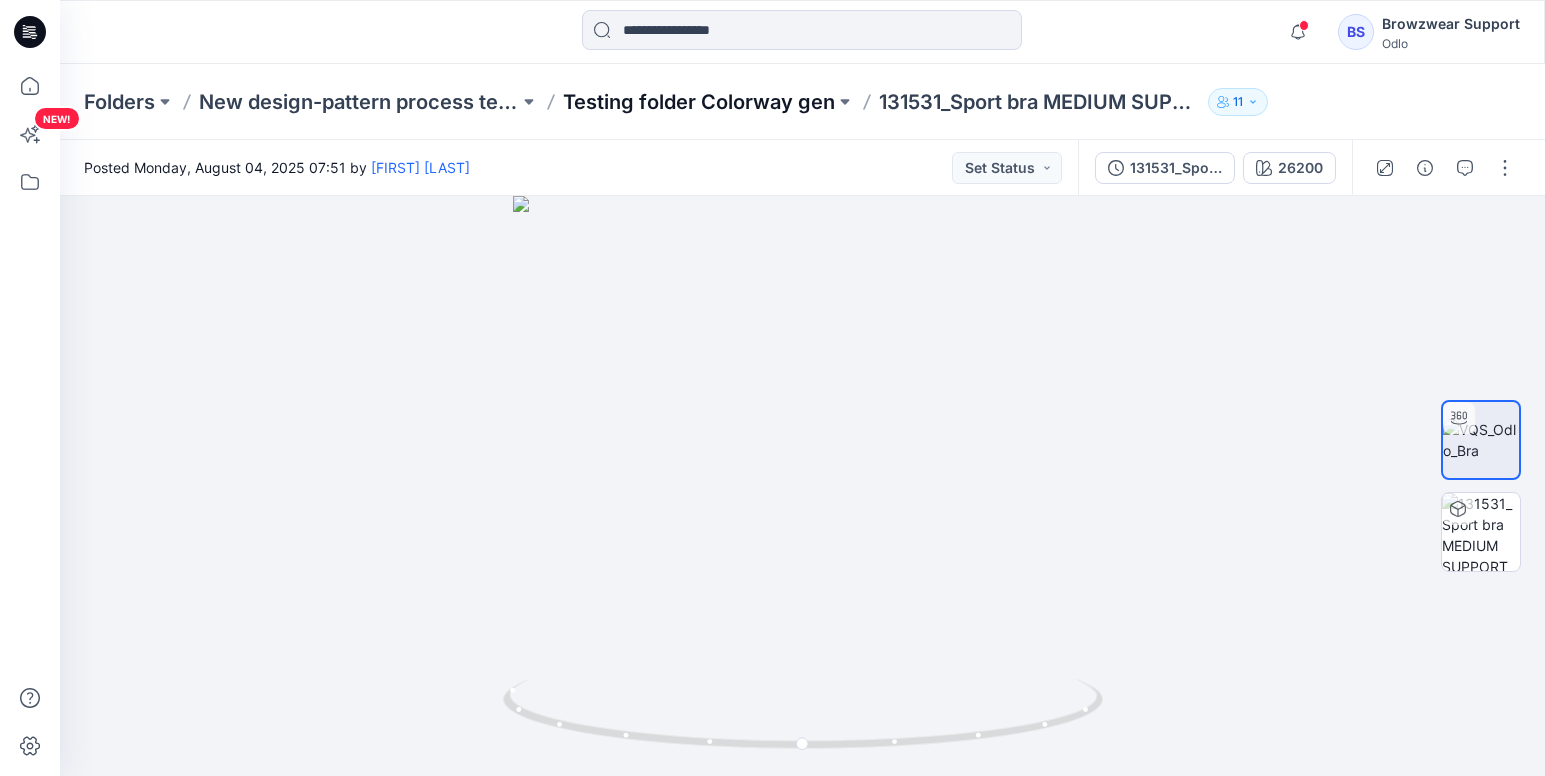 click on "Testing folder Colorway gen" at bounding box center [699, 102] 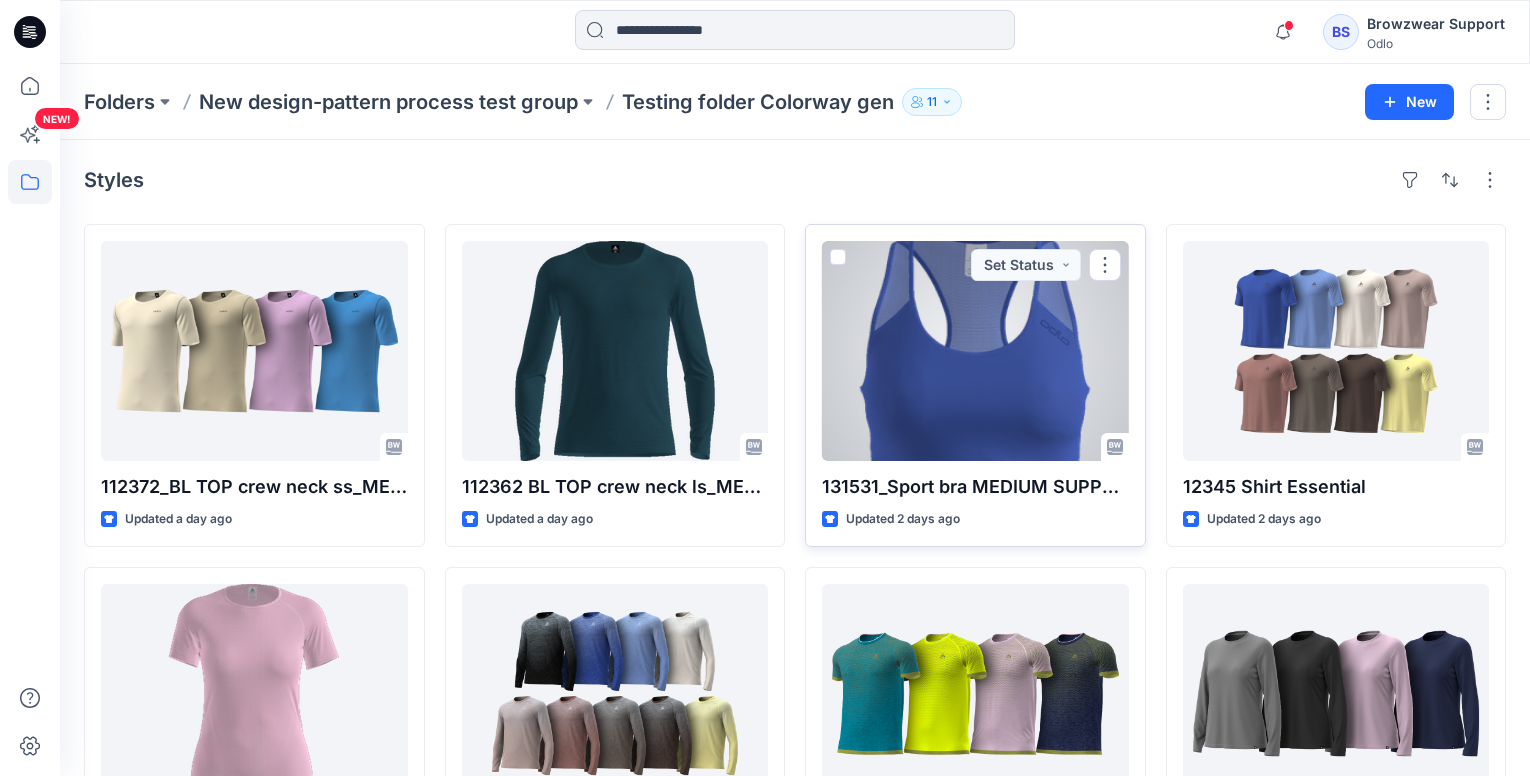 click at bounding box center [838, 257] 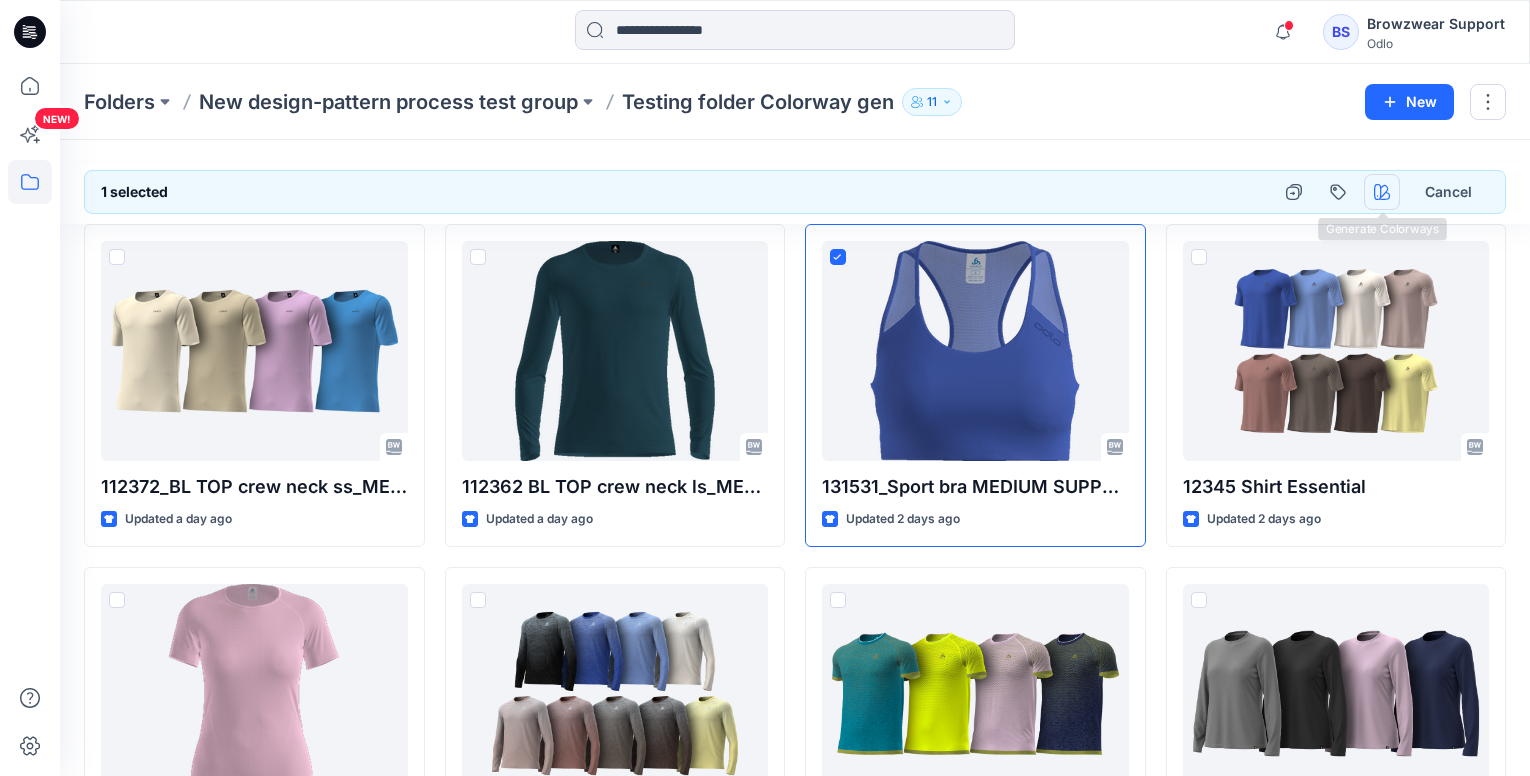 click 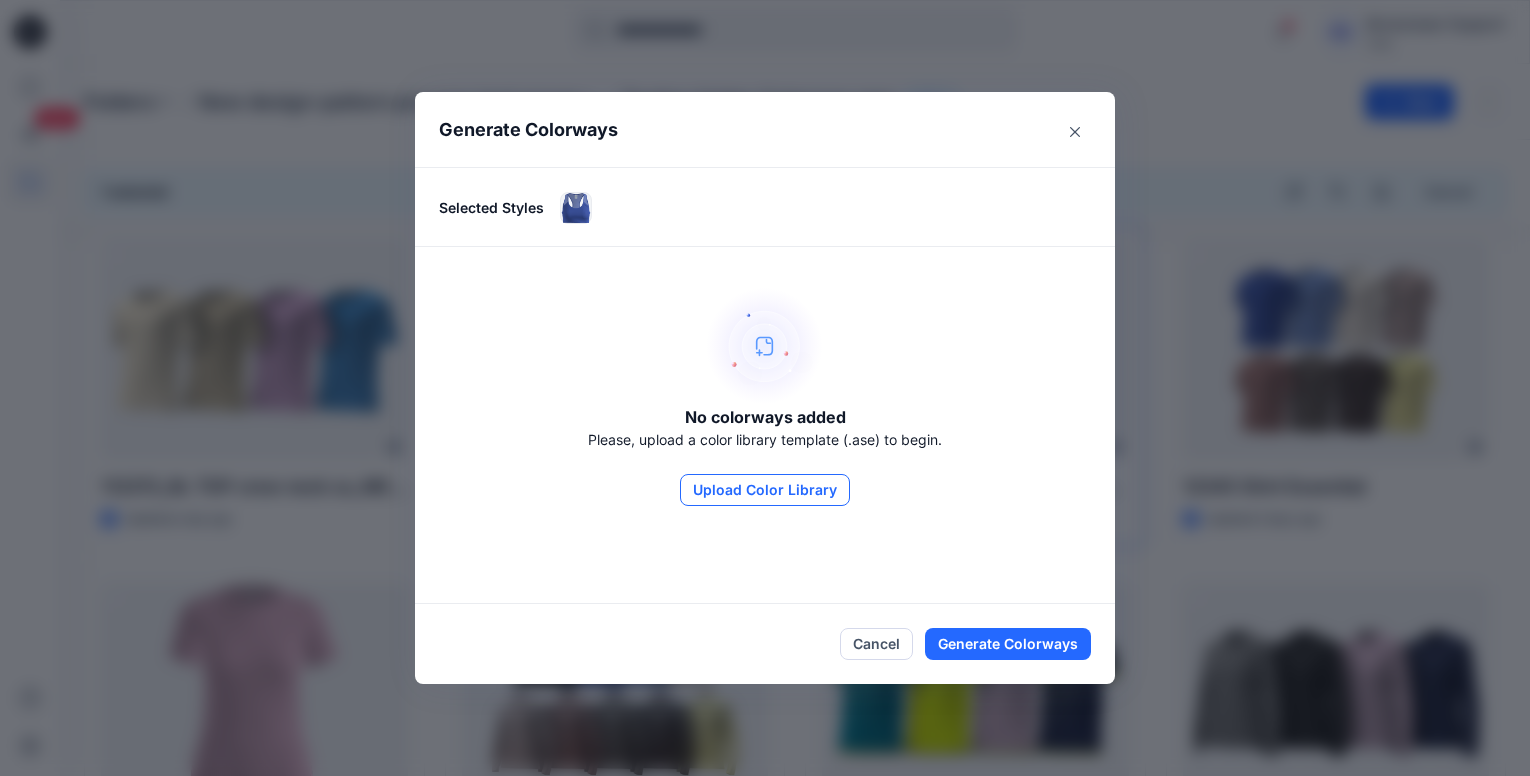 click on "Upload Color Library" at bounding box center (765, 490) 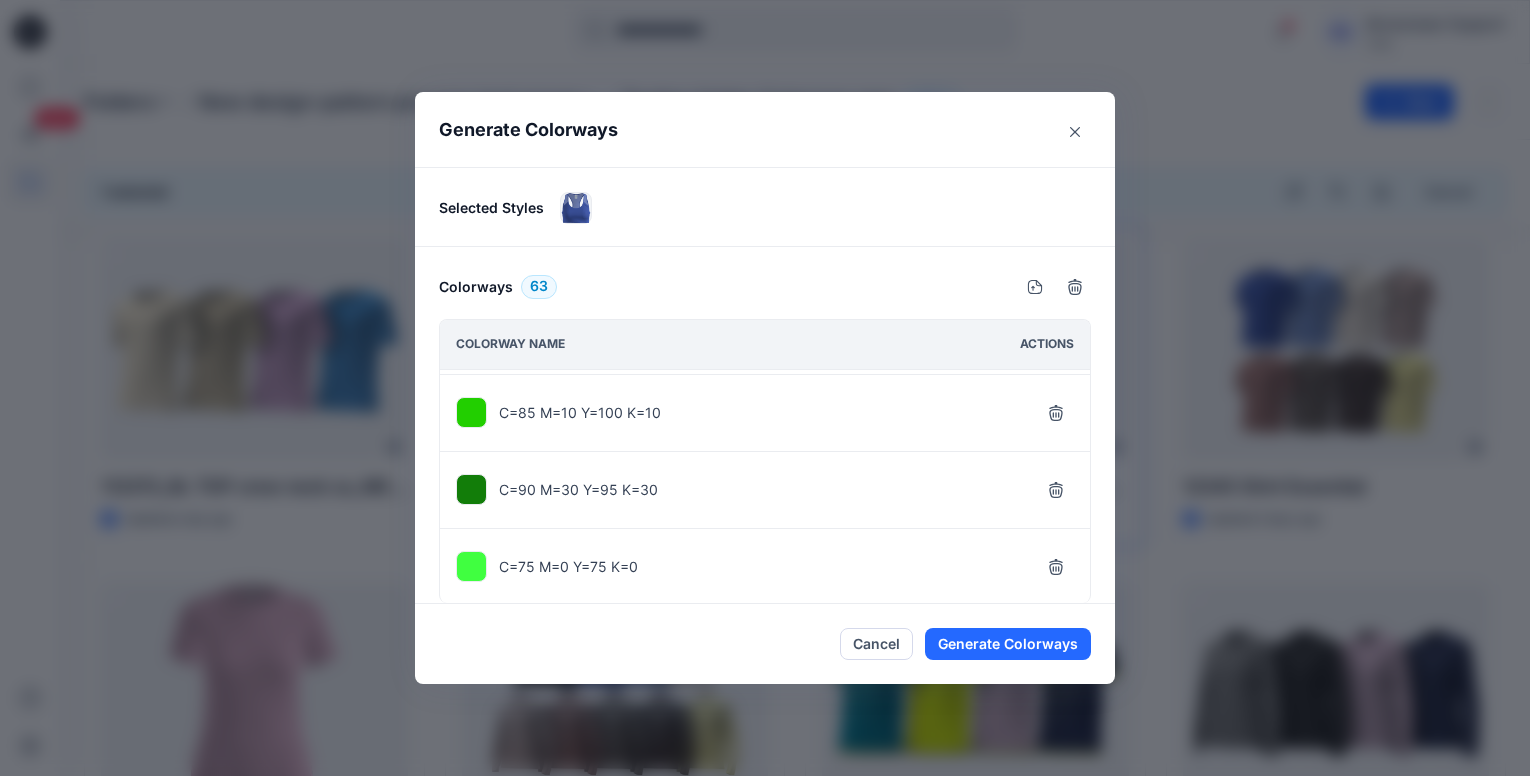 scroll, scrollTop: 1300, scrollLeft: 0, axis: vertical 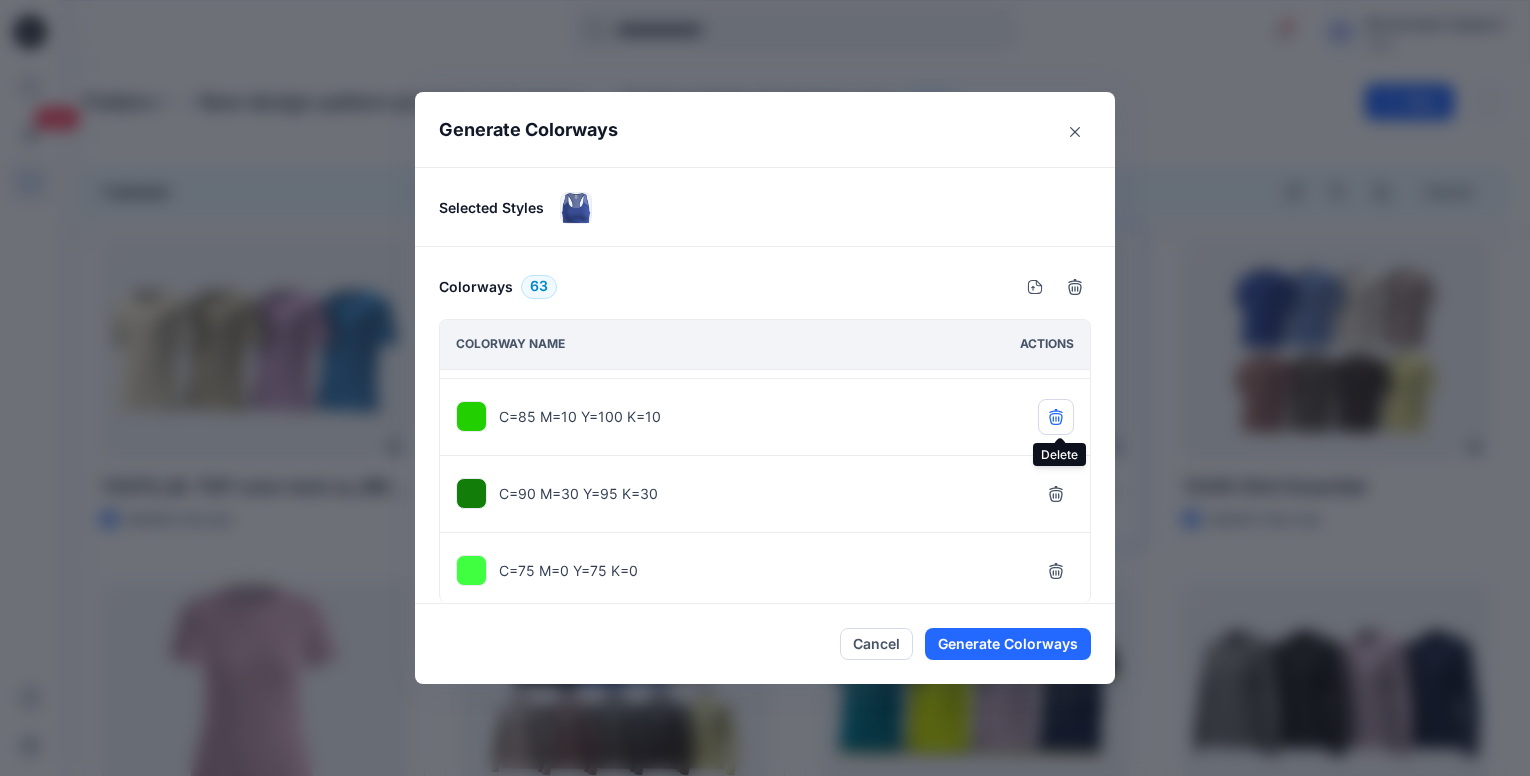 click 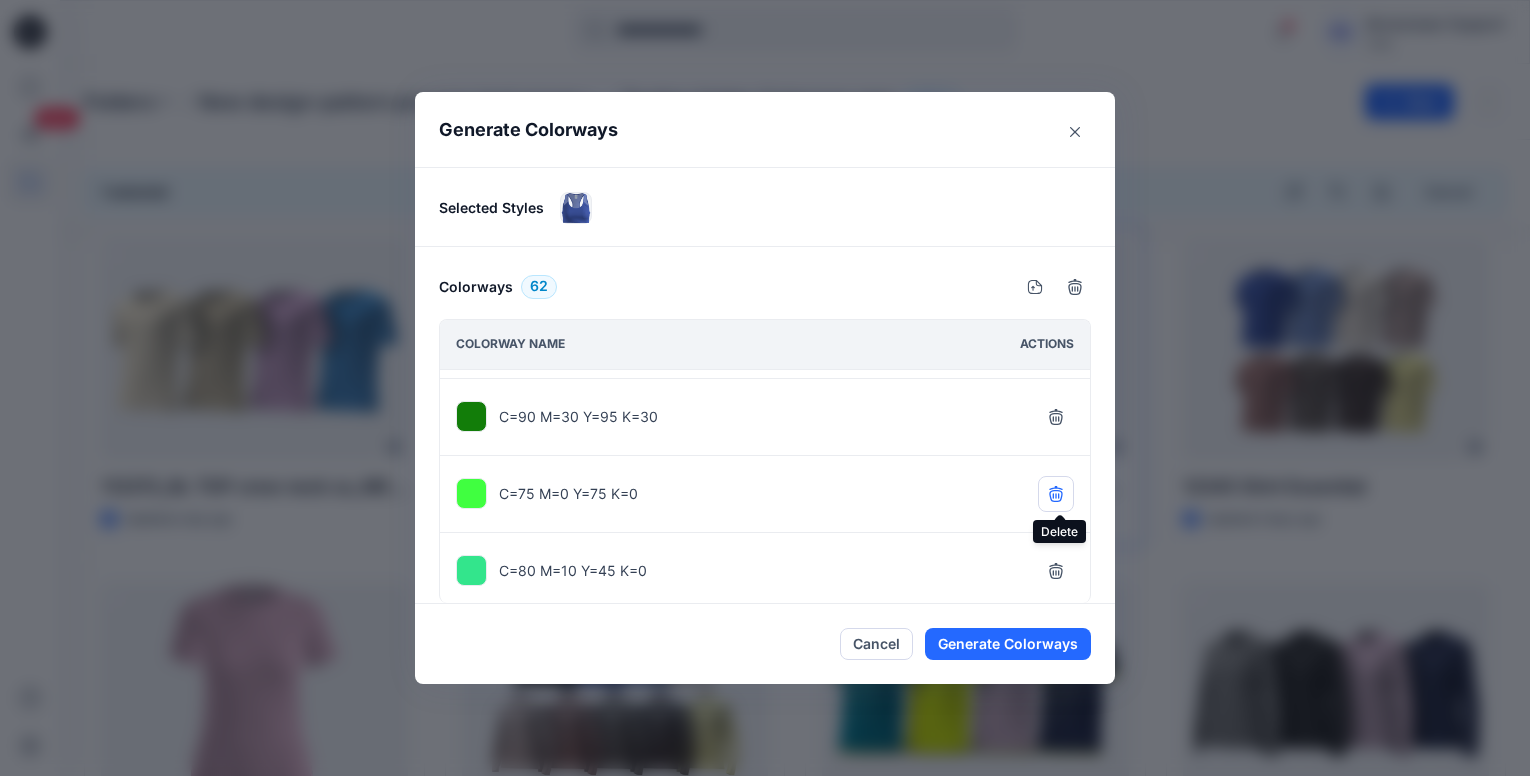 click 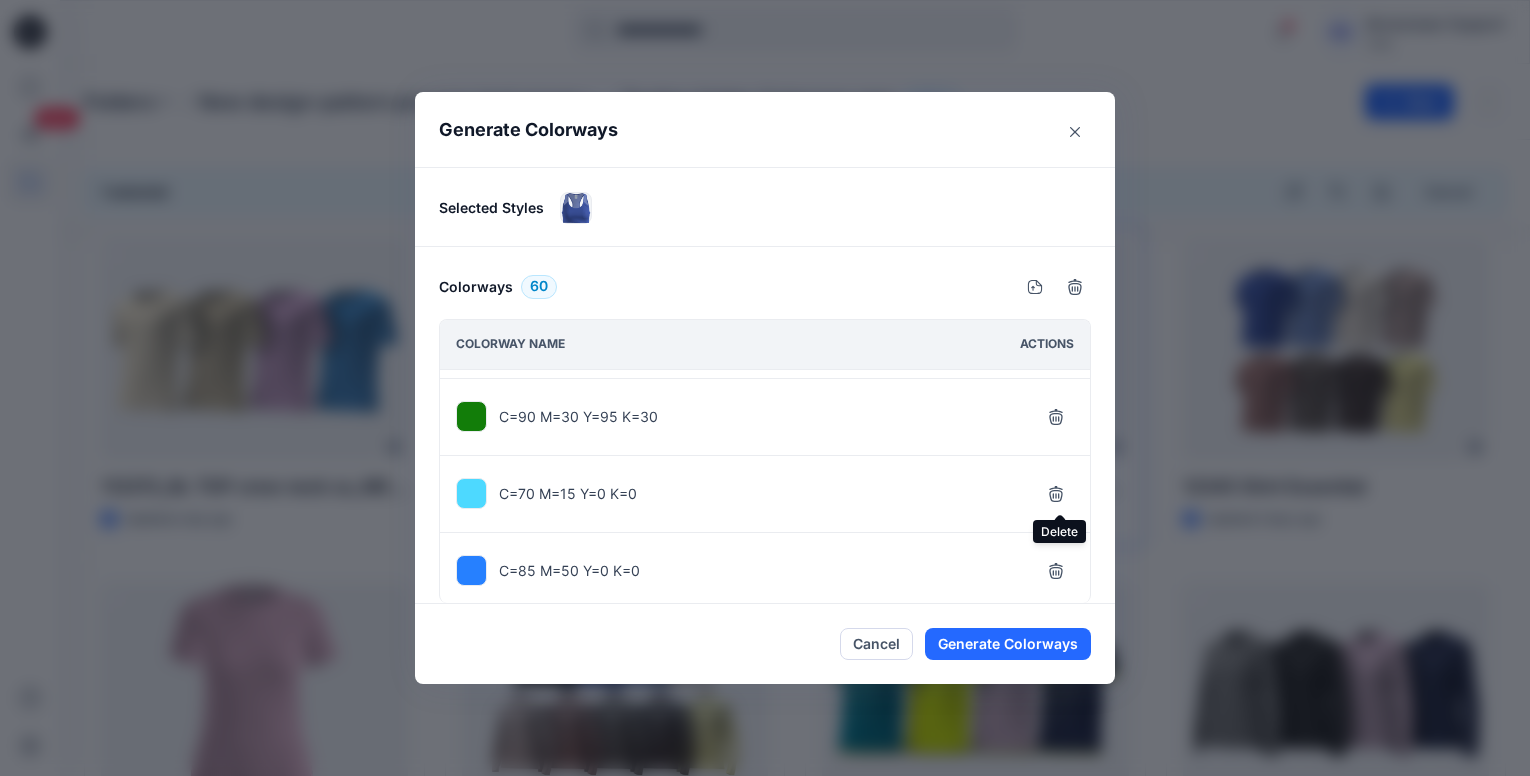 click 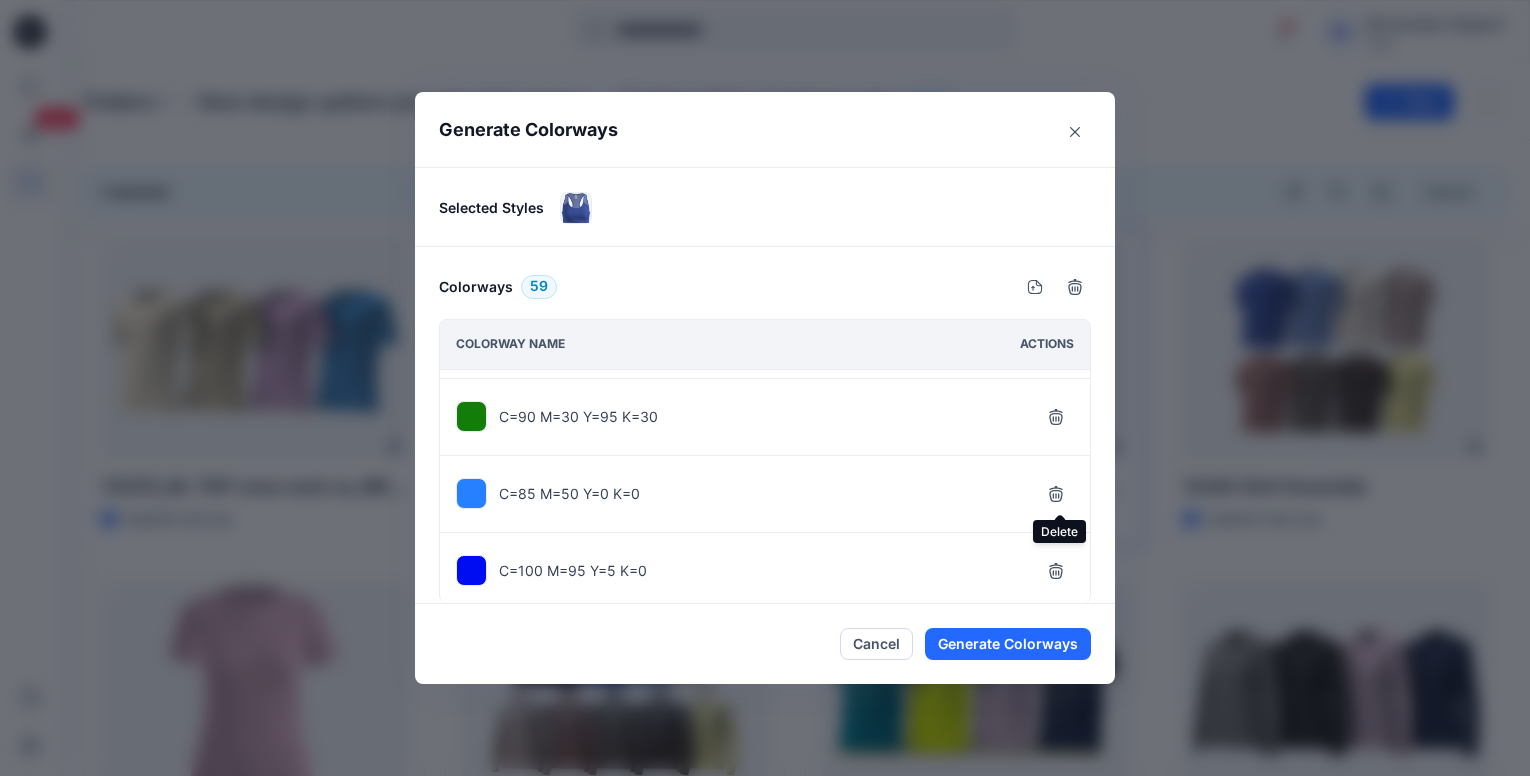 click 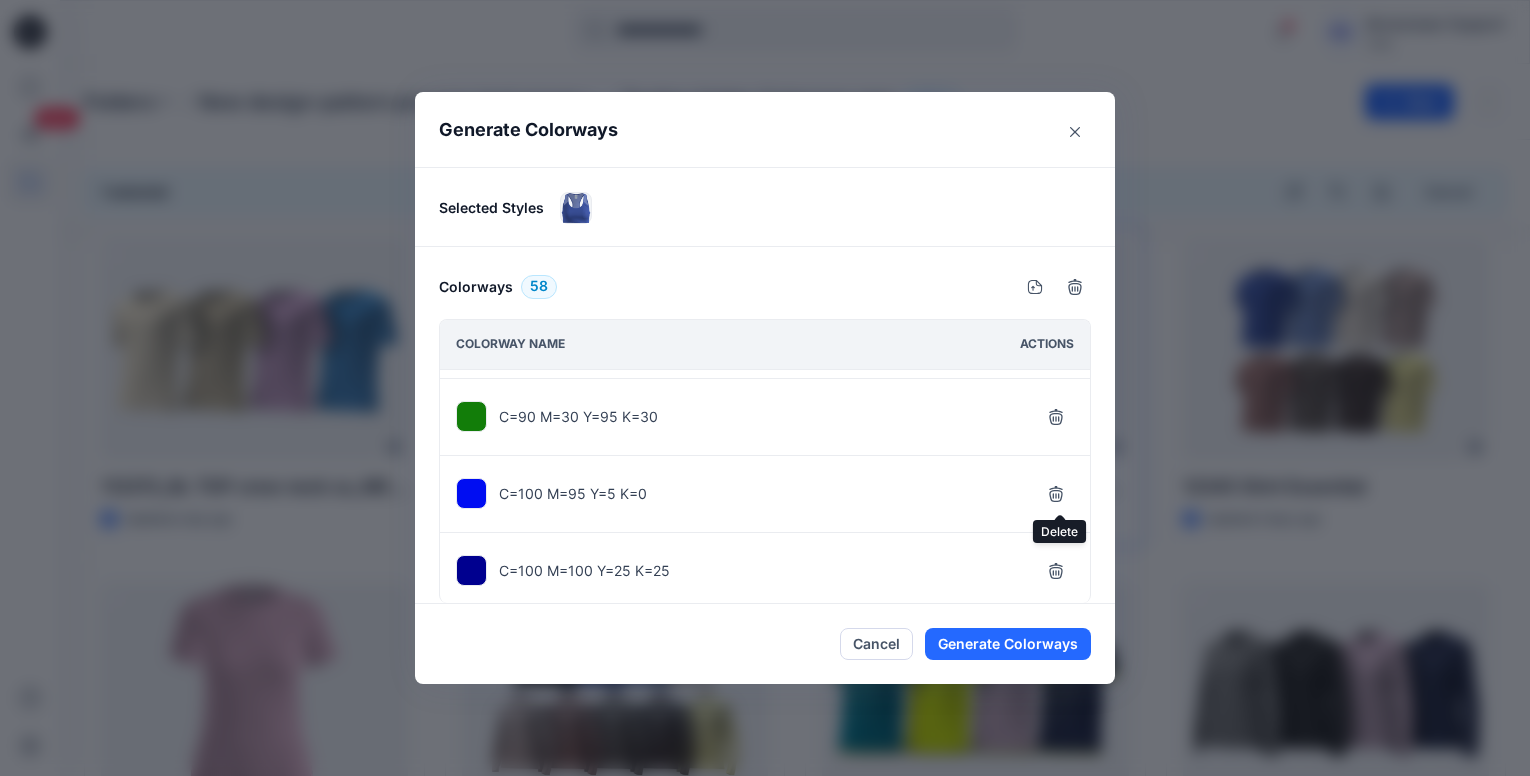 click 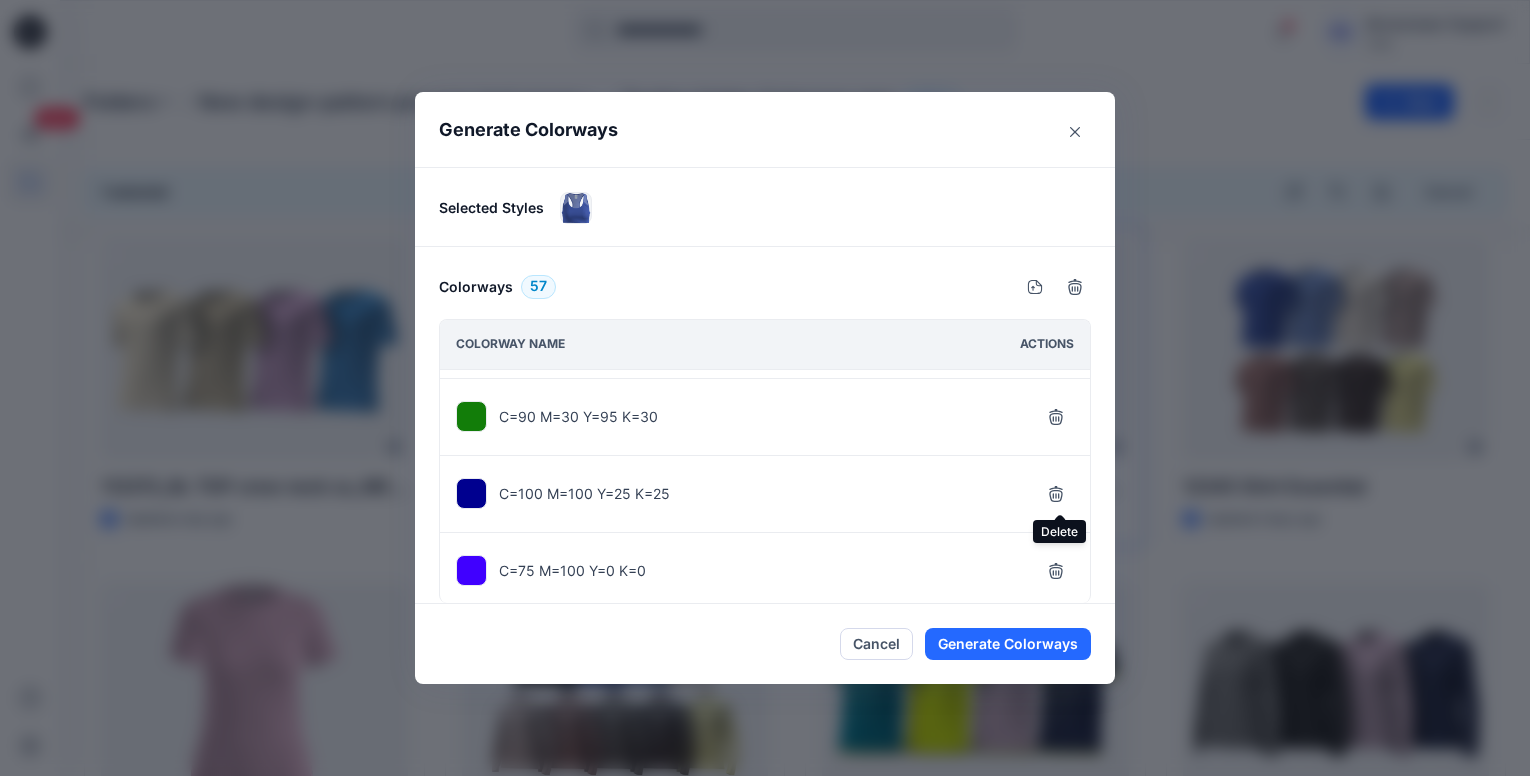 click 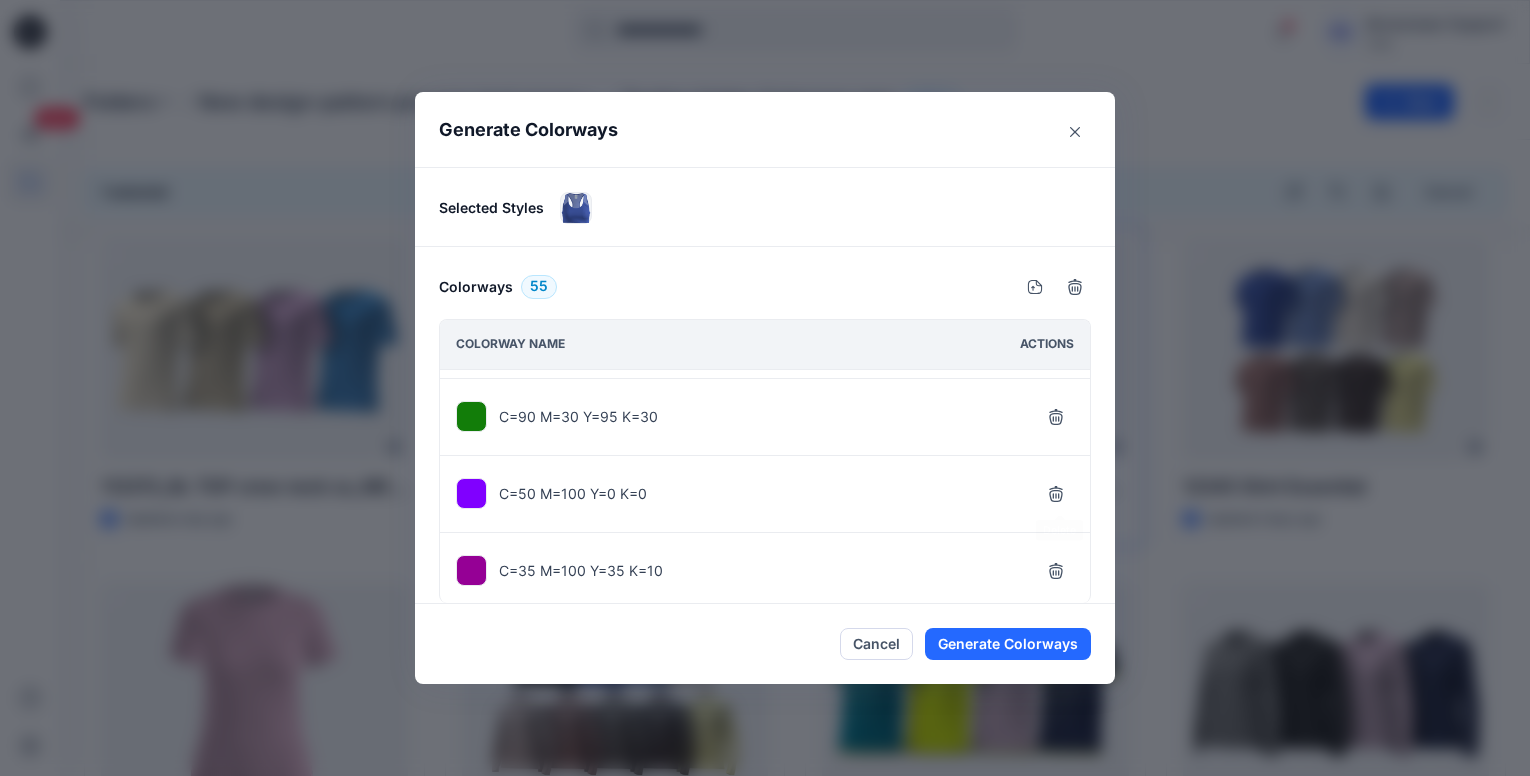 click 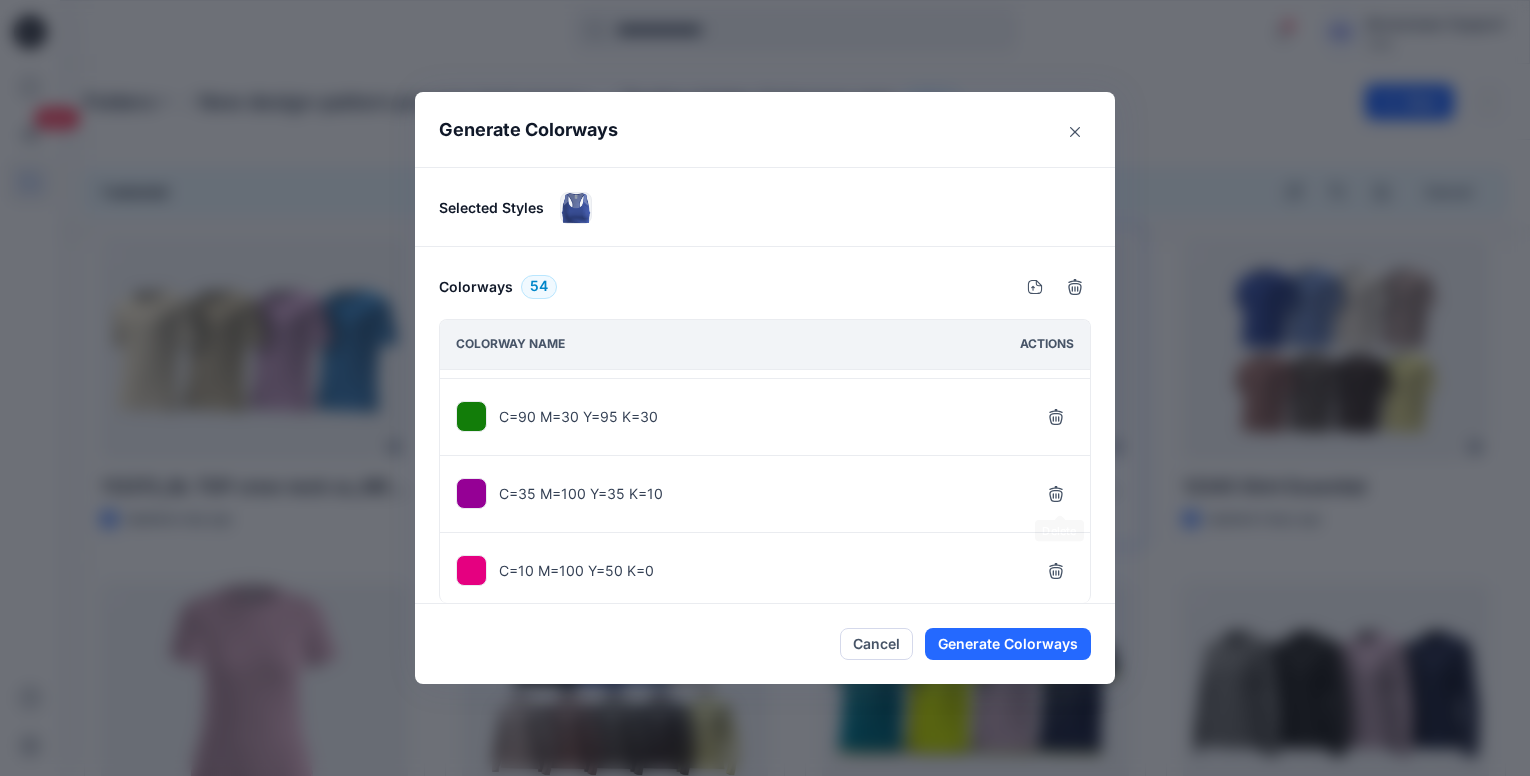 click 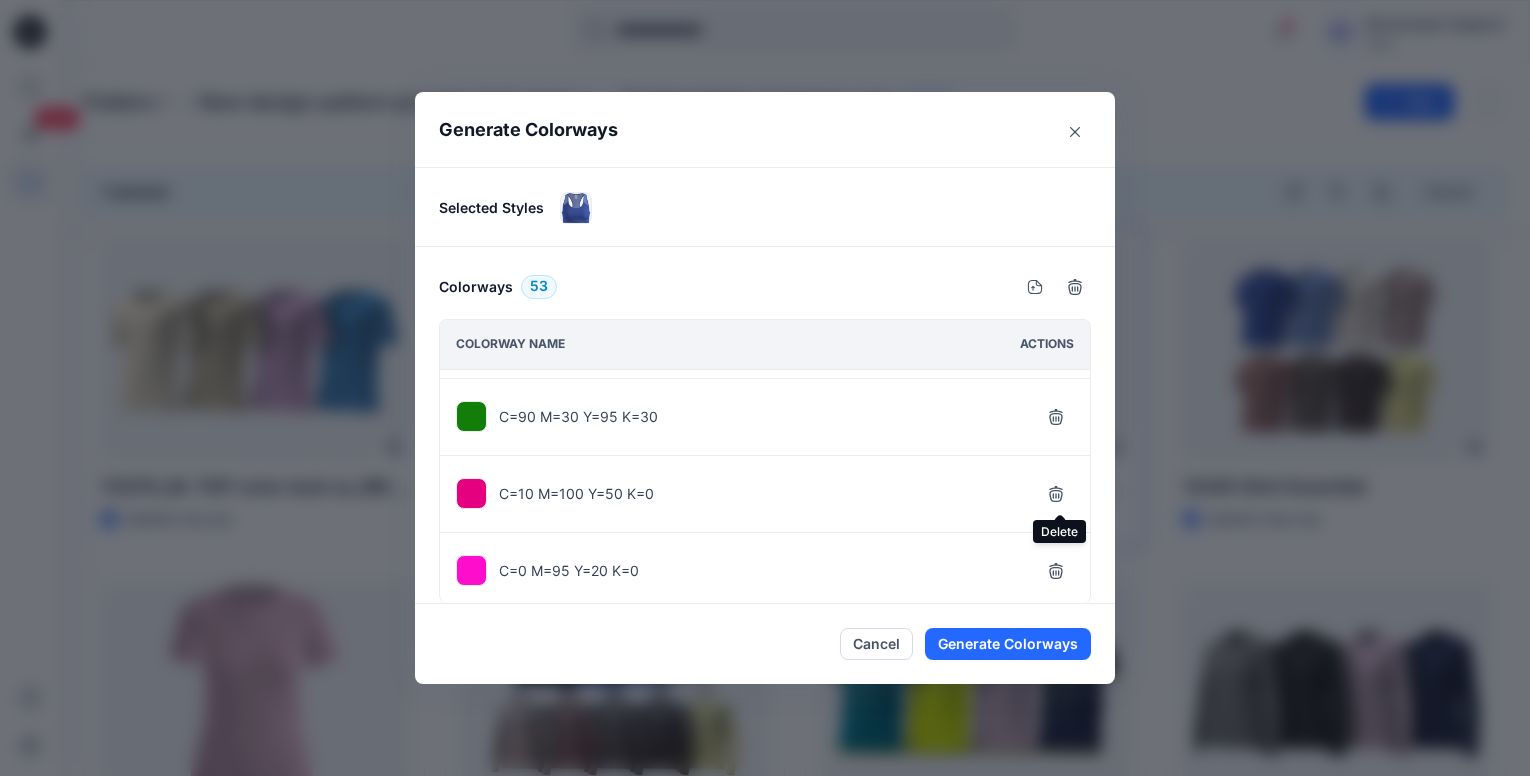 click 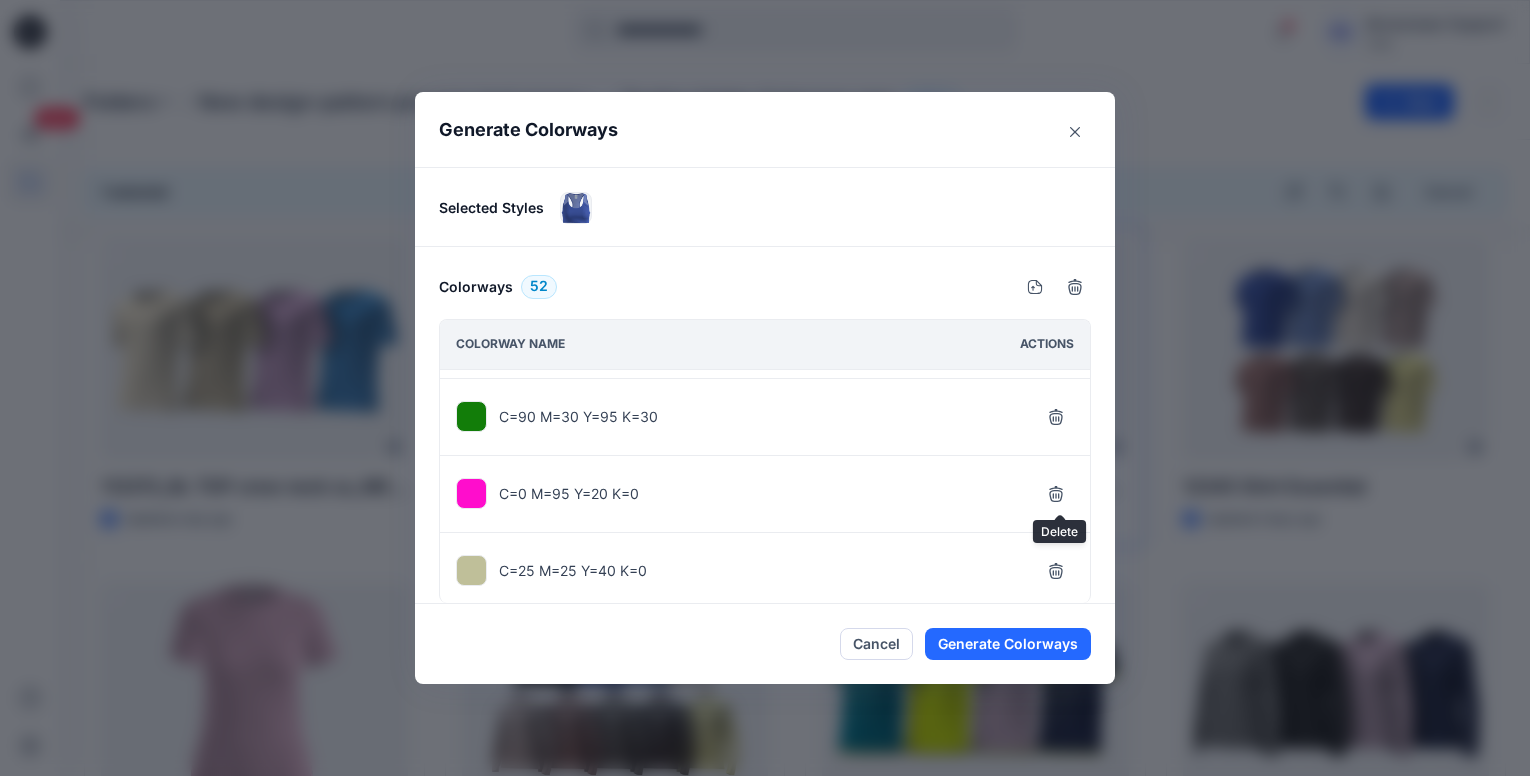 click 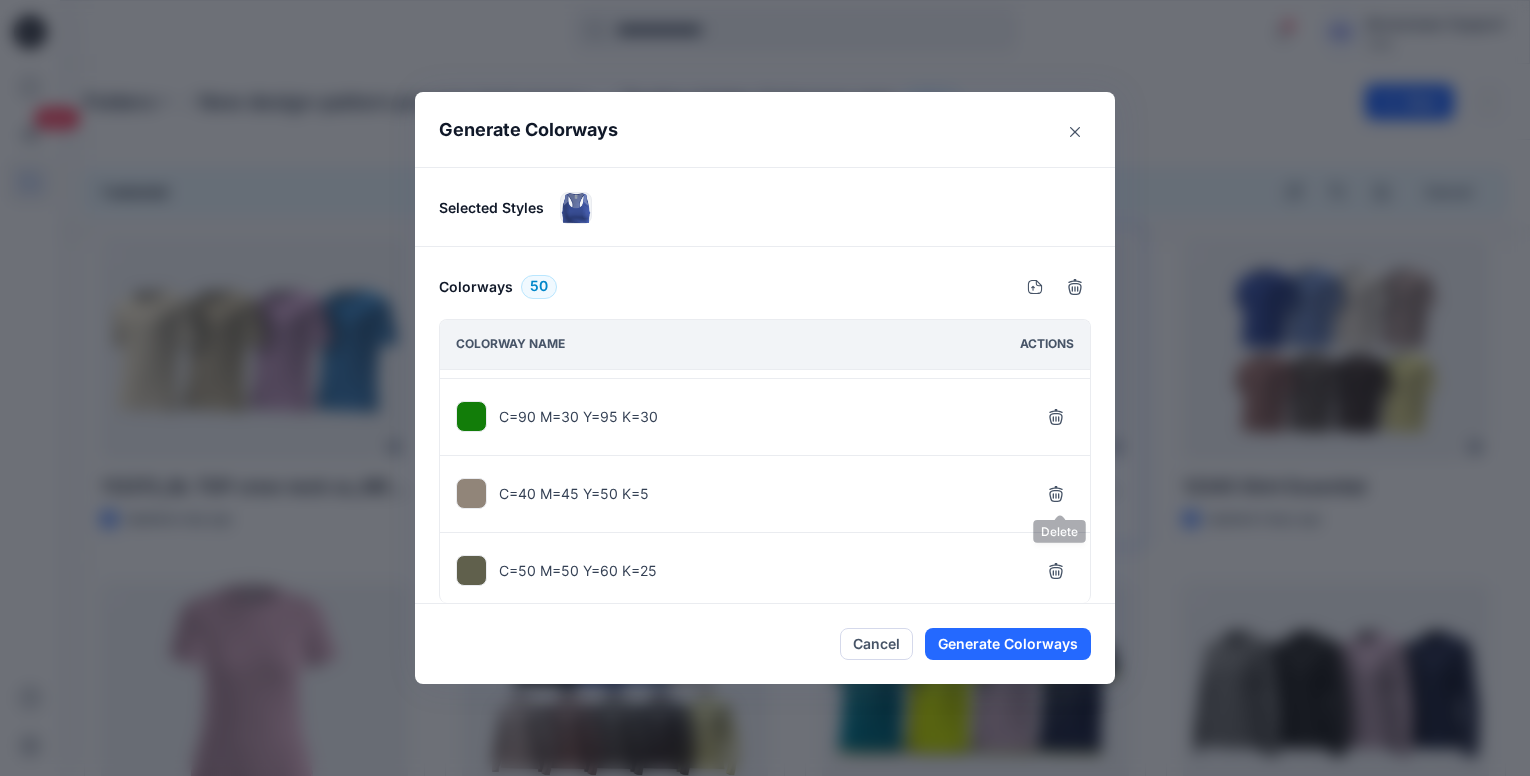 click 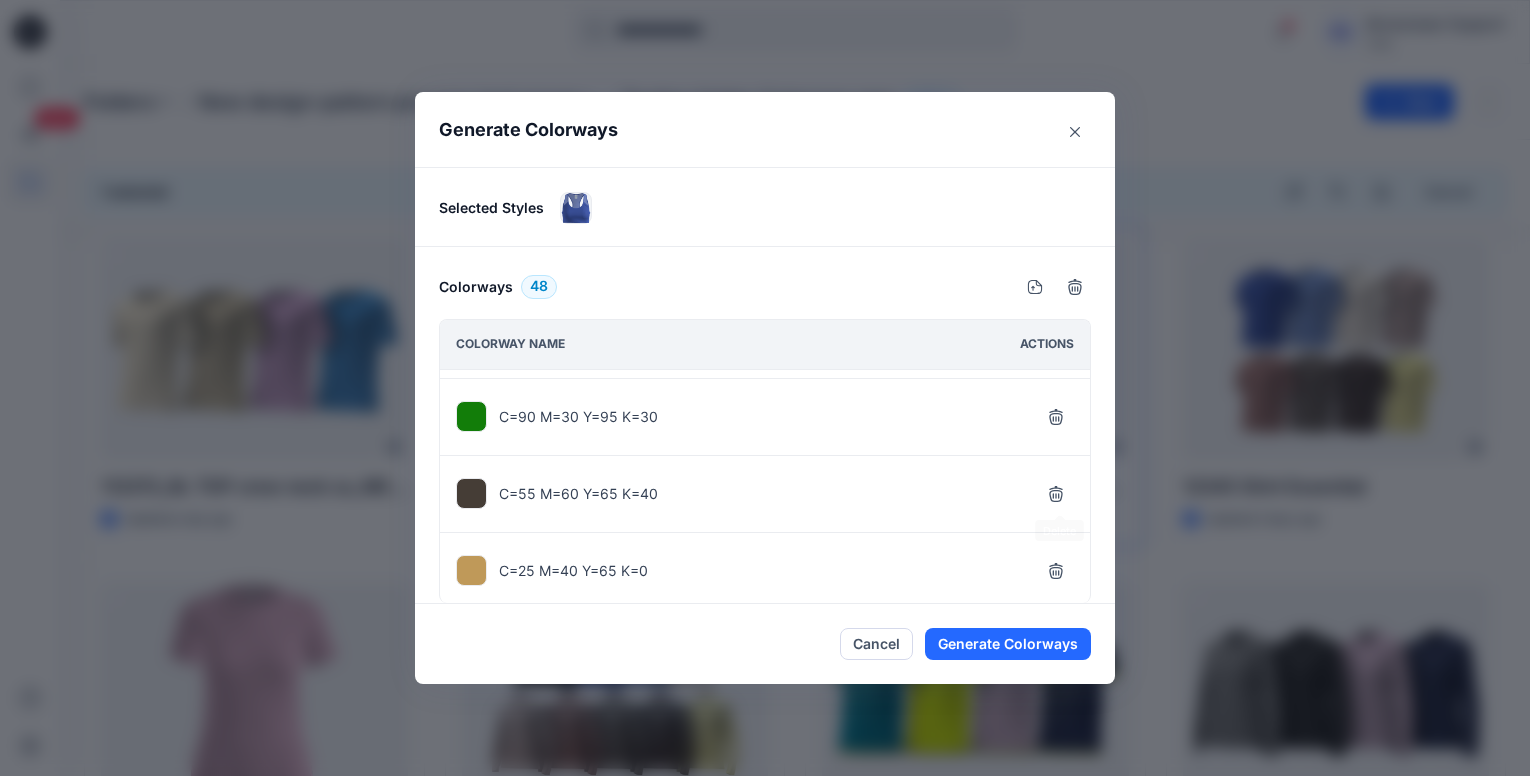 click 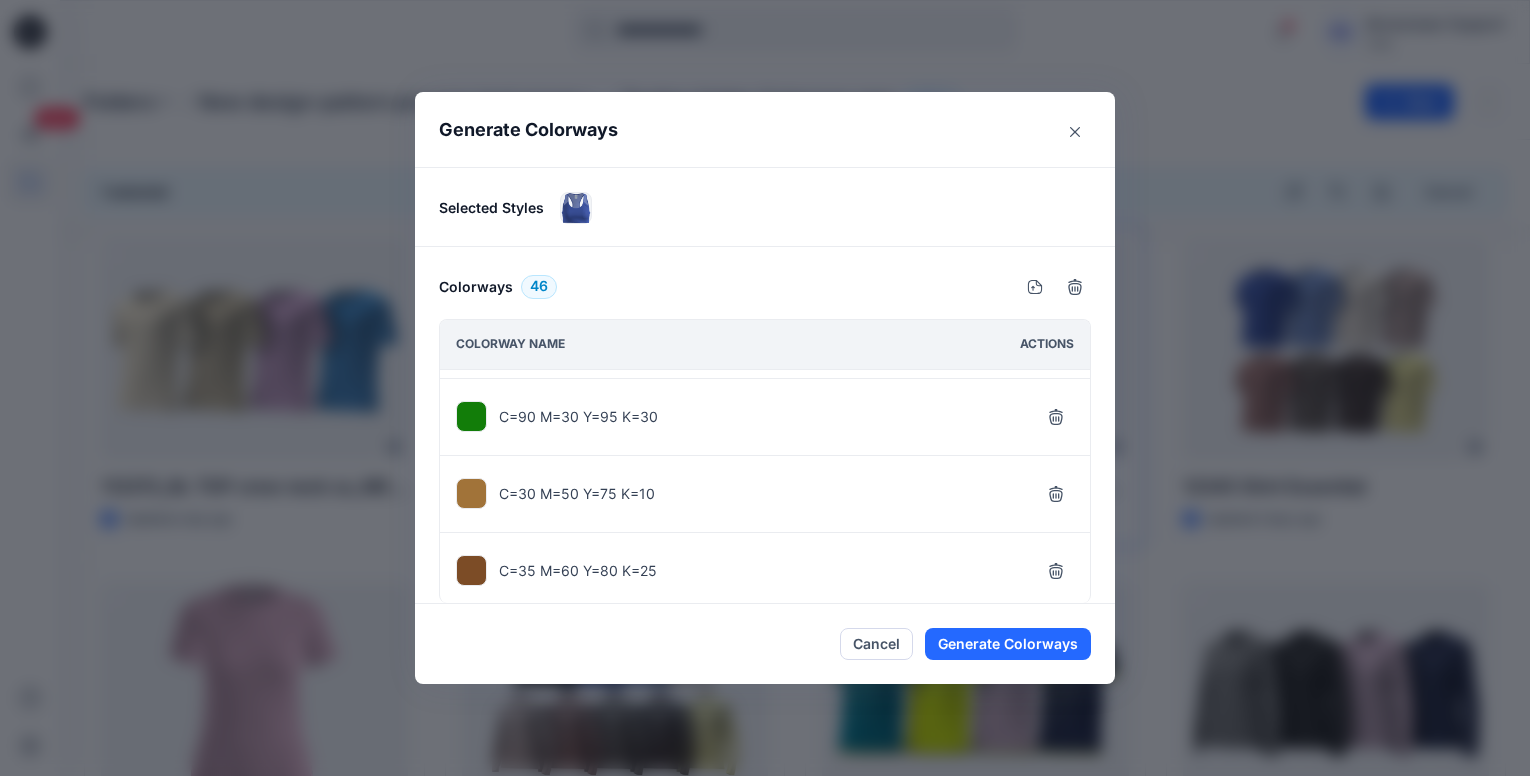 click 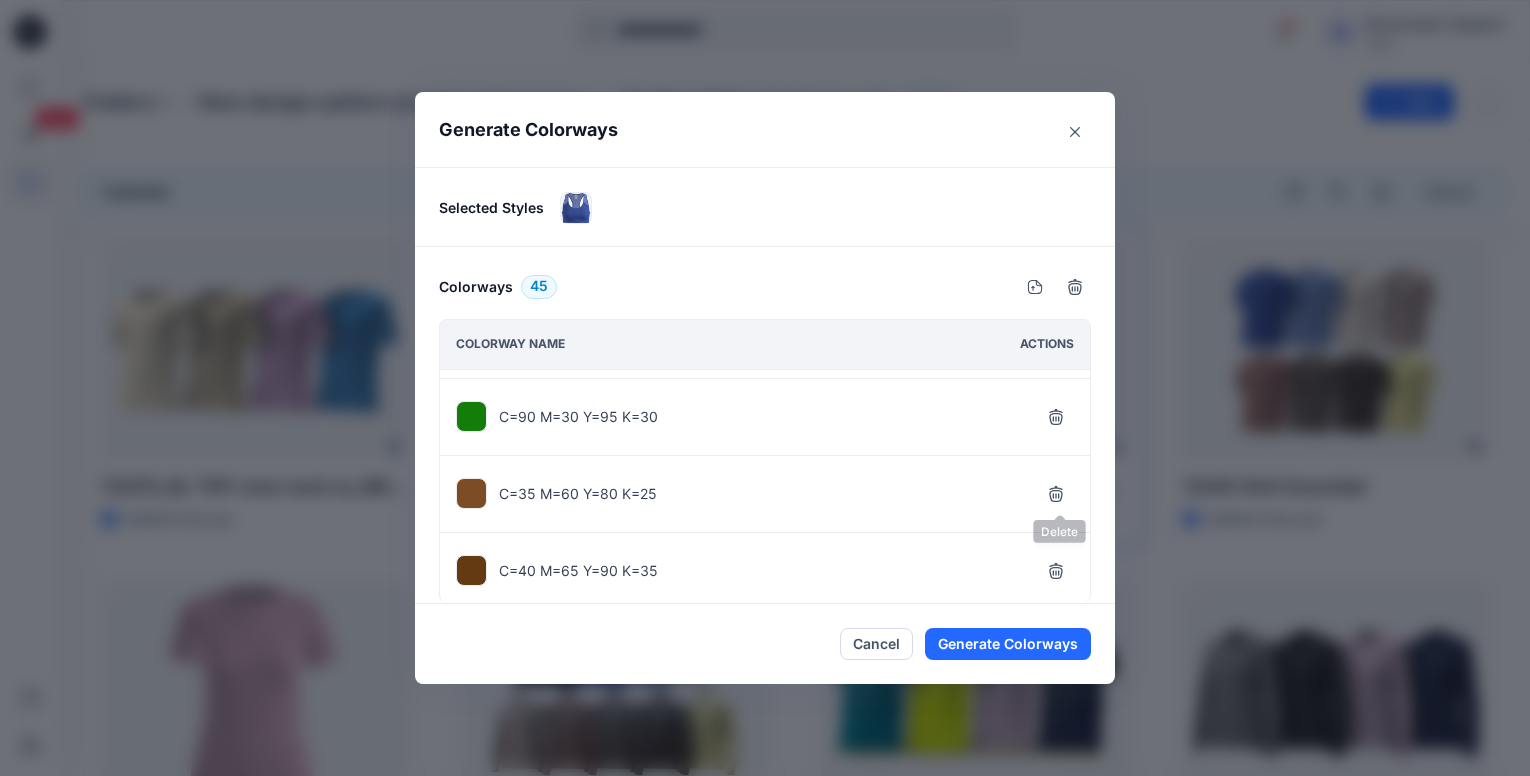click 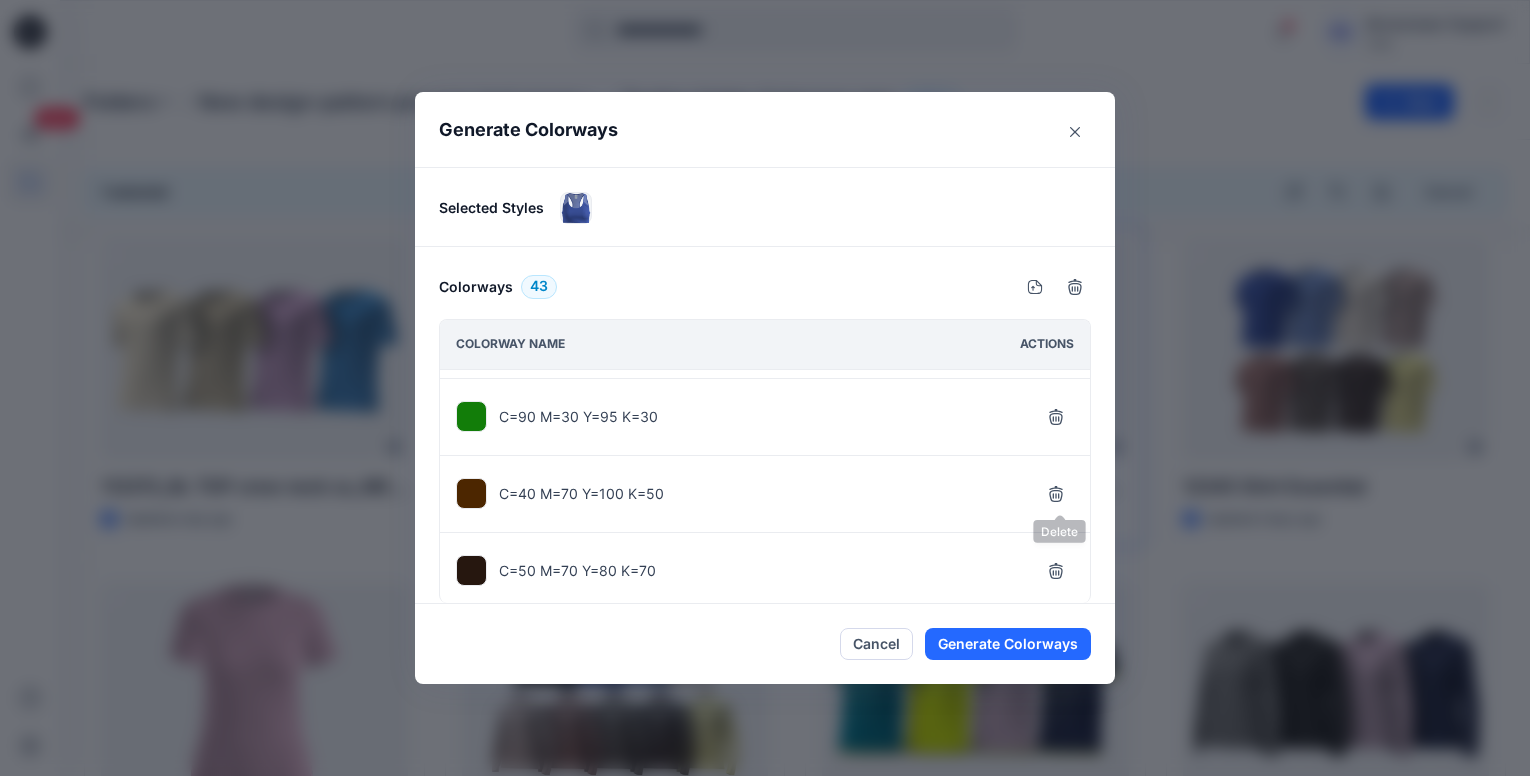 click 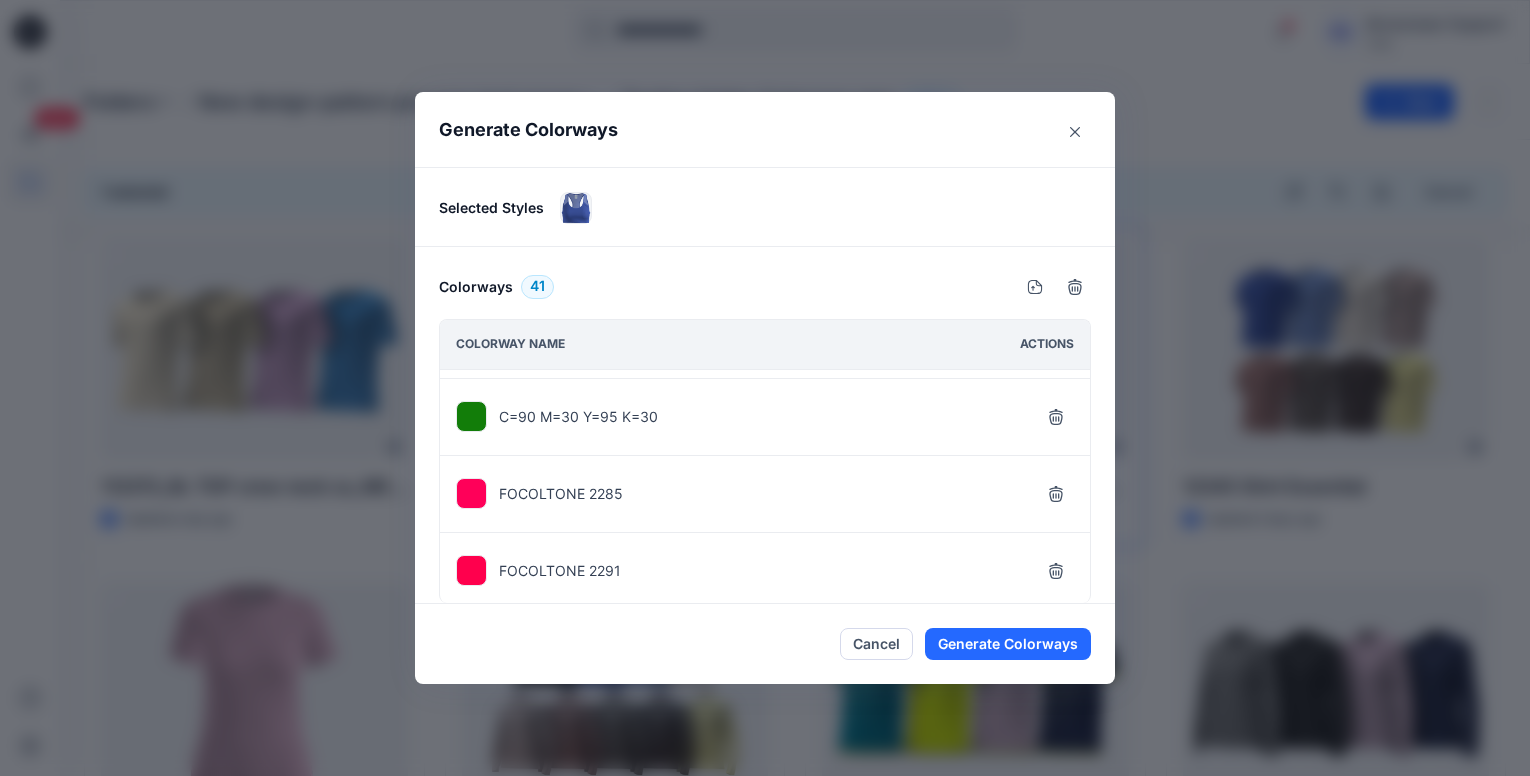 click 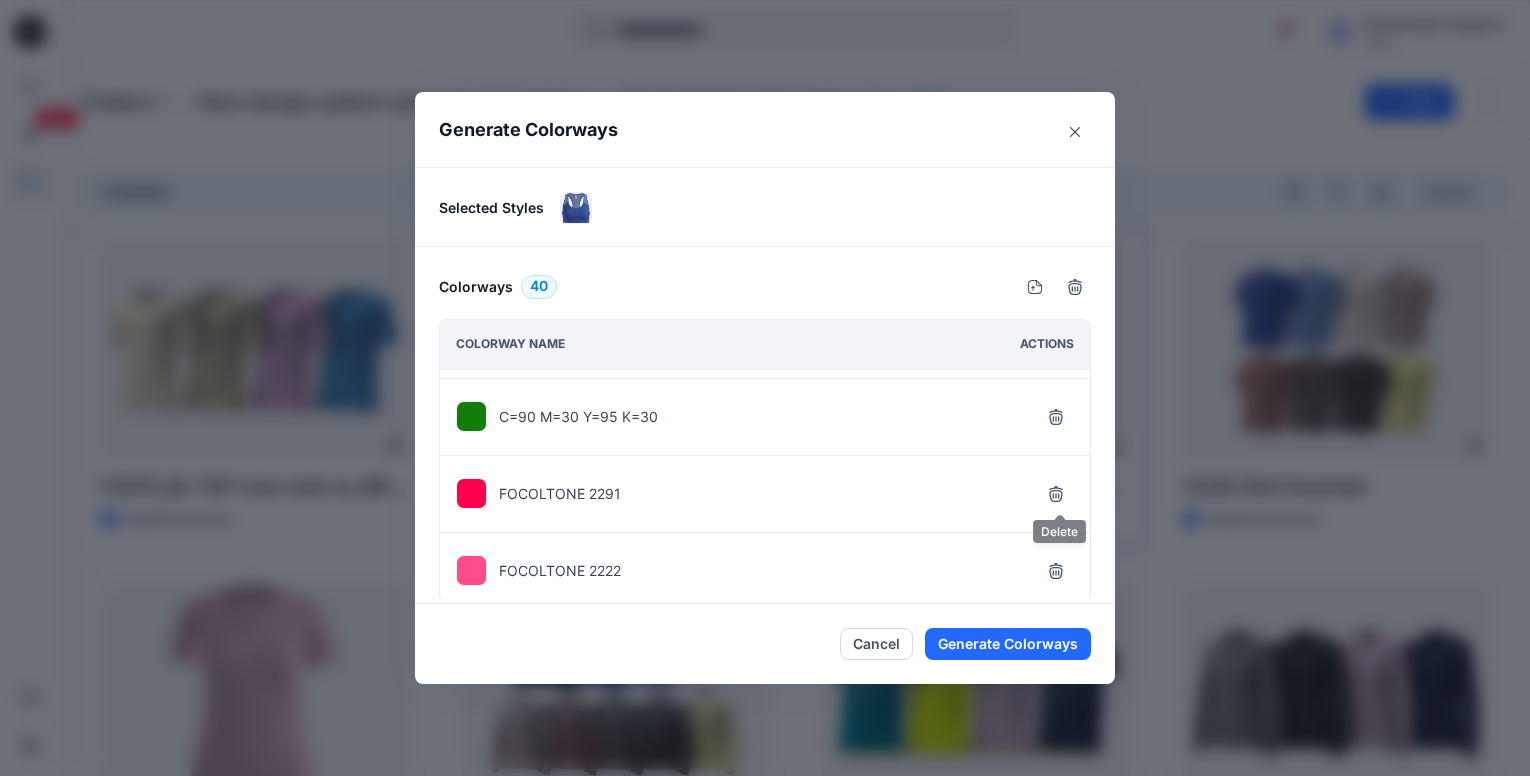 click 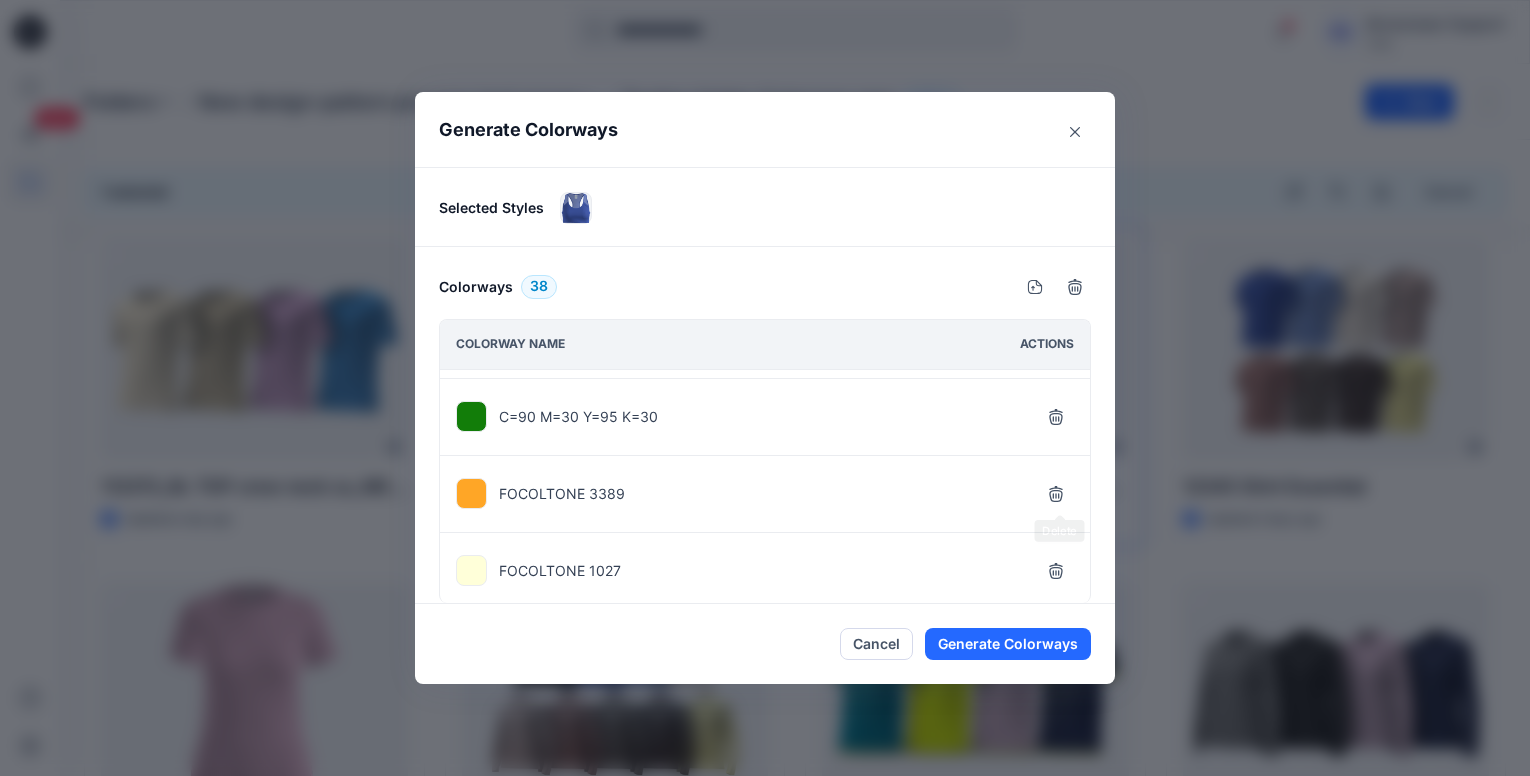 click 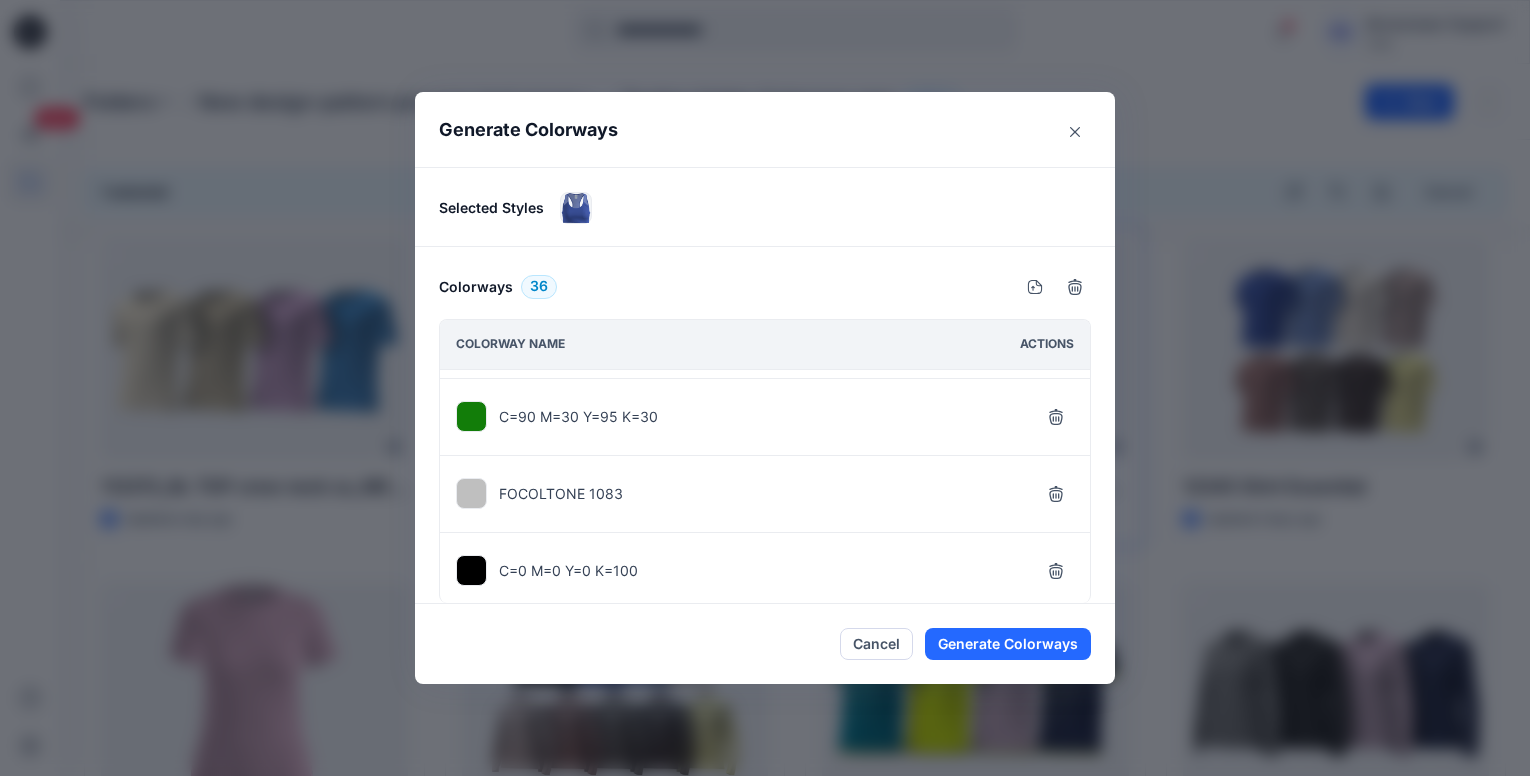 click 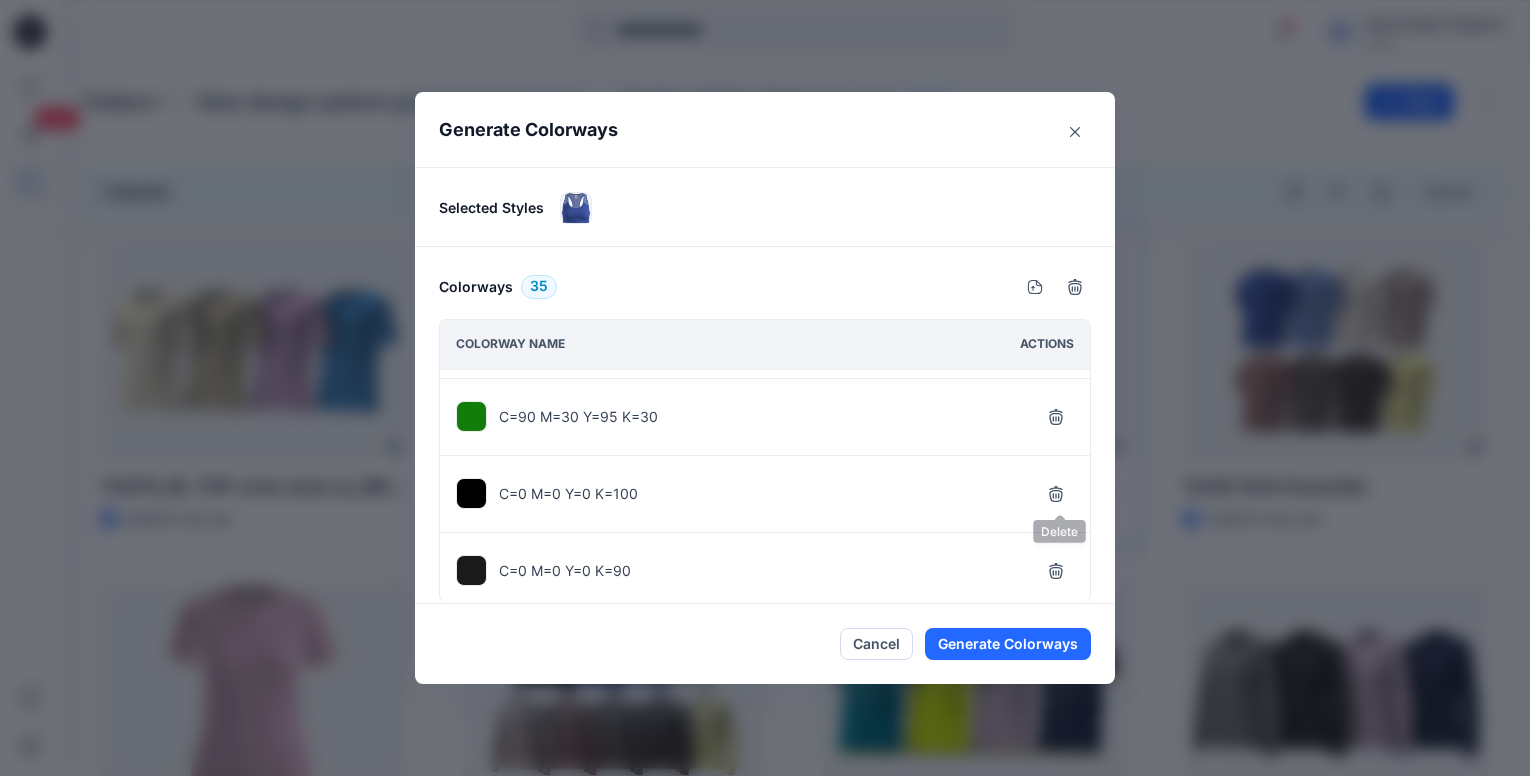 click 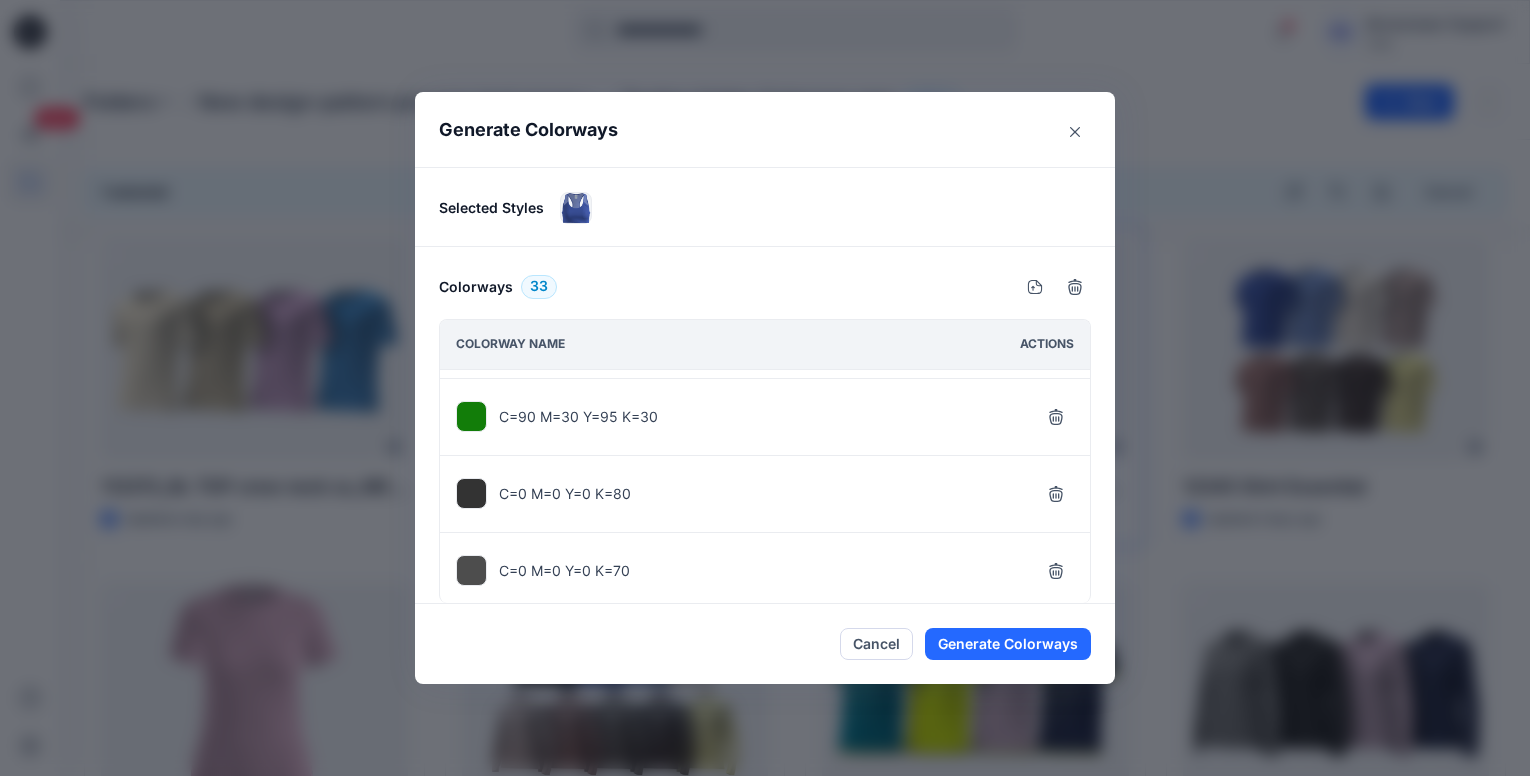 click 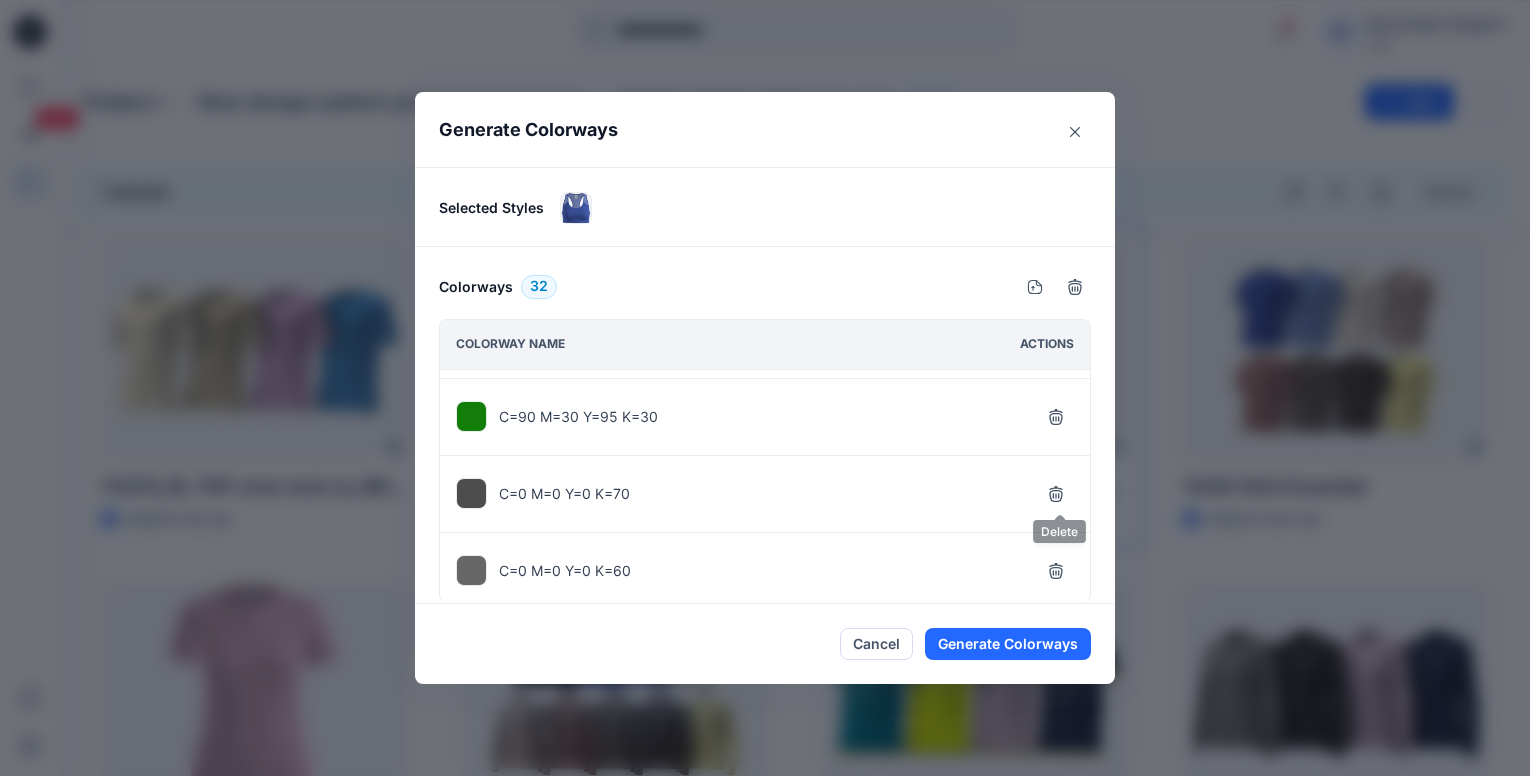 click 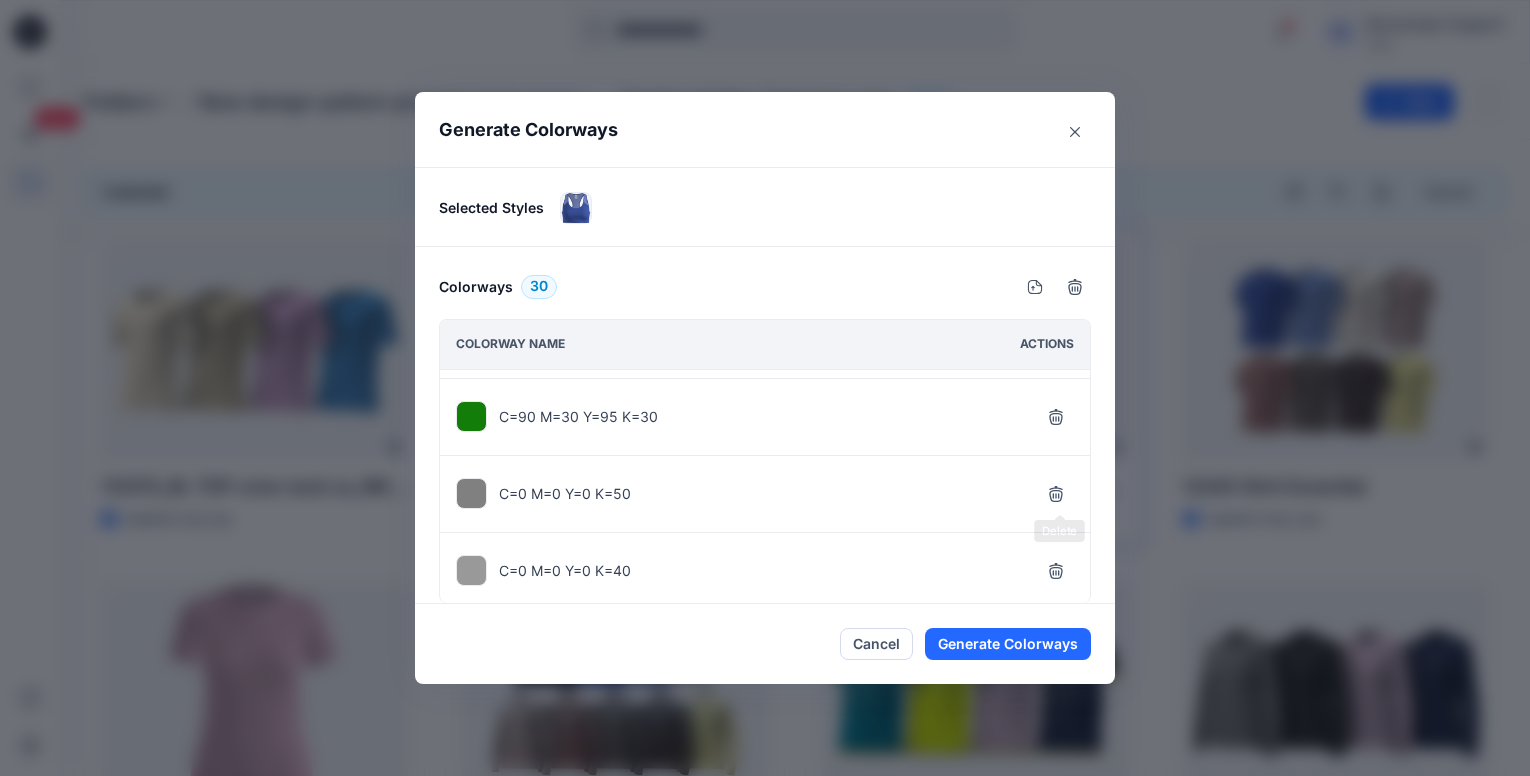 click 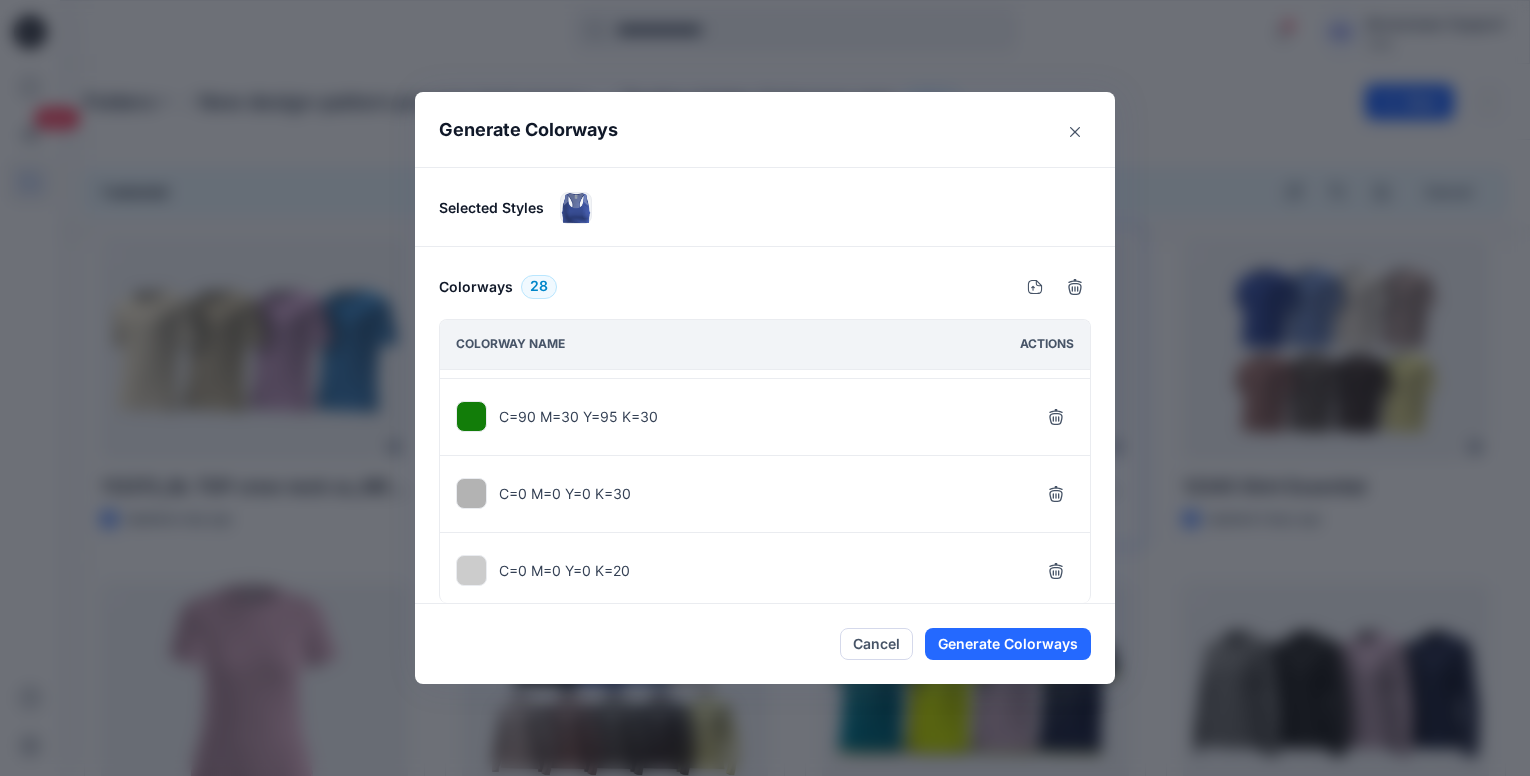 click 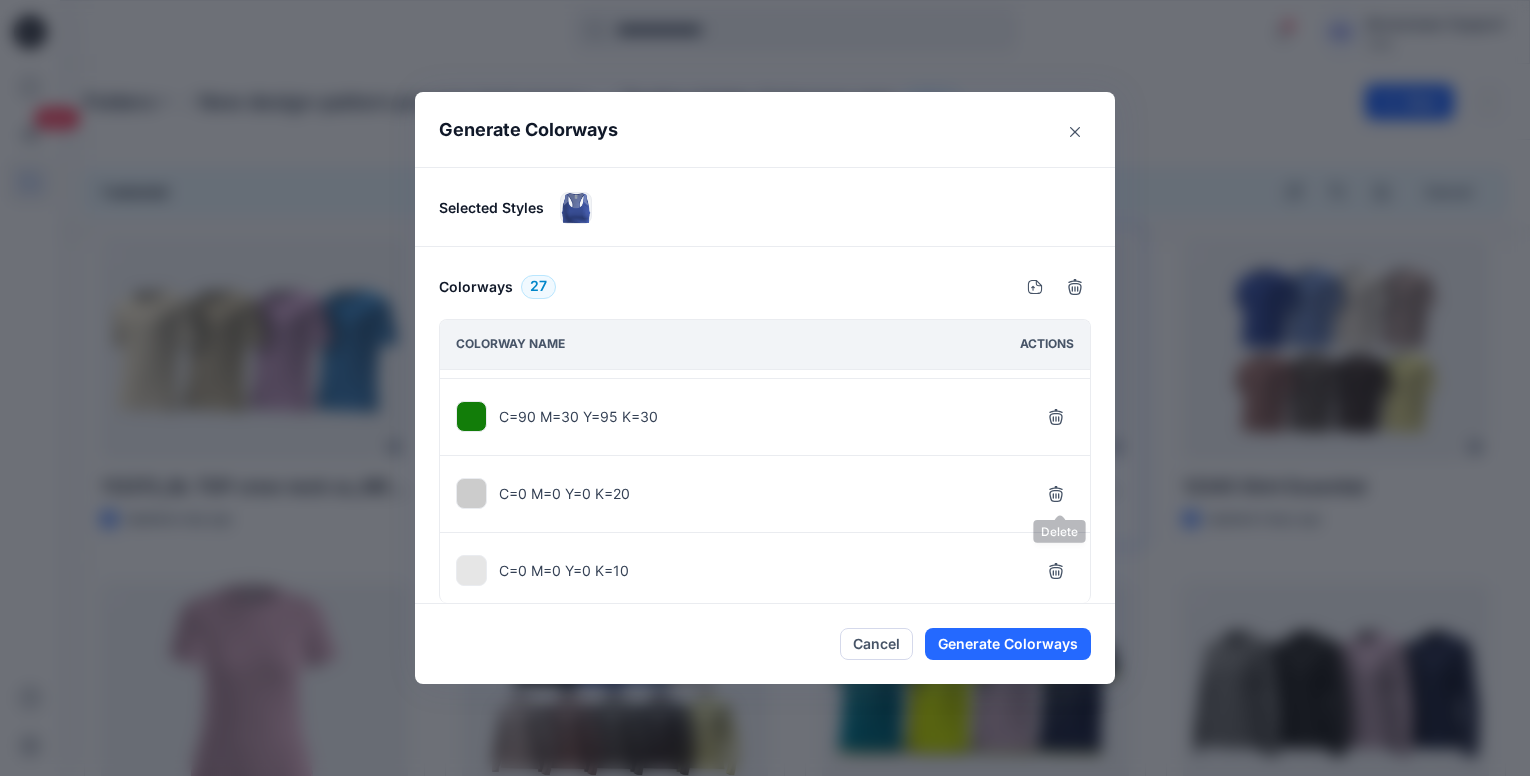 click 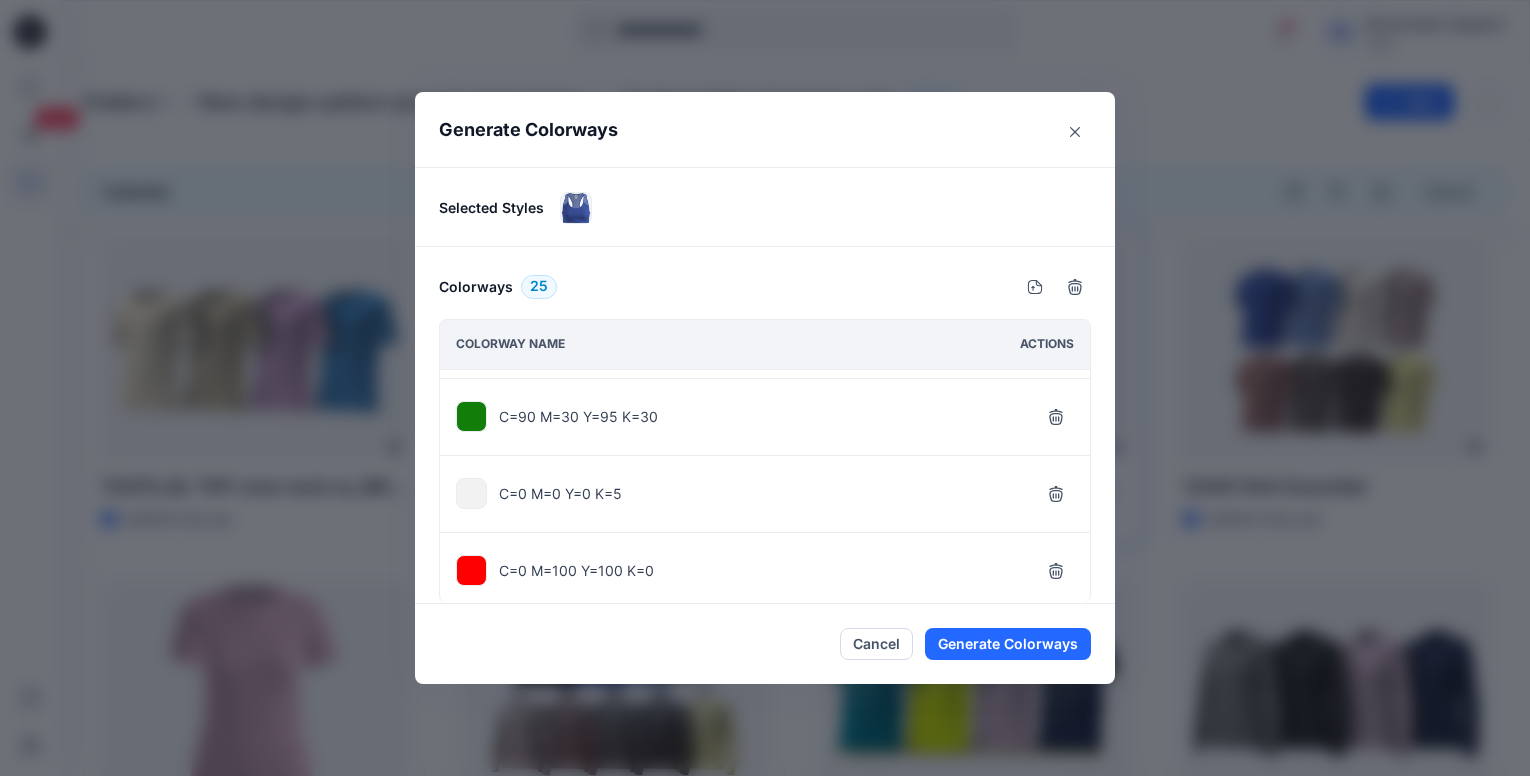 click 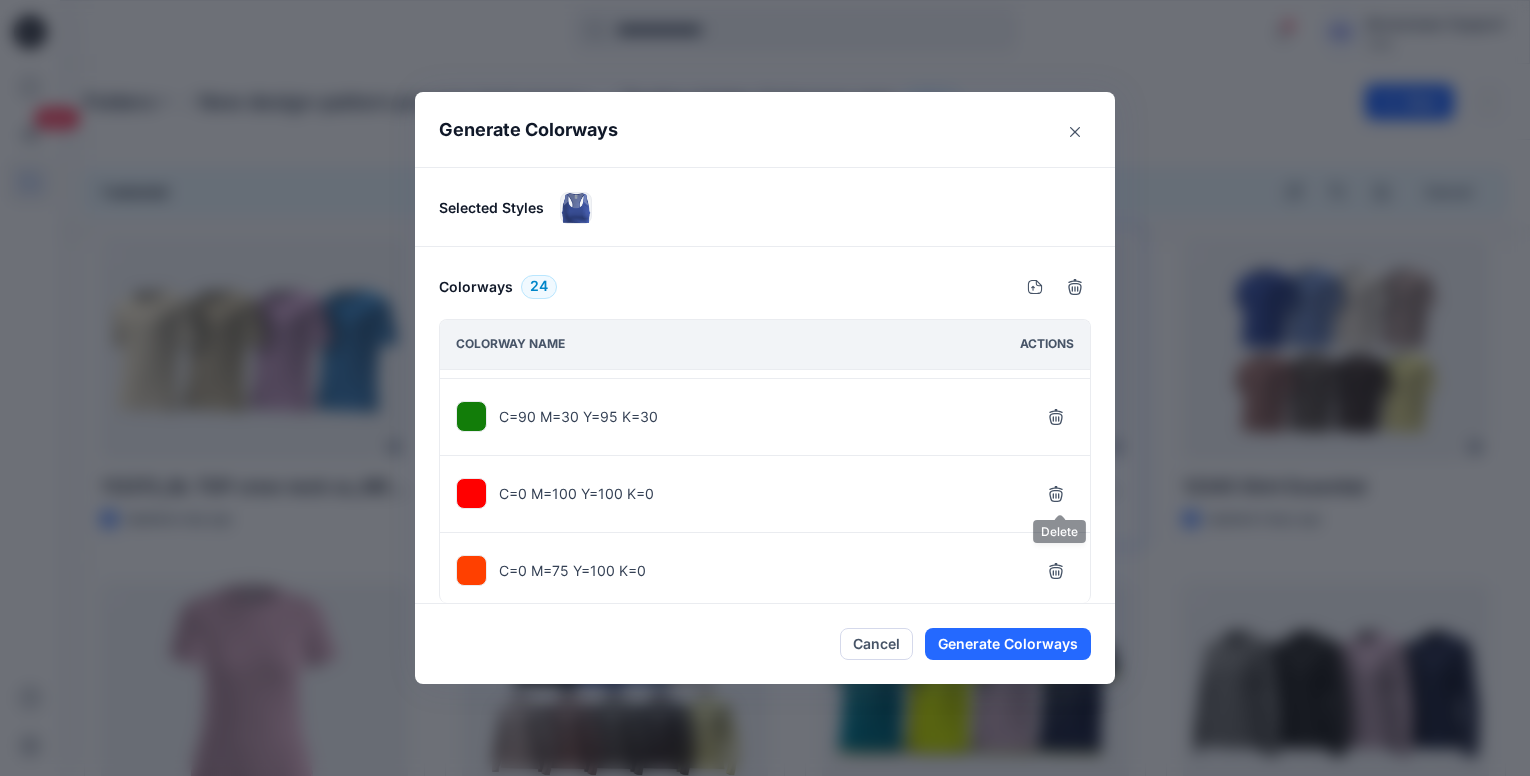 click 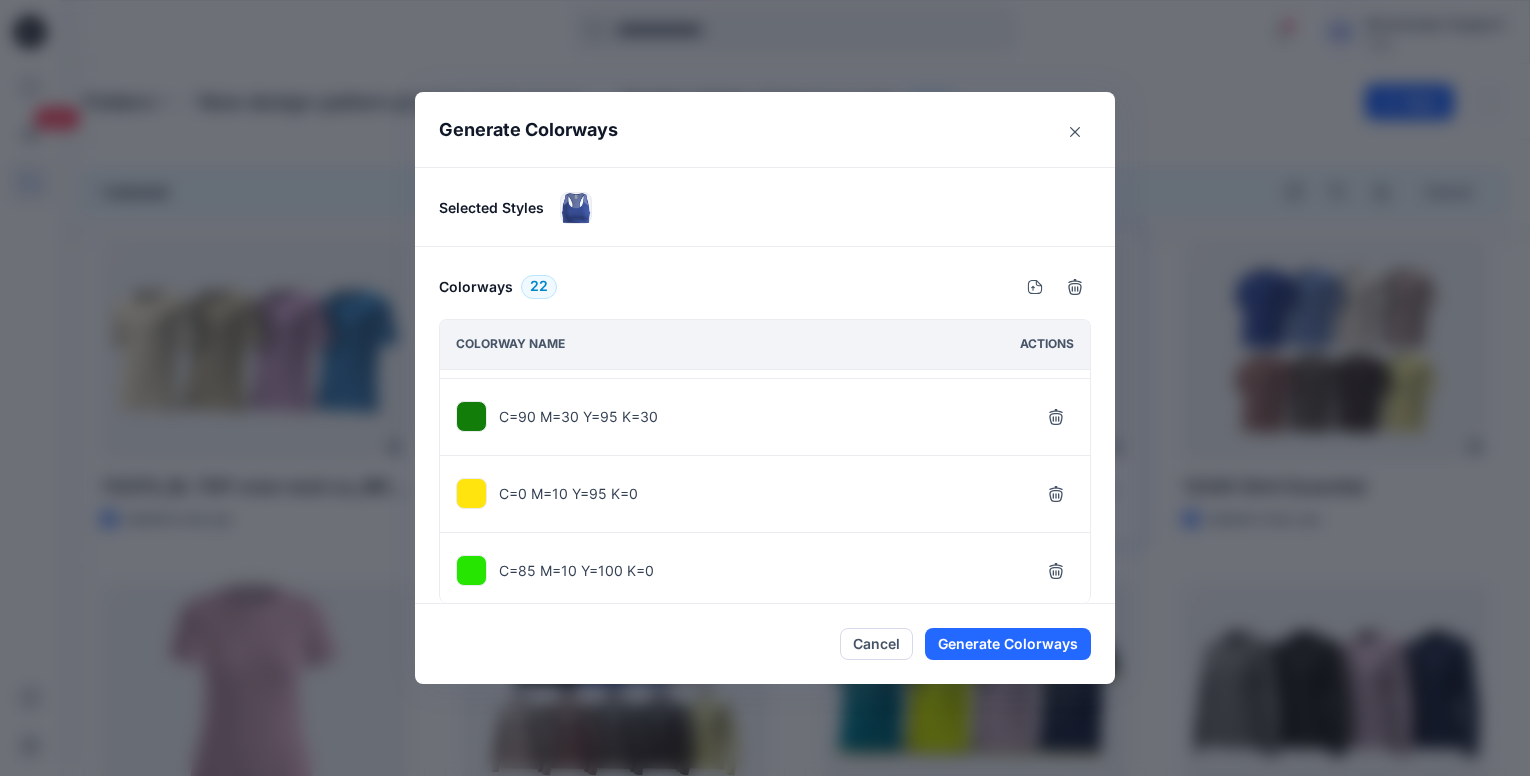 click 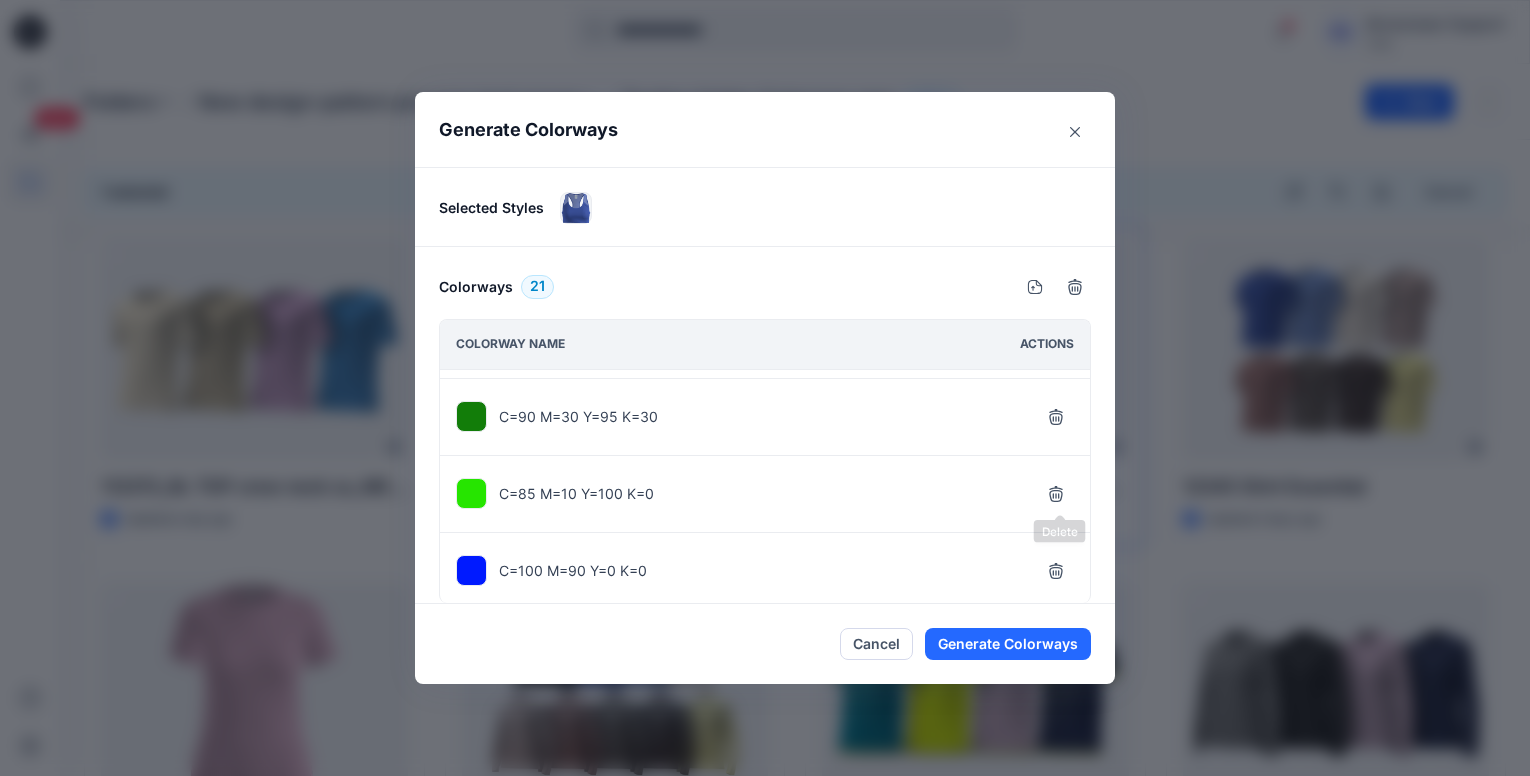 click 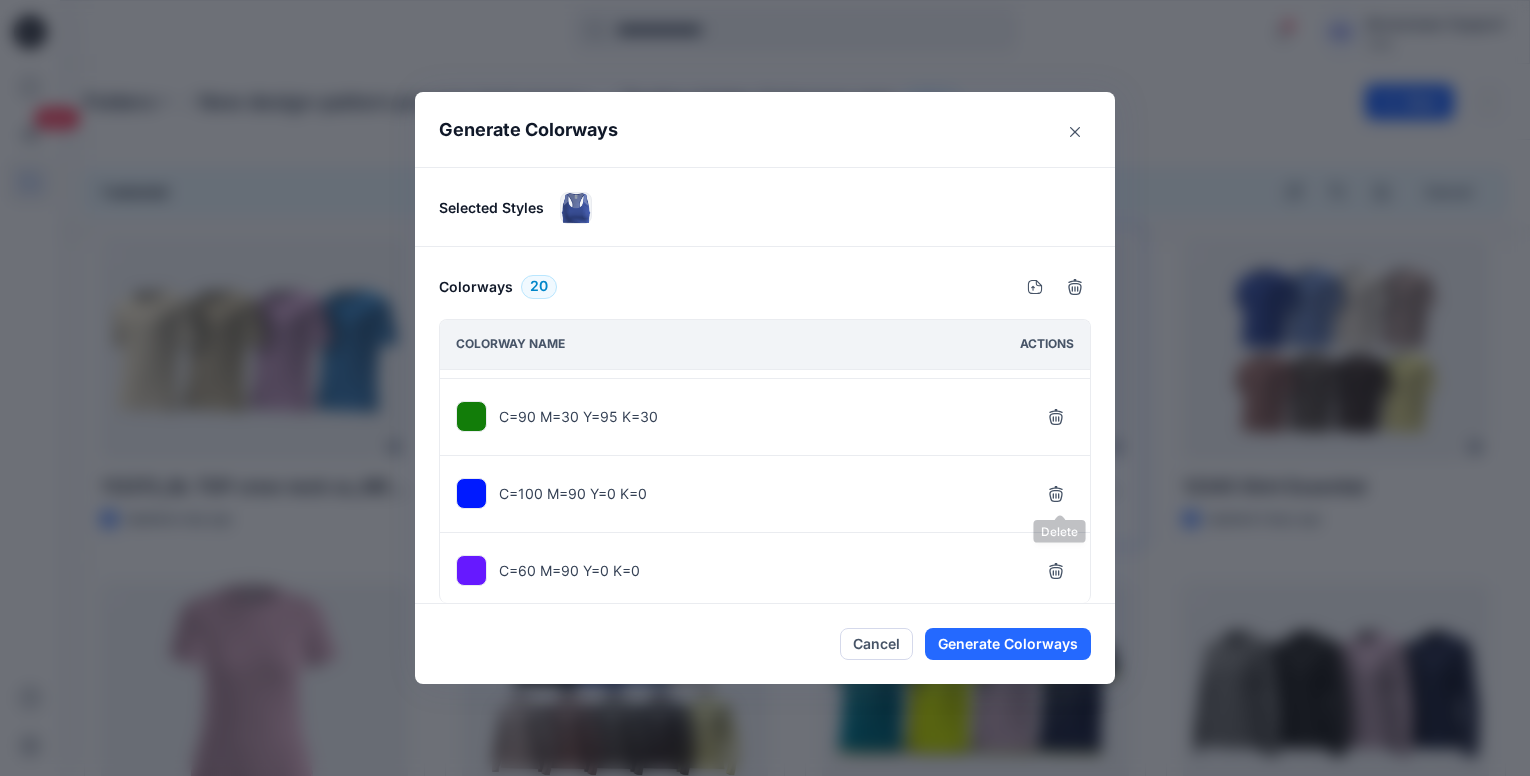 click 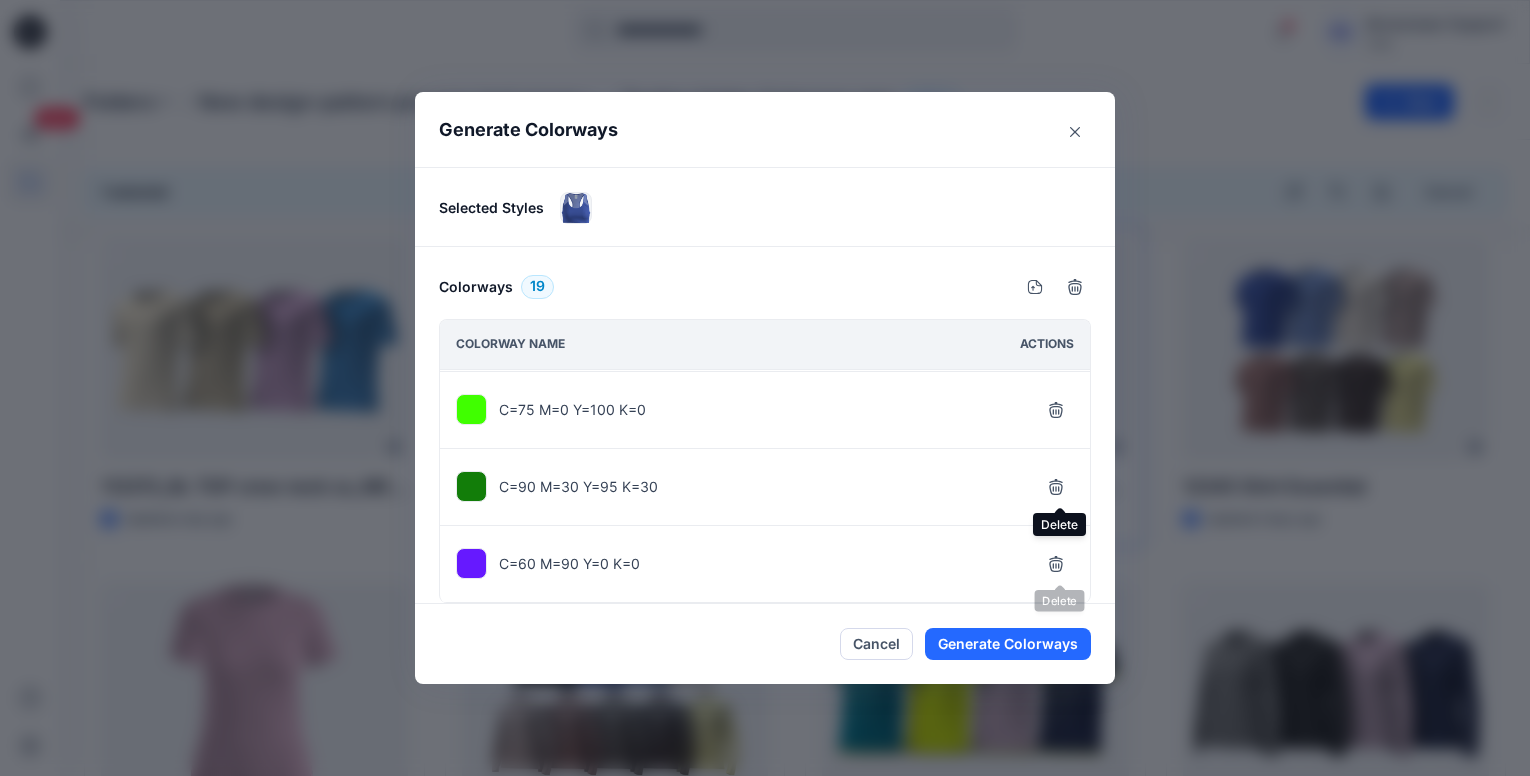 click 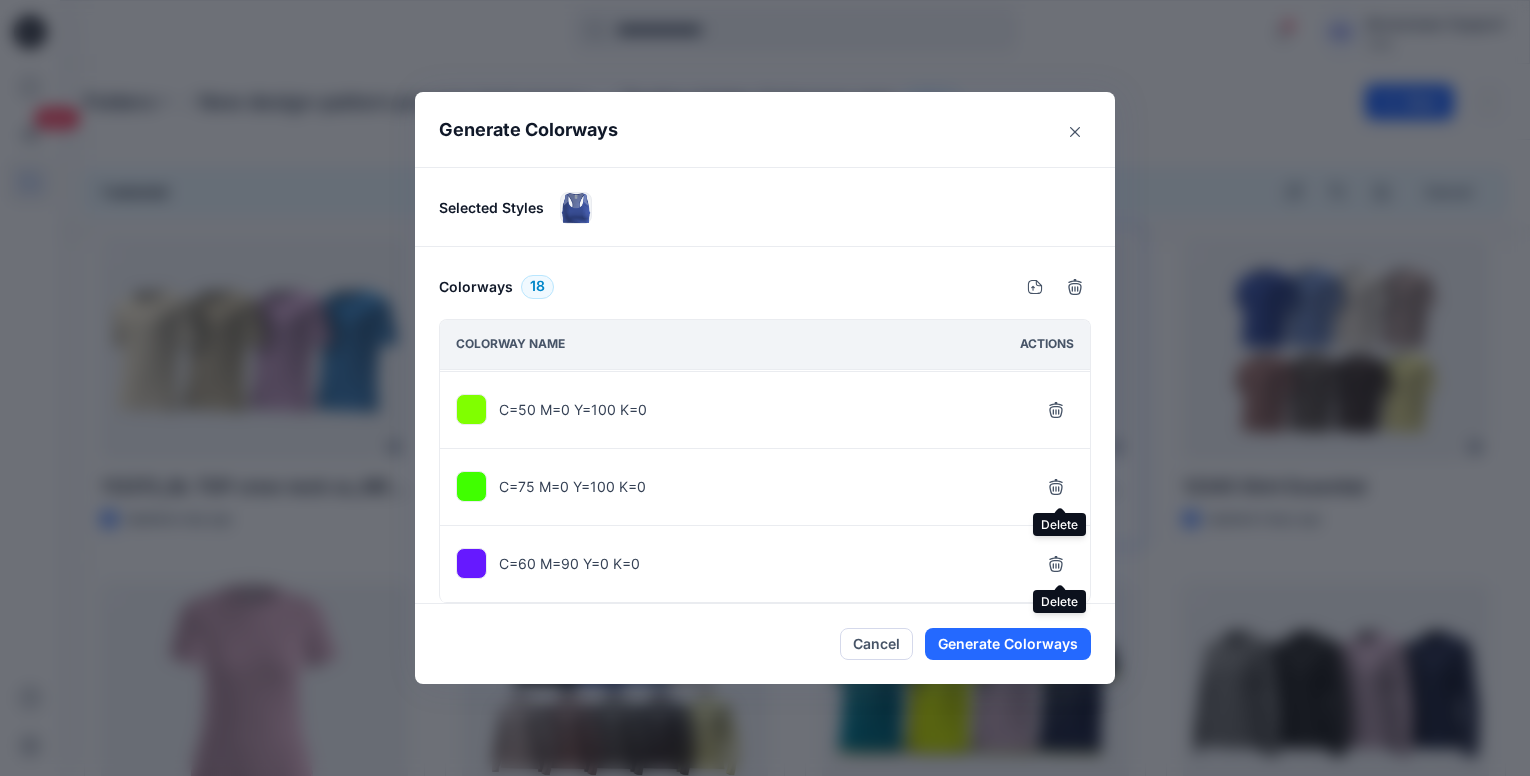 click 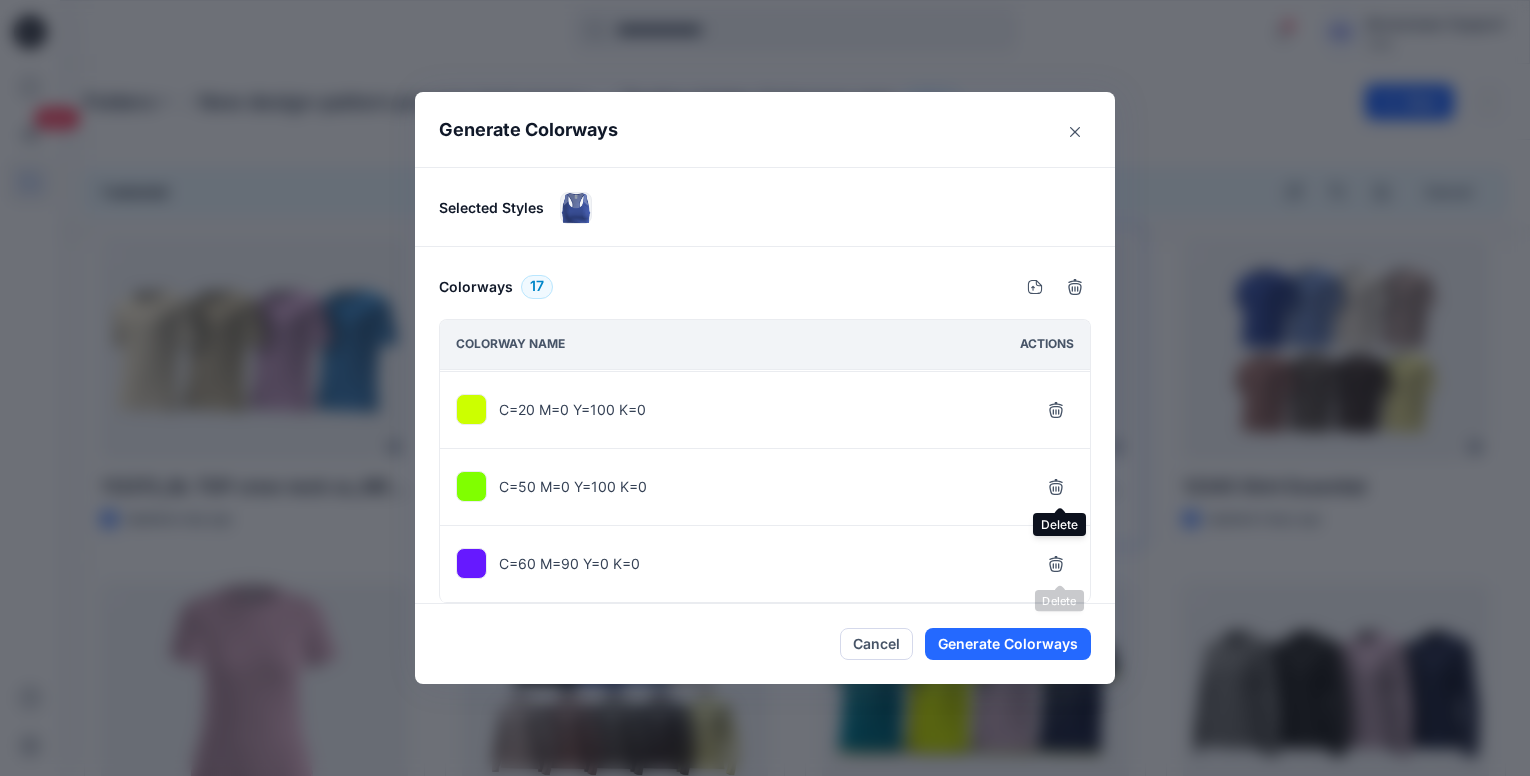 click 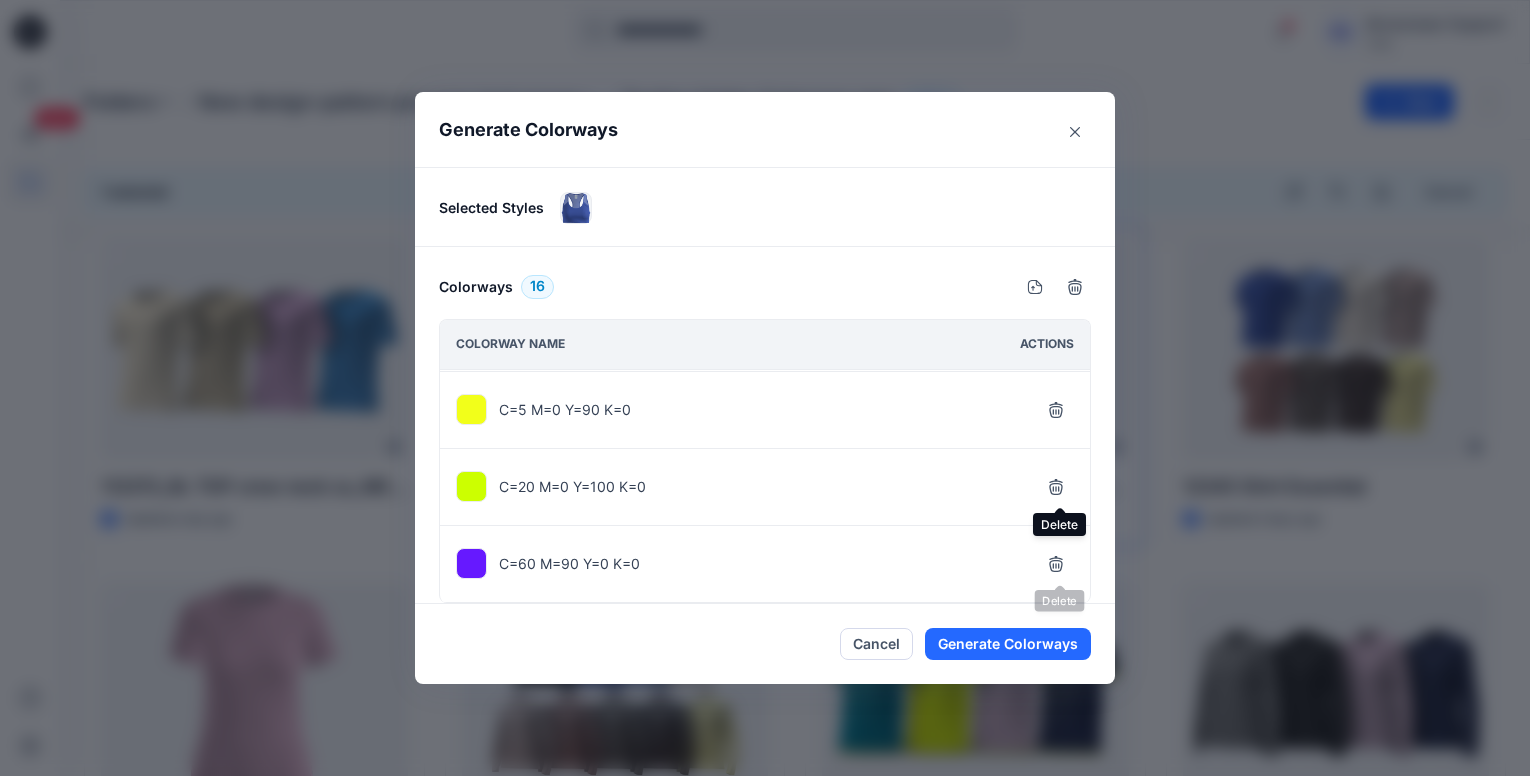 click 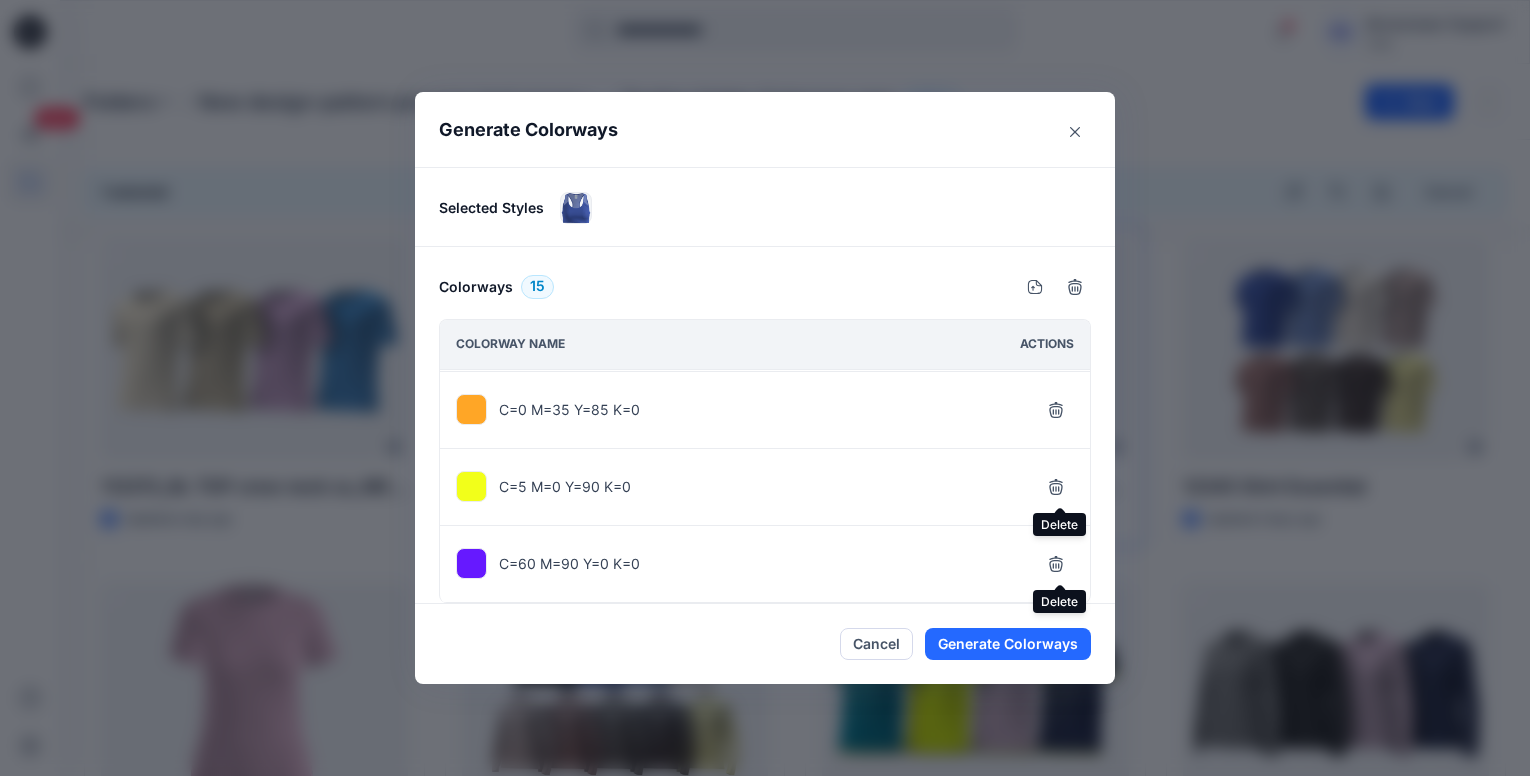 click 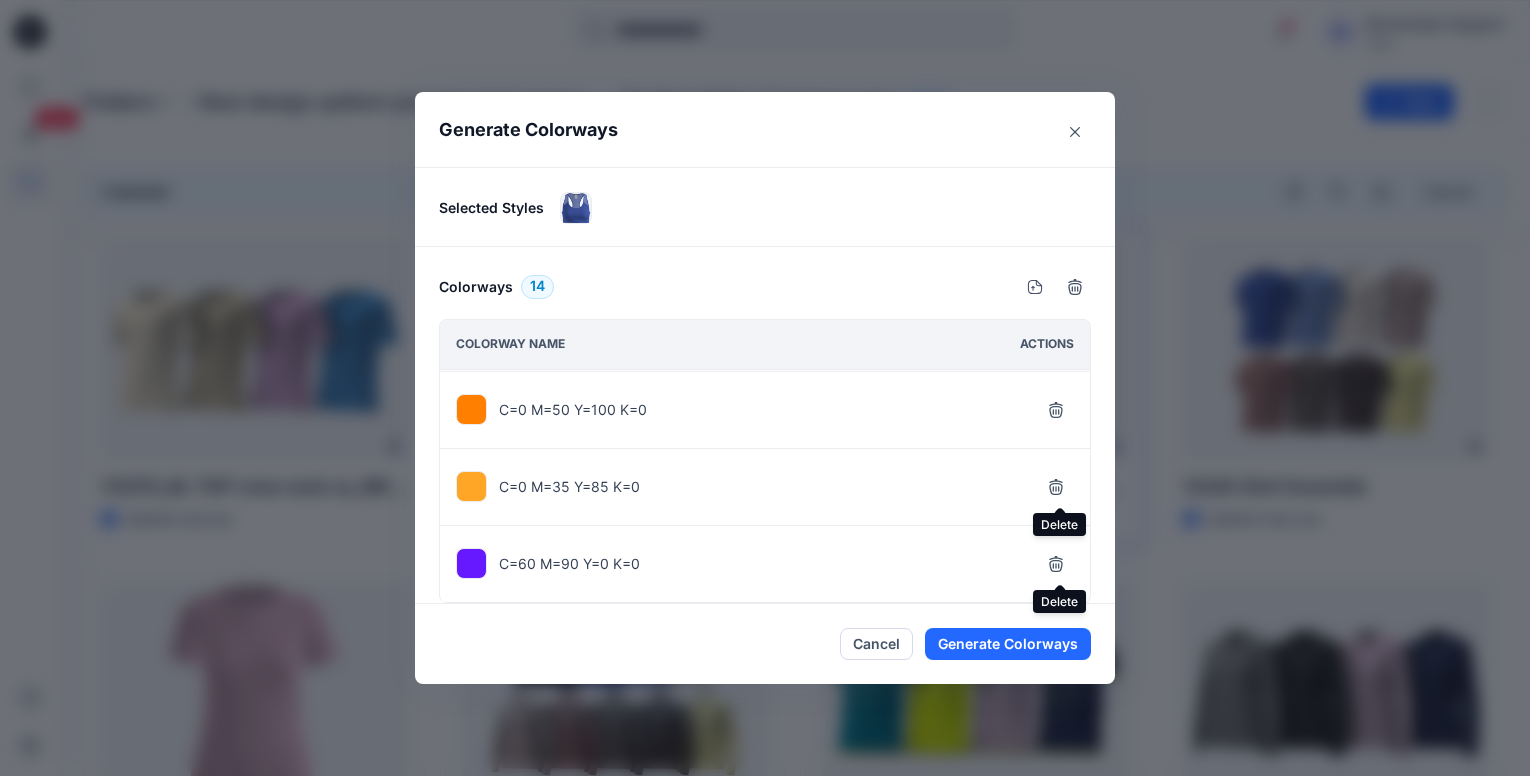 click 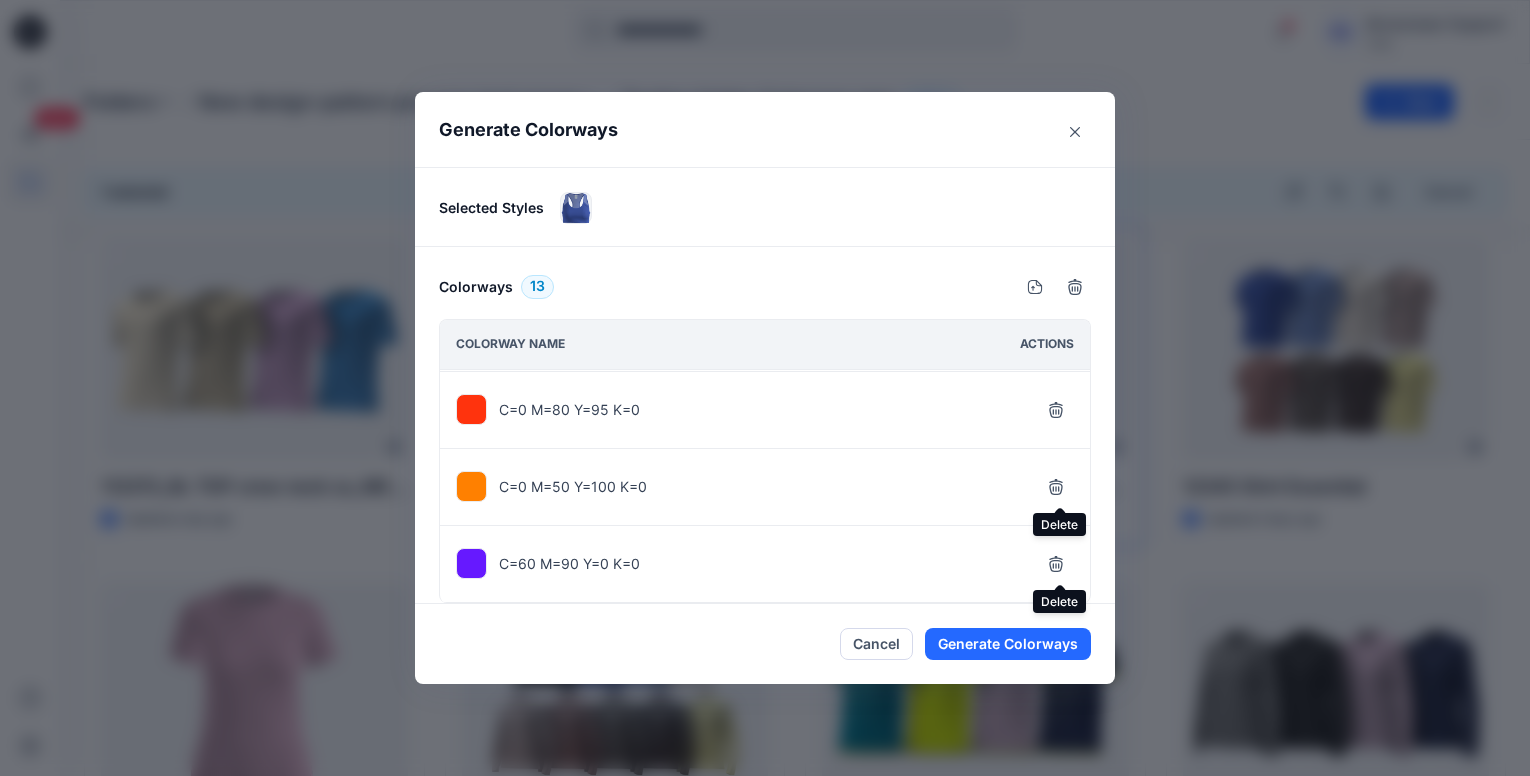 click 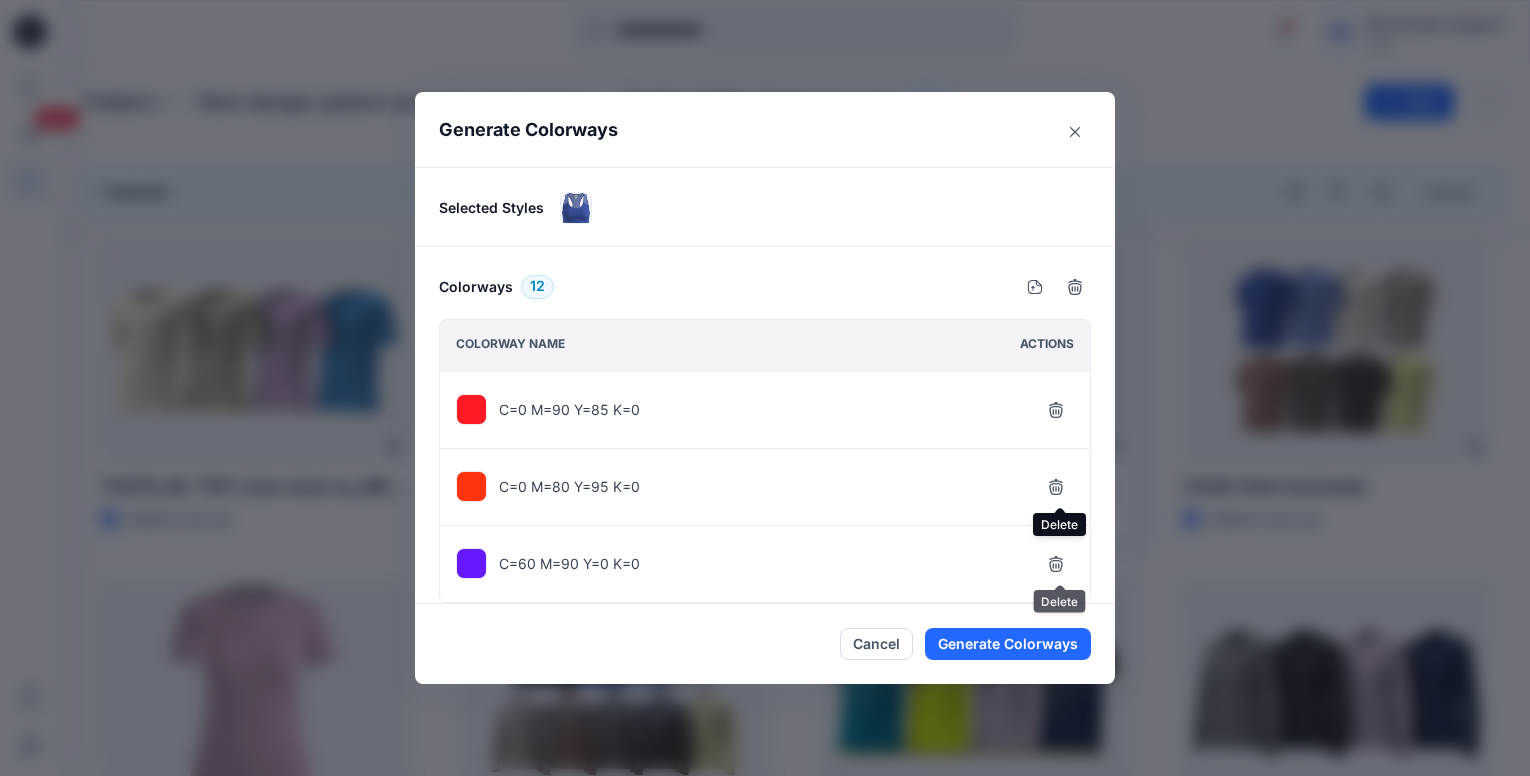 click 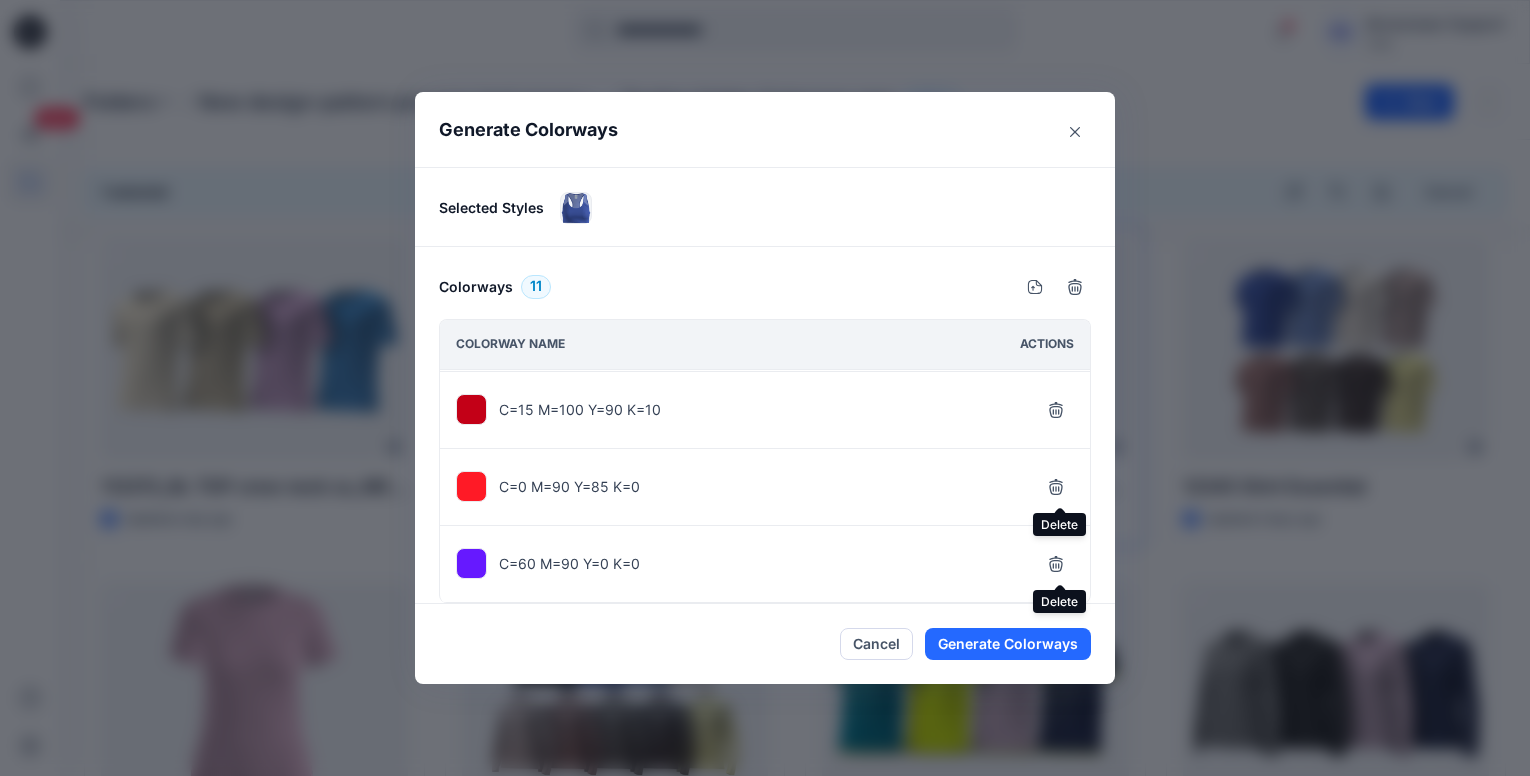 click 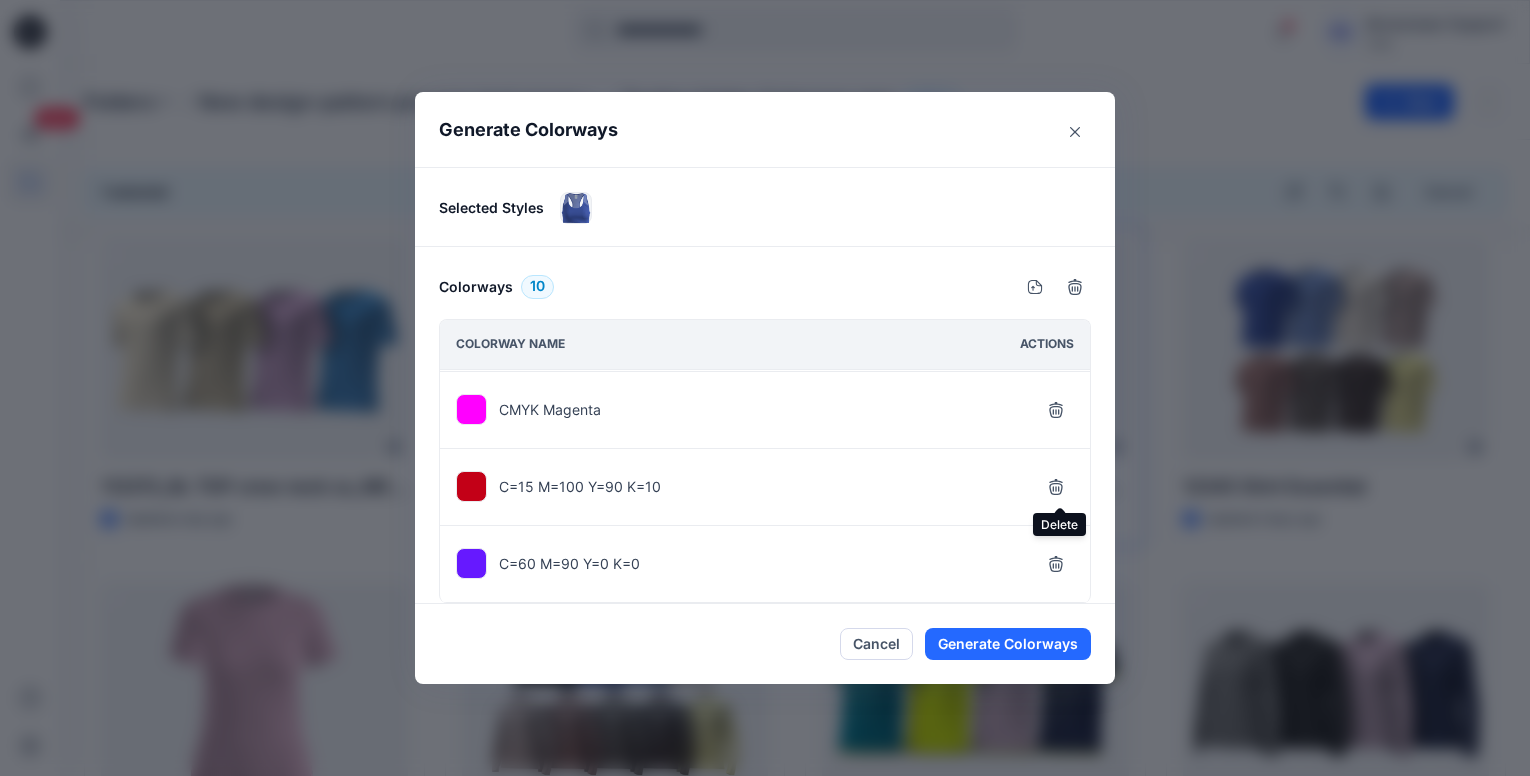 click 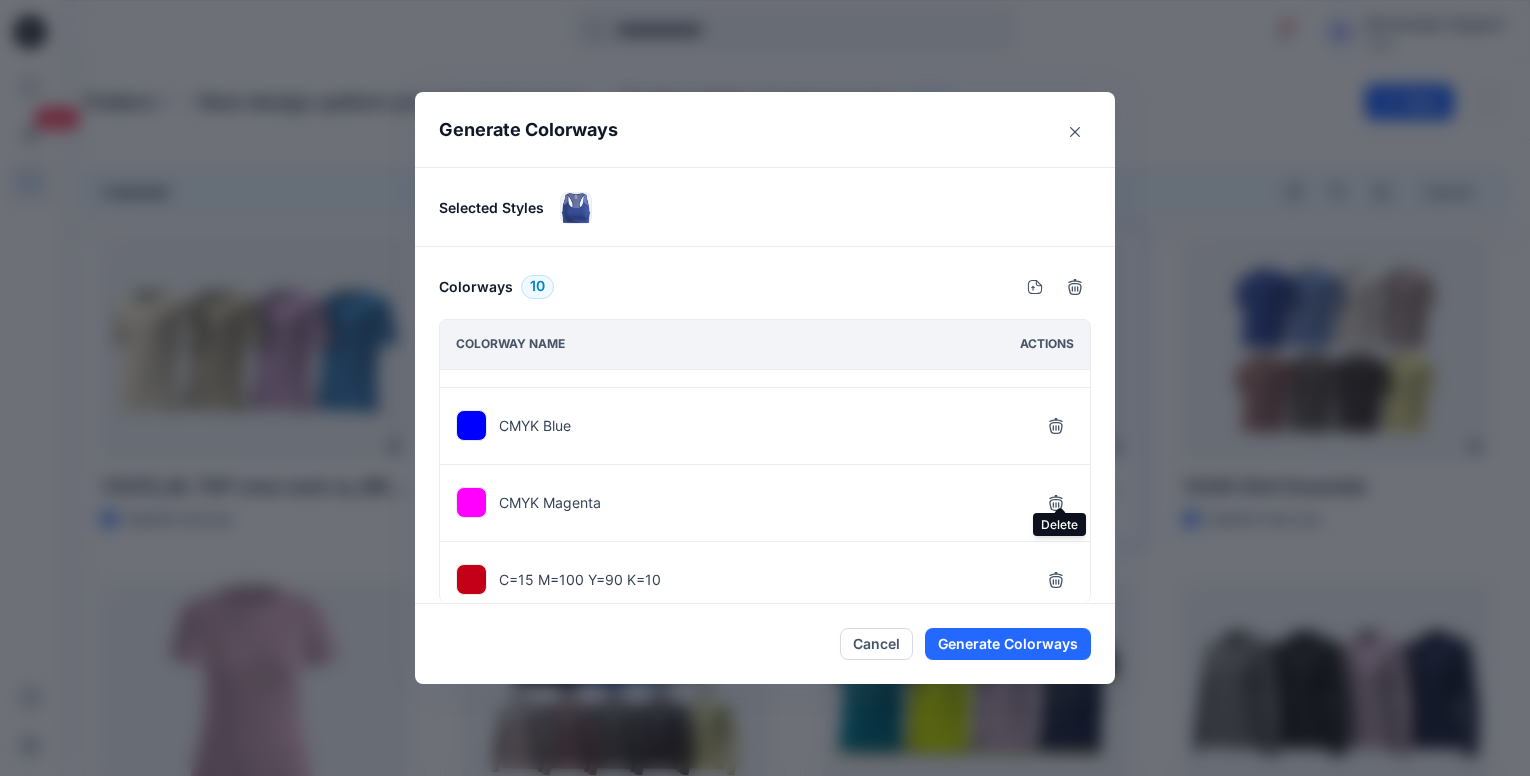 click 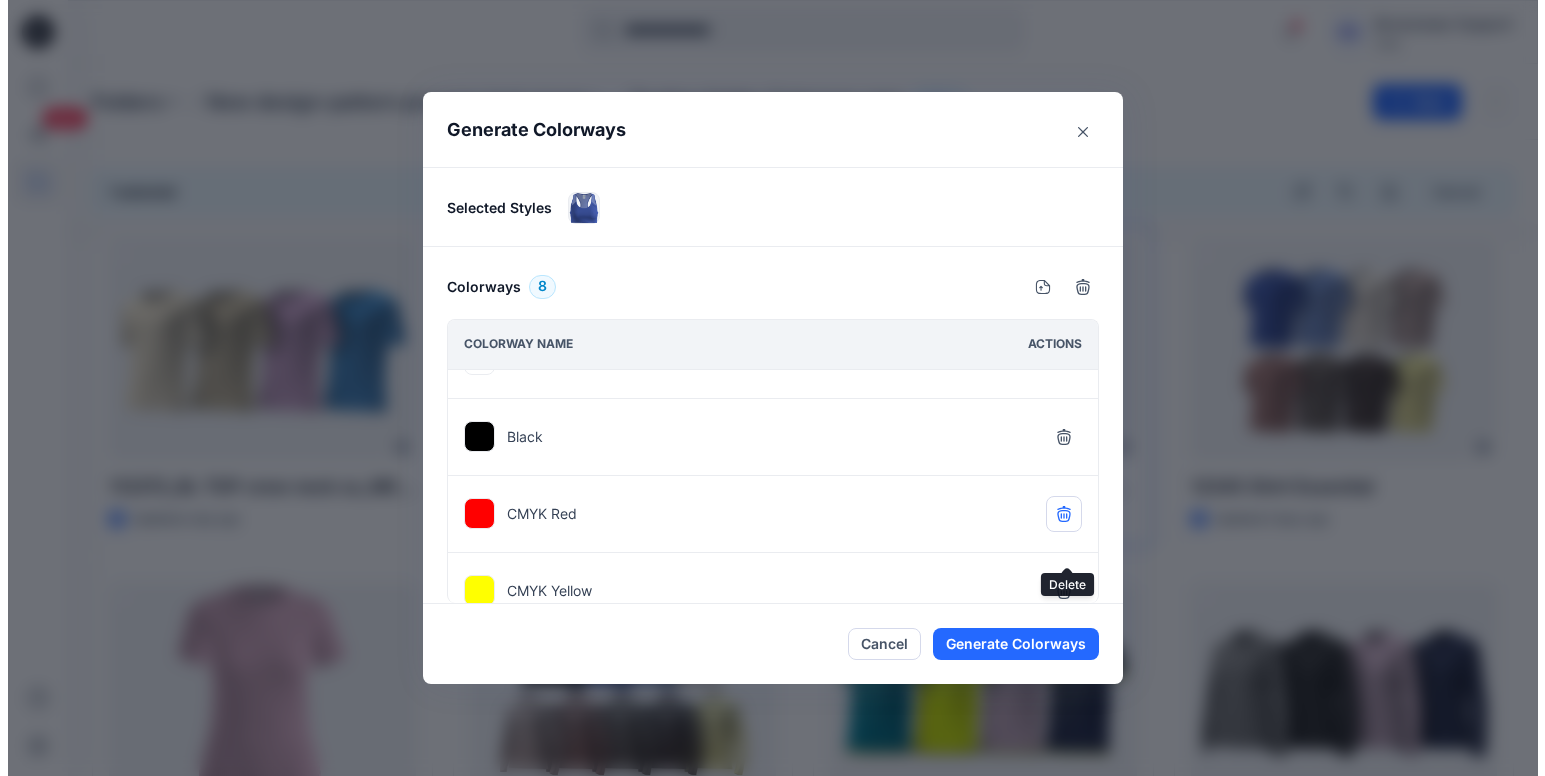 scroll, scrollTop: 0, scrollLeft: 0, axis: both 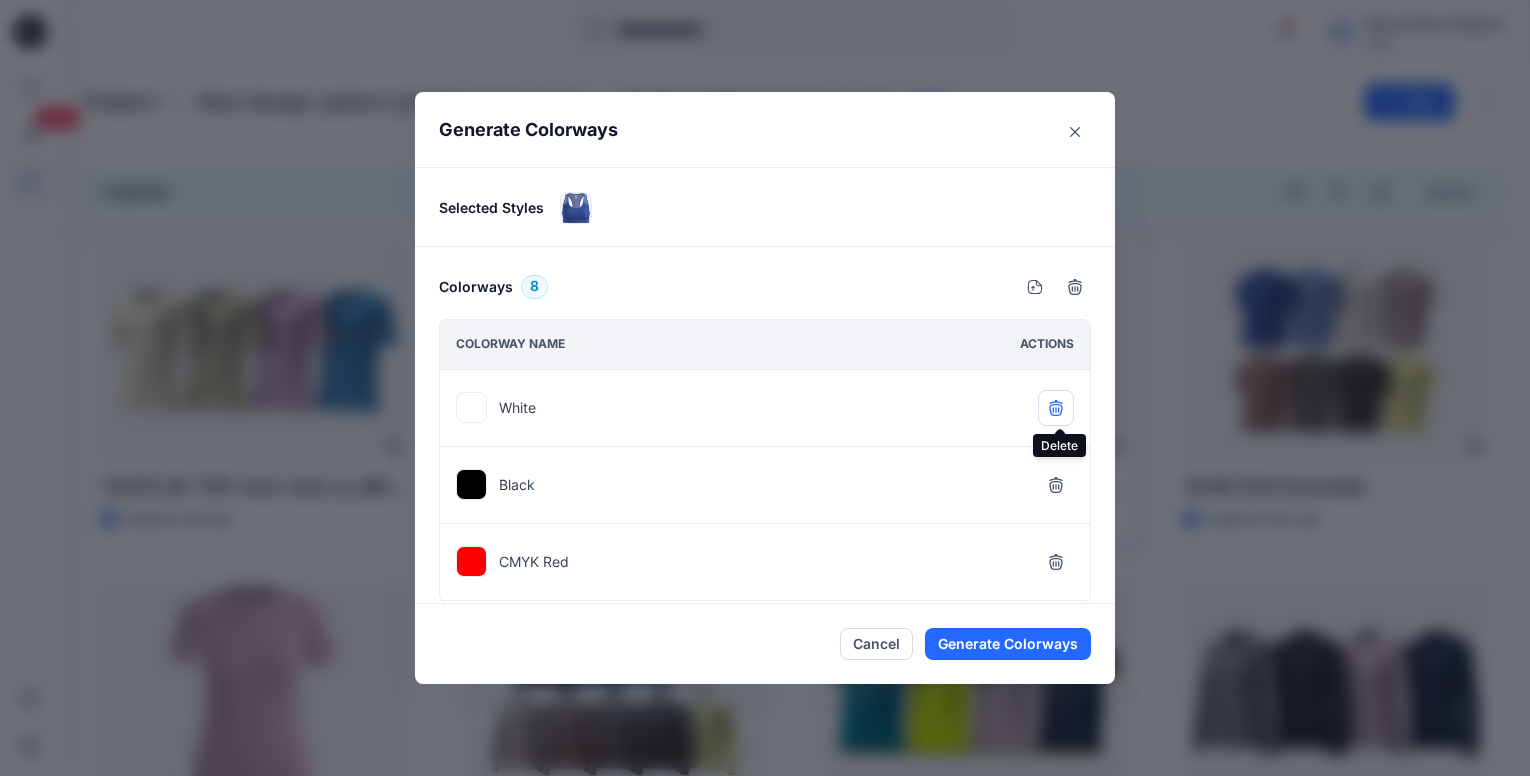 click 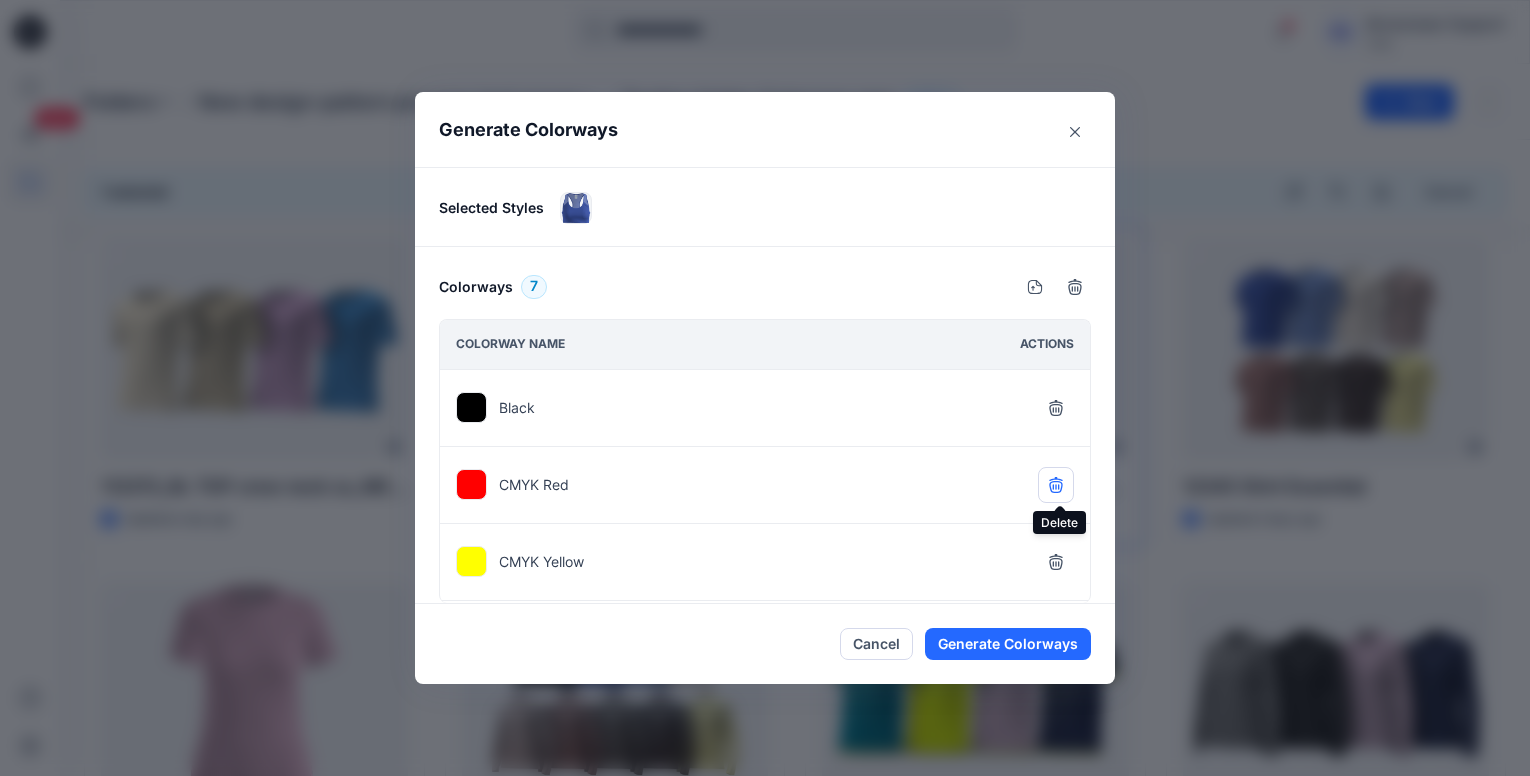 click 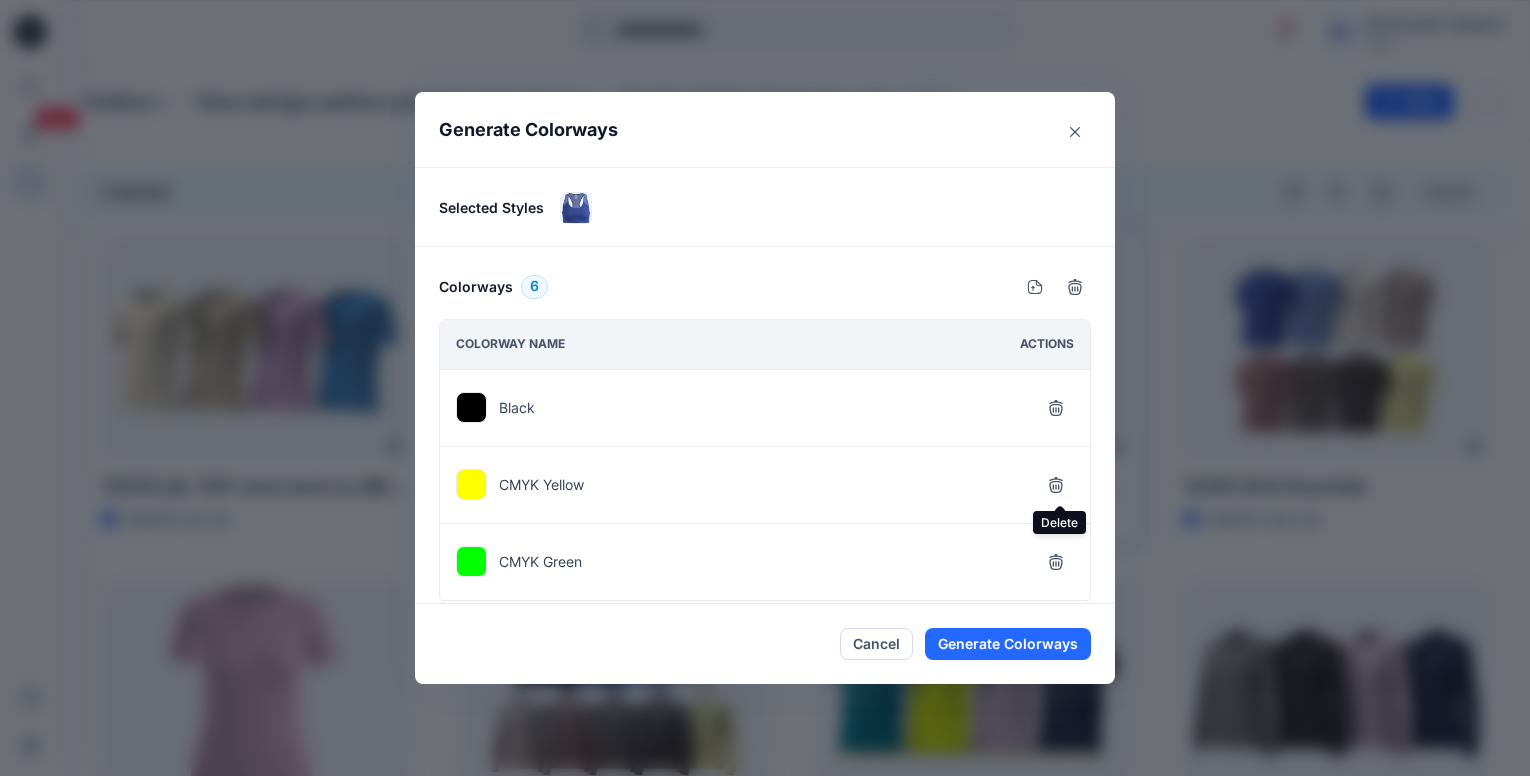 click 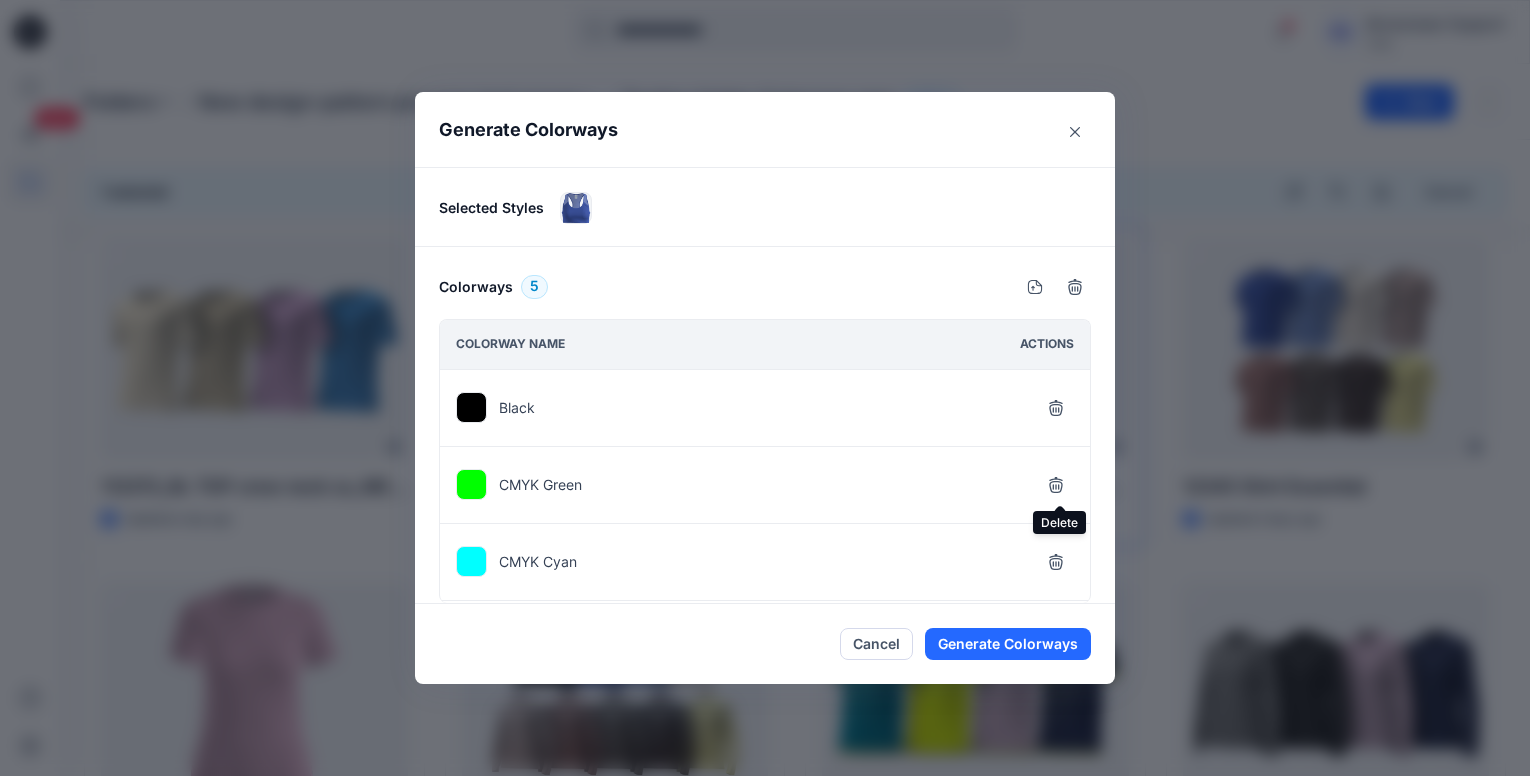 click 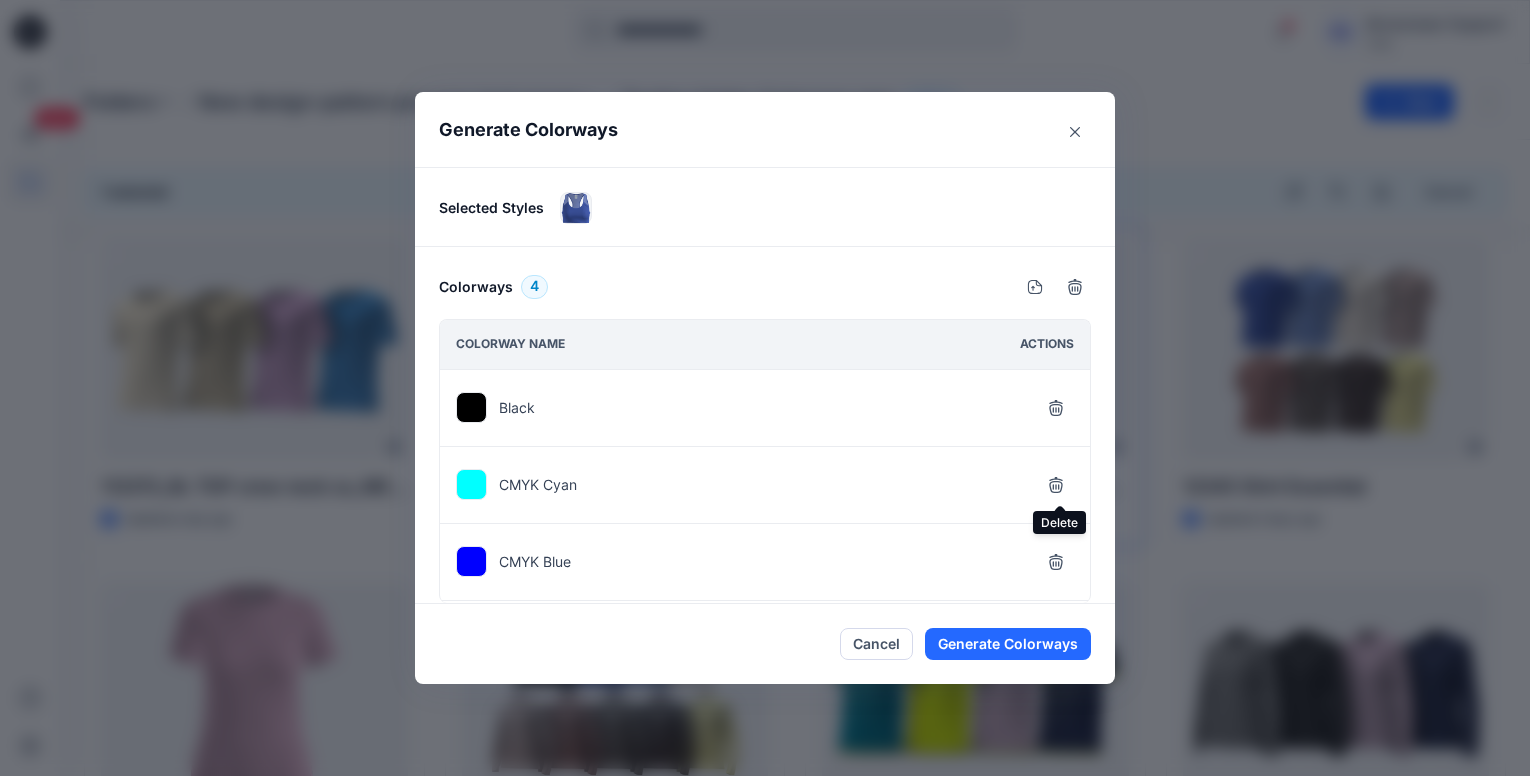click 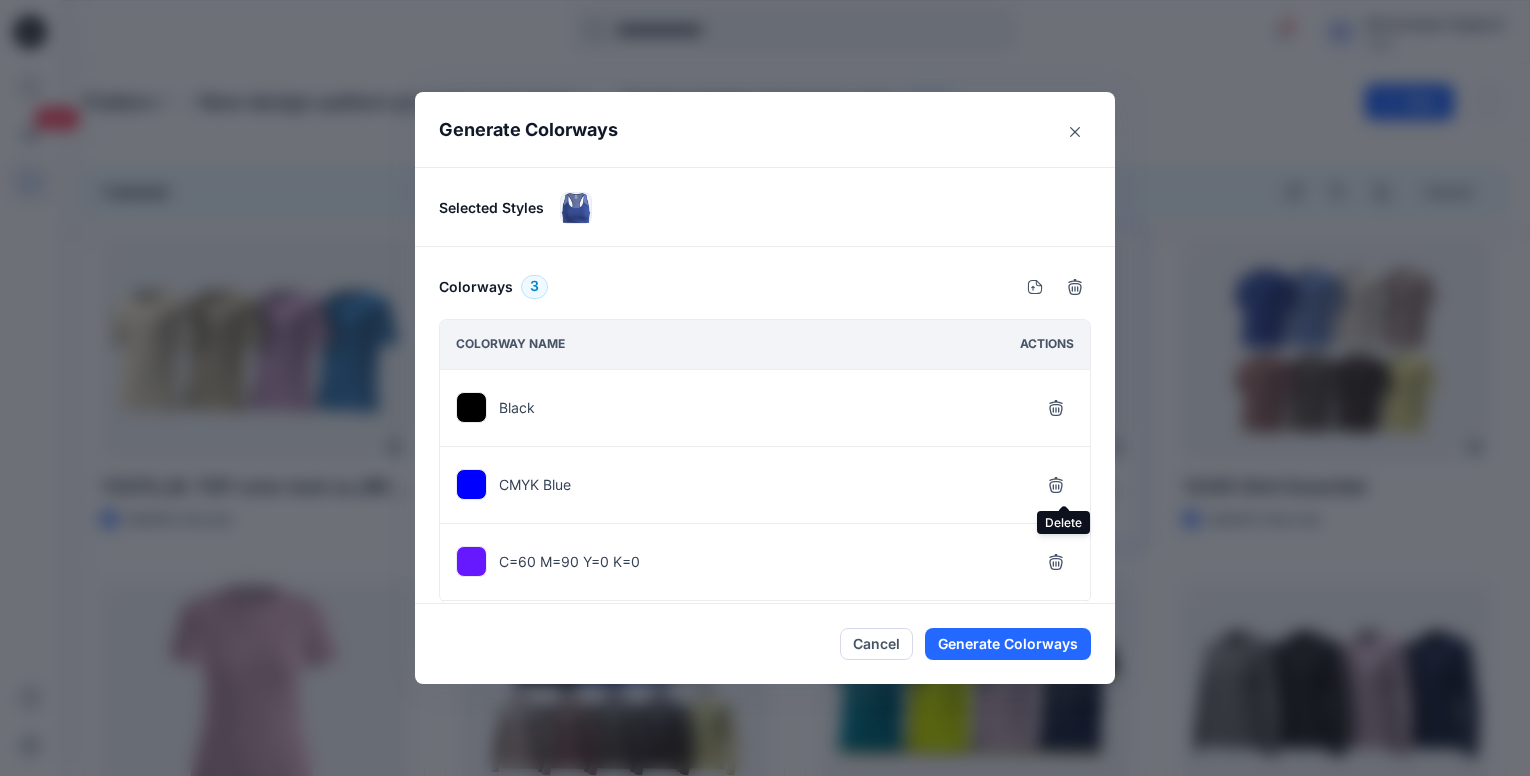 click 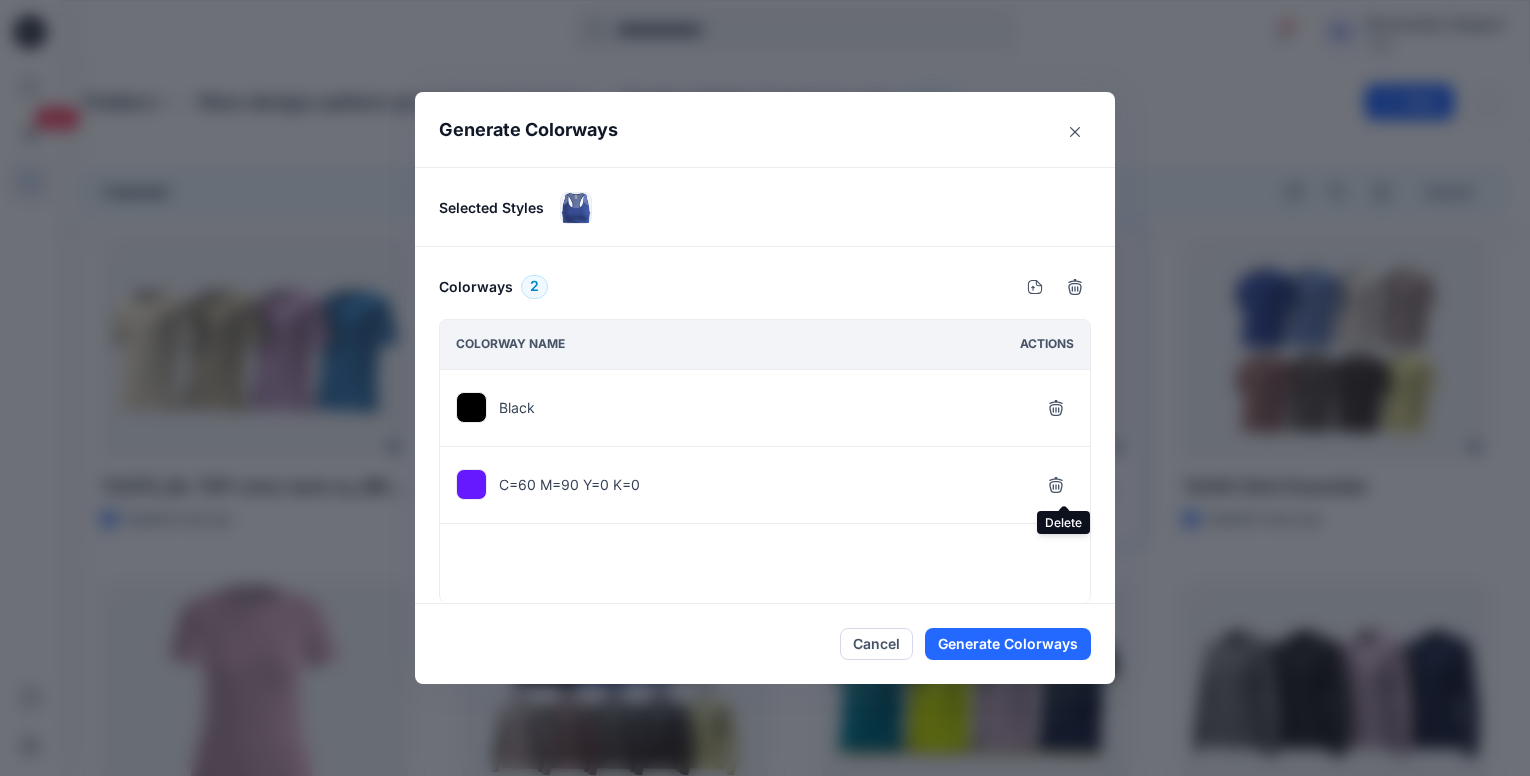 click 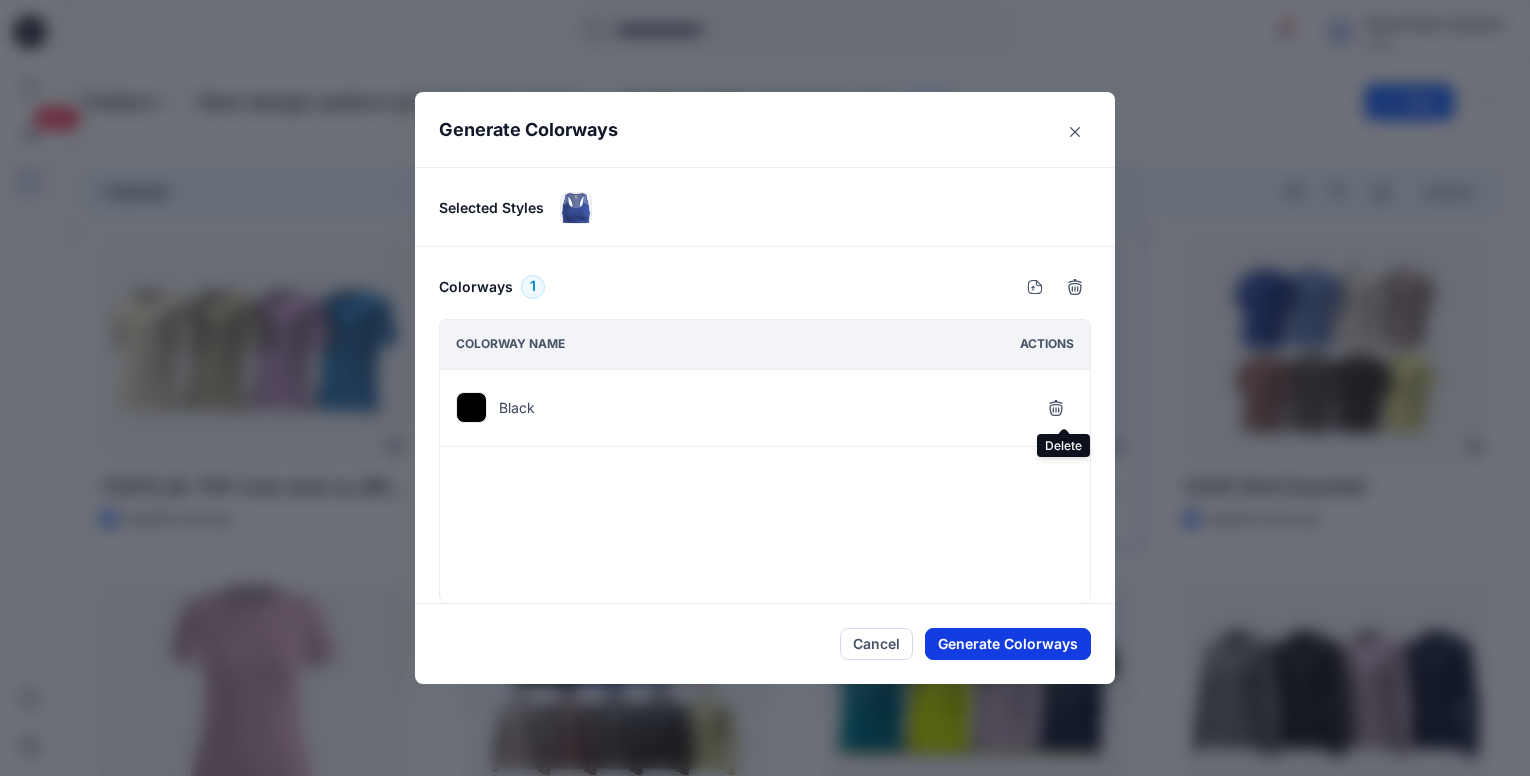 click on "Generate Colorways" at bounding box center [1008, 644] 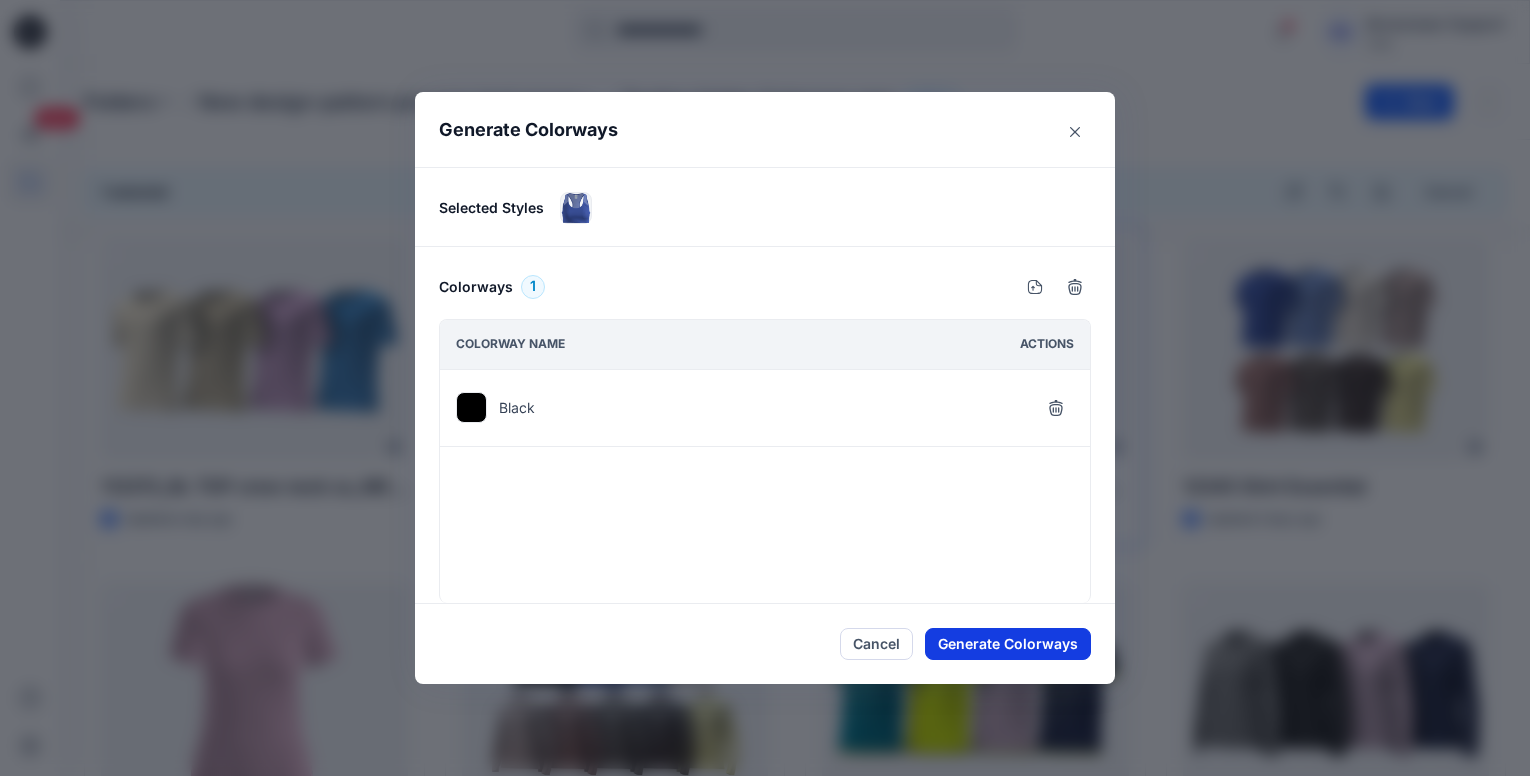 click on "Generate Colorways" at bounding box center (1008, 644) 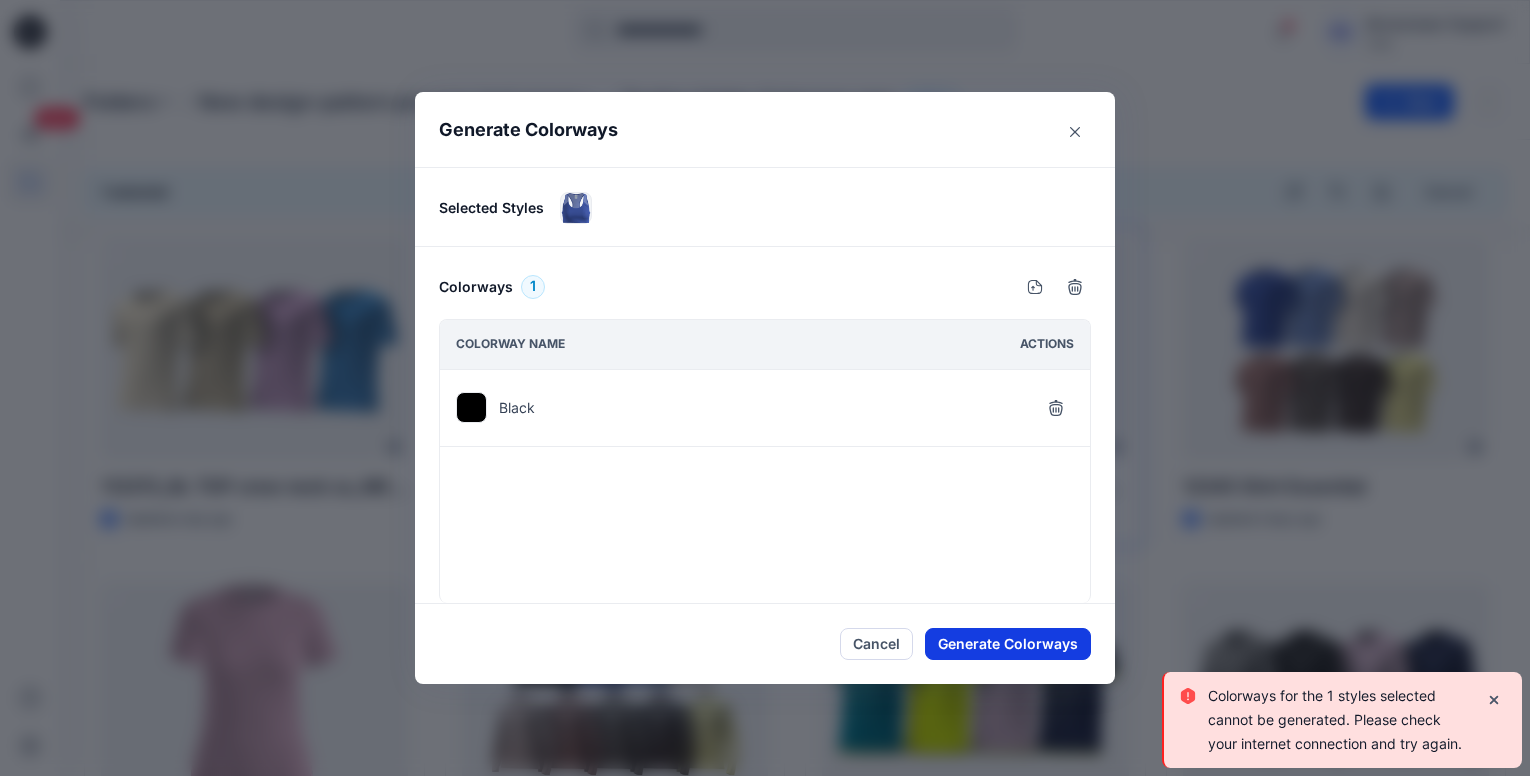 type 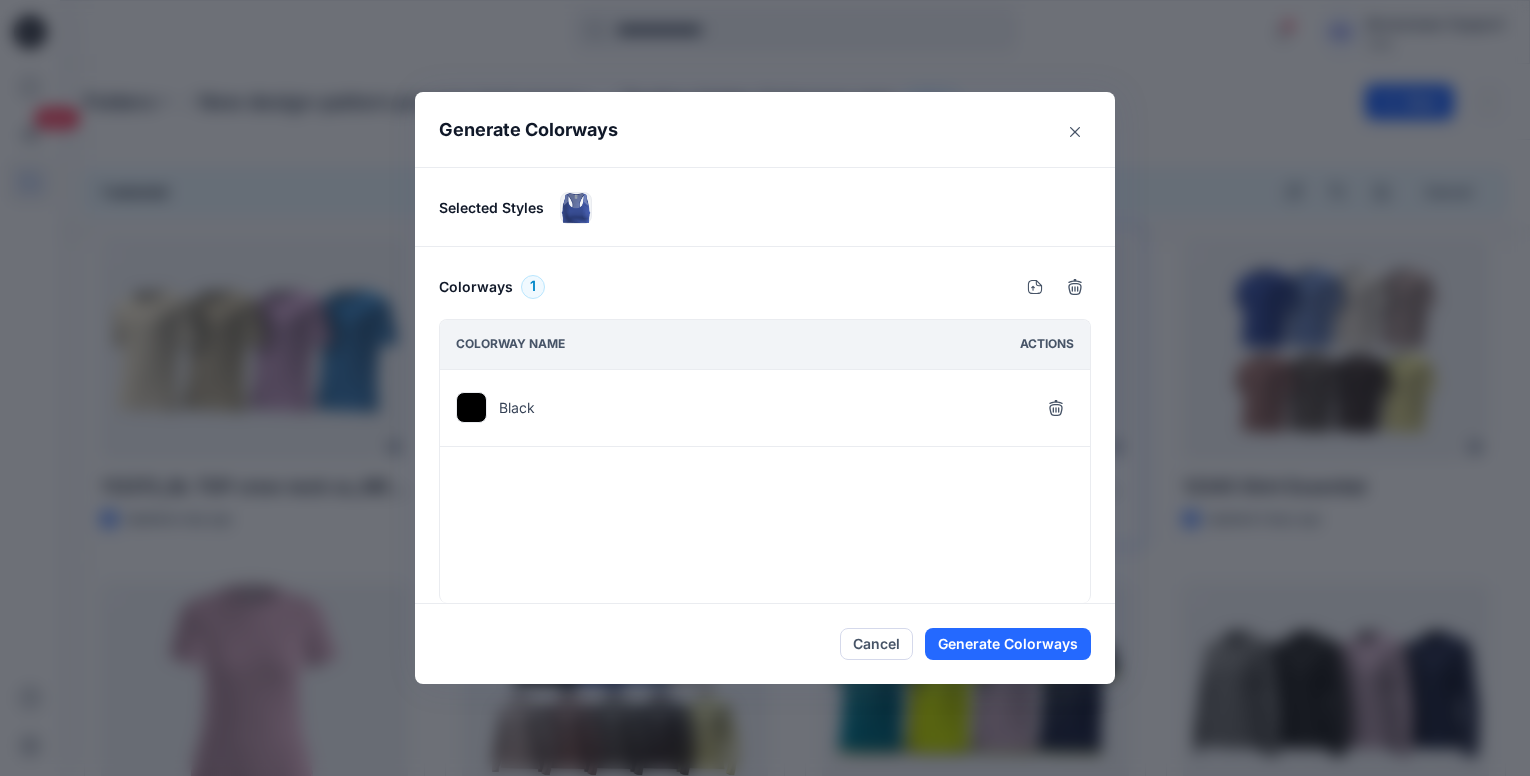 click on "Generate Colorways Selected Styles Colorways 1 Colorway name Actions Black Cancel Generate Colorways" at bounding box center (765, 388) 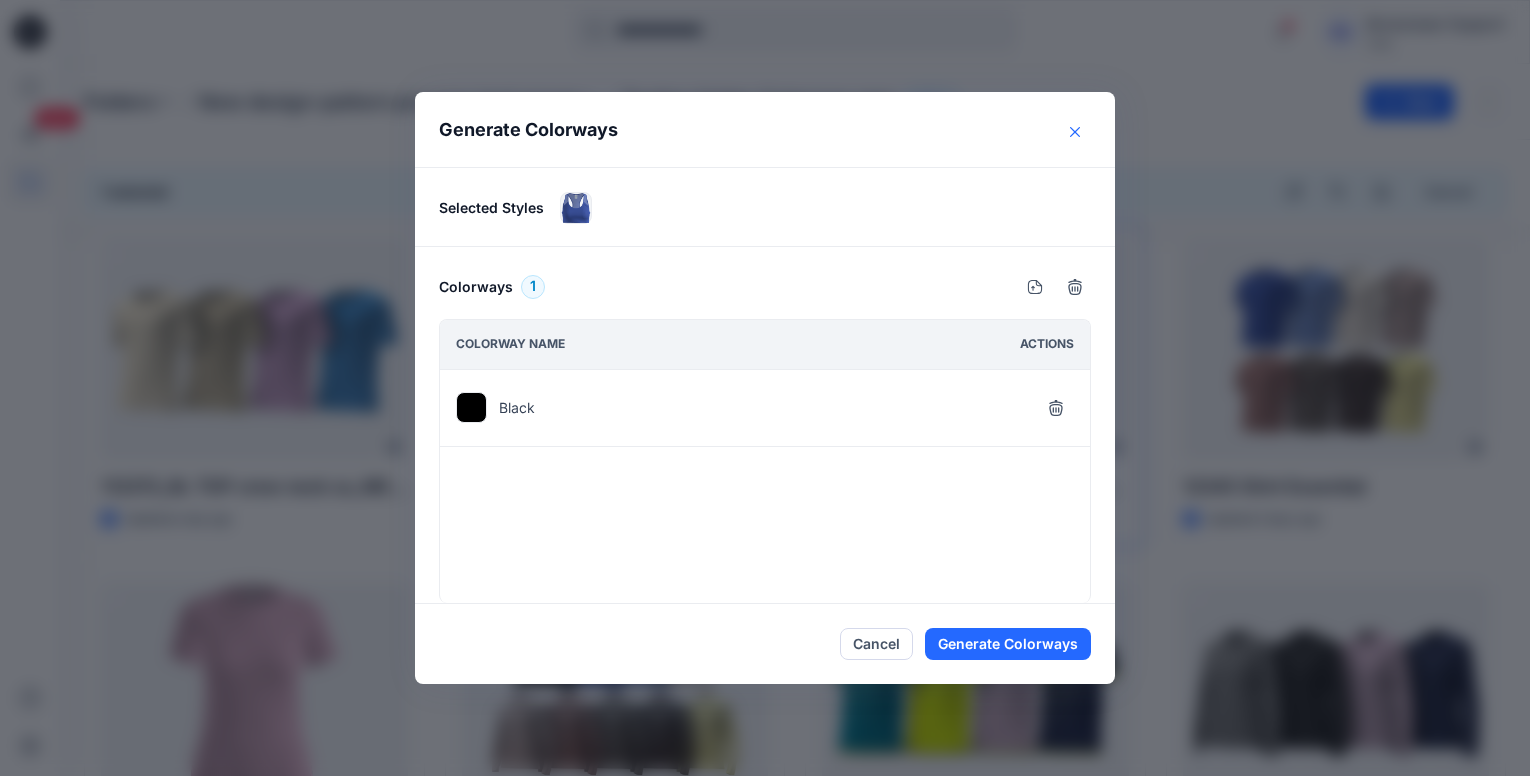 click 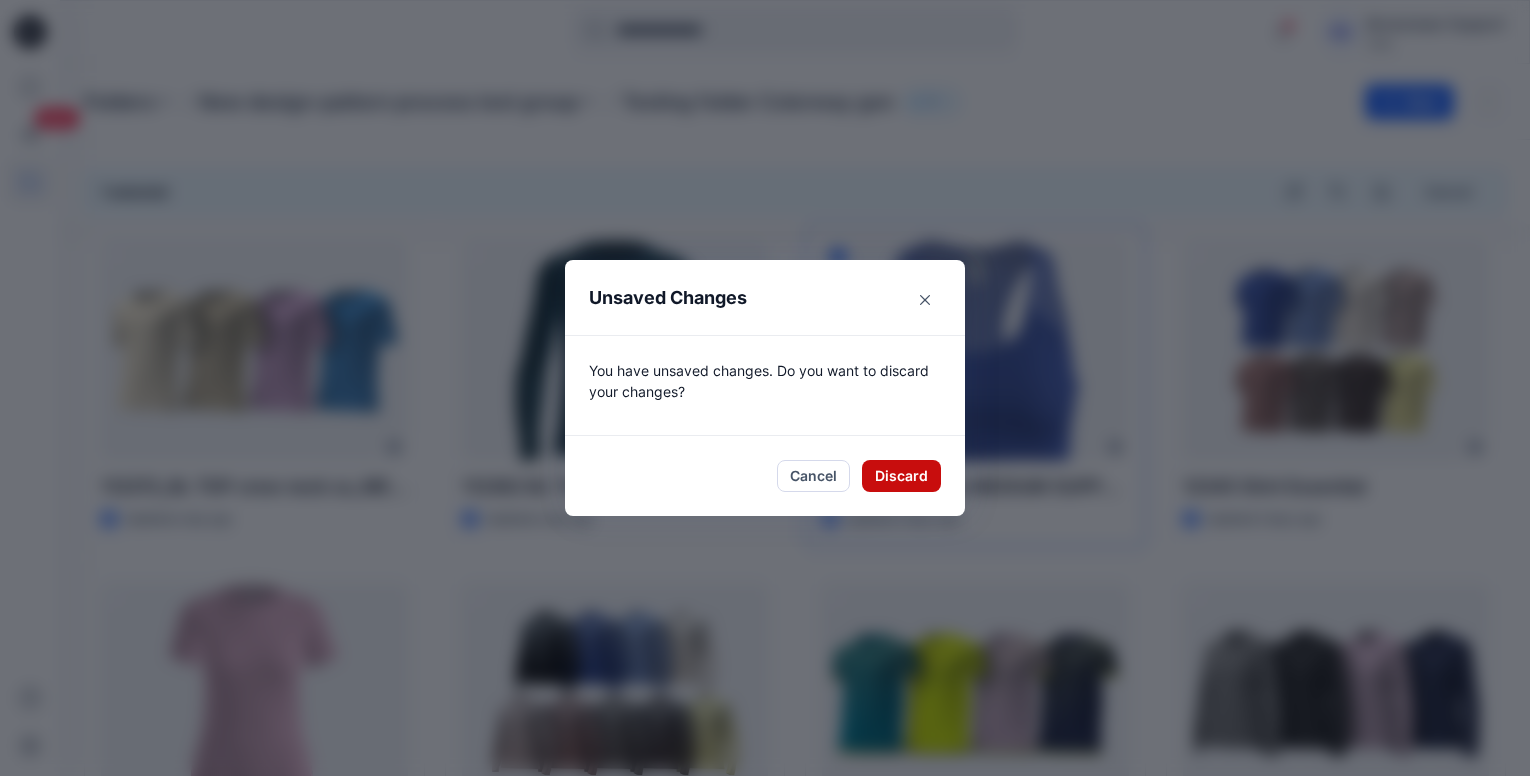 click on "Discard" at bounding box center (901, 476) 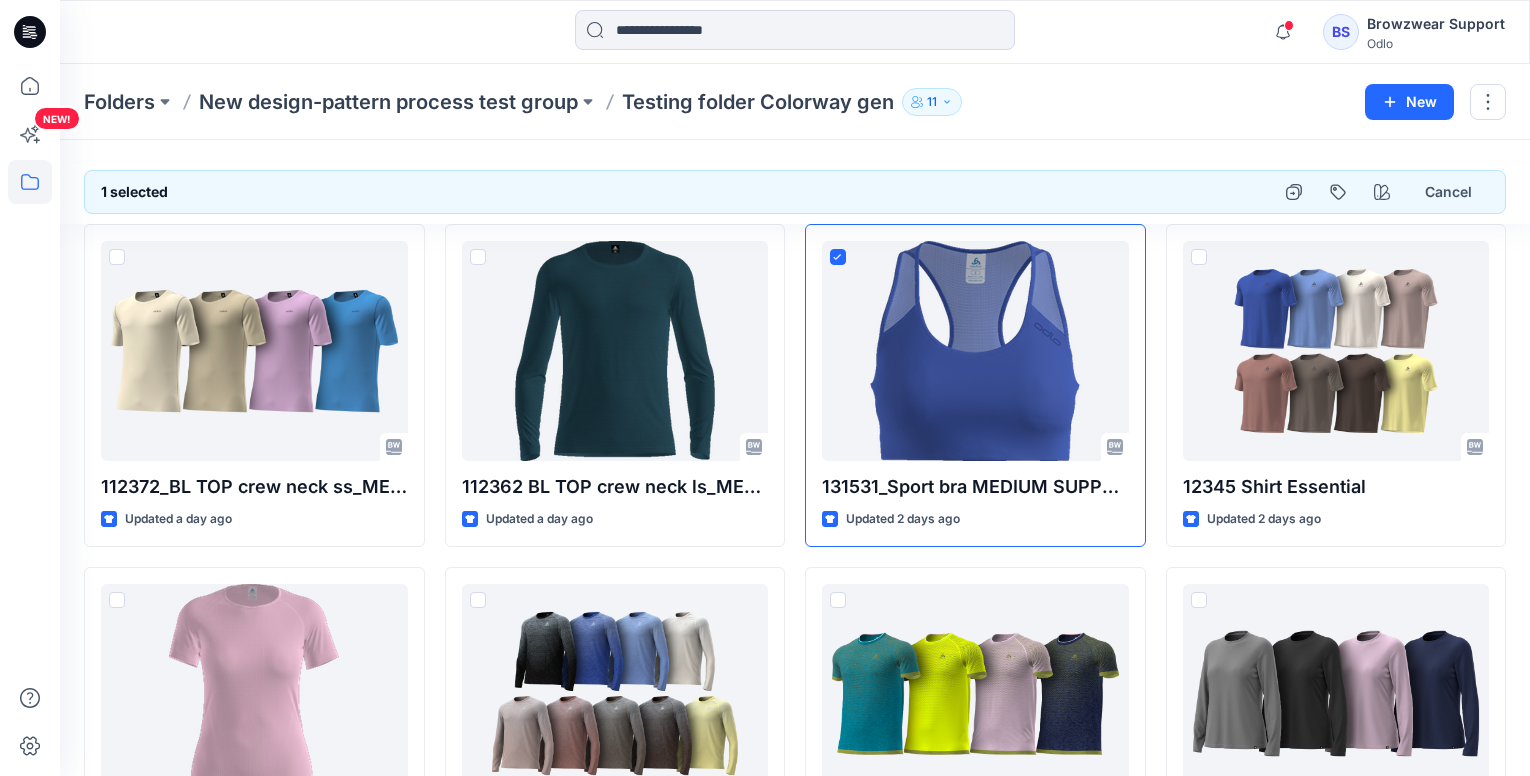 click on "1 selected     Cancel" at bounding box center (795, 192) 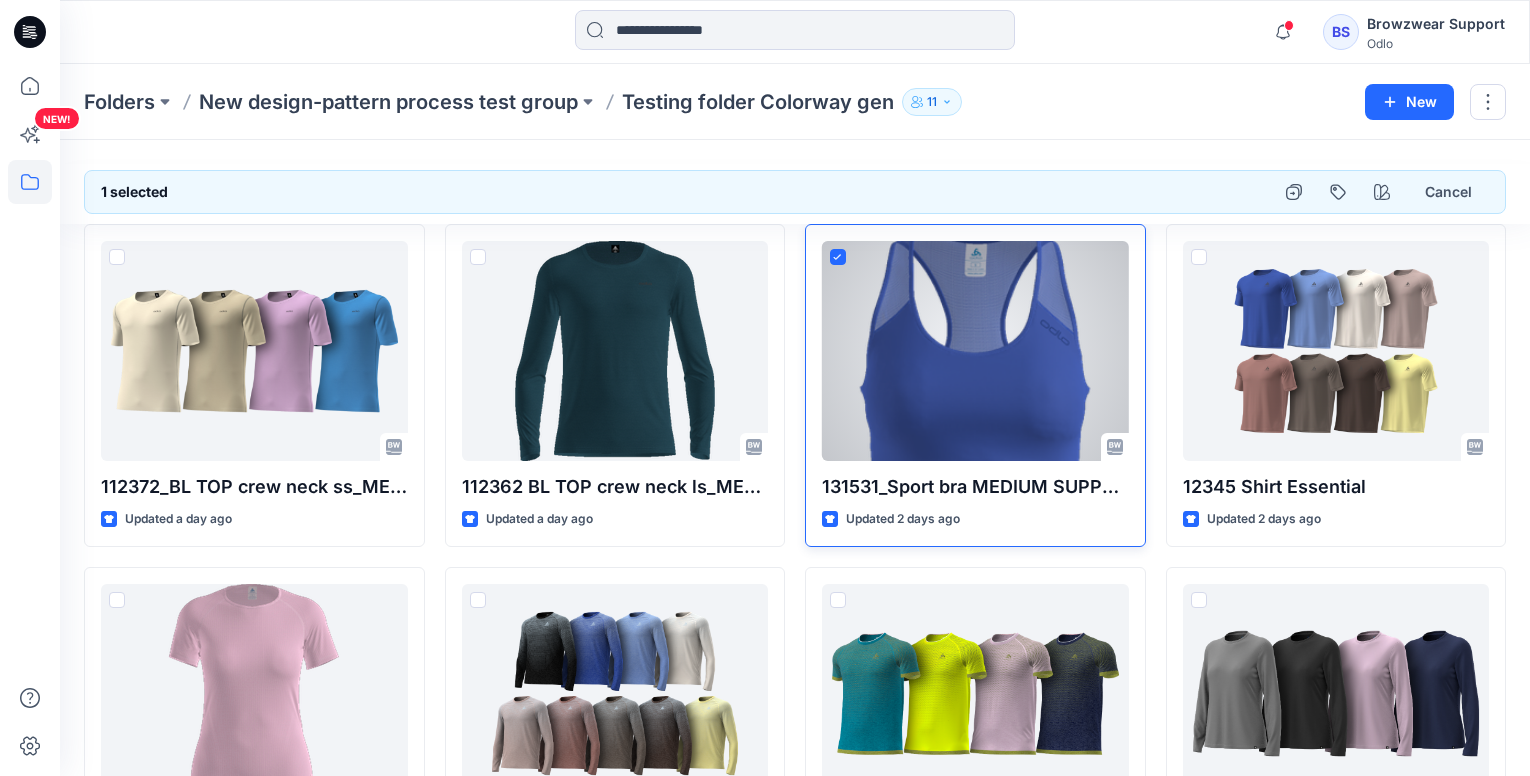click 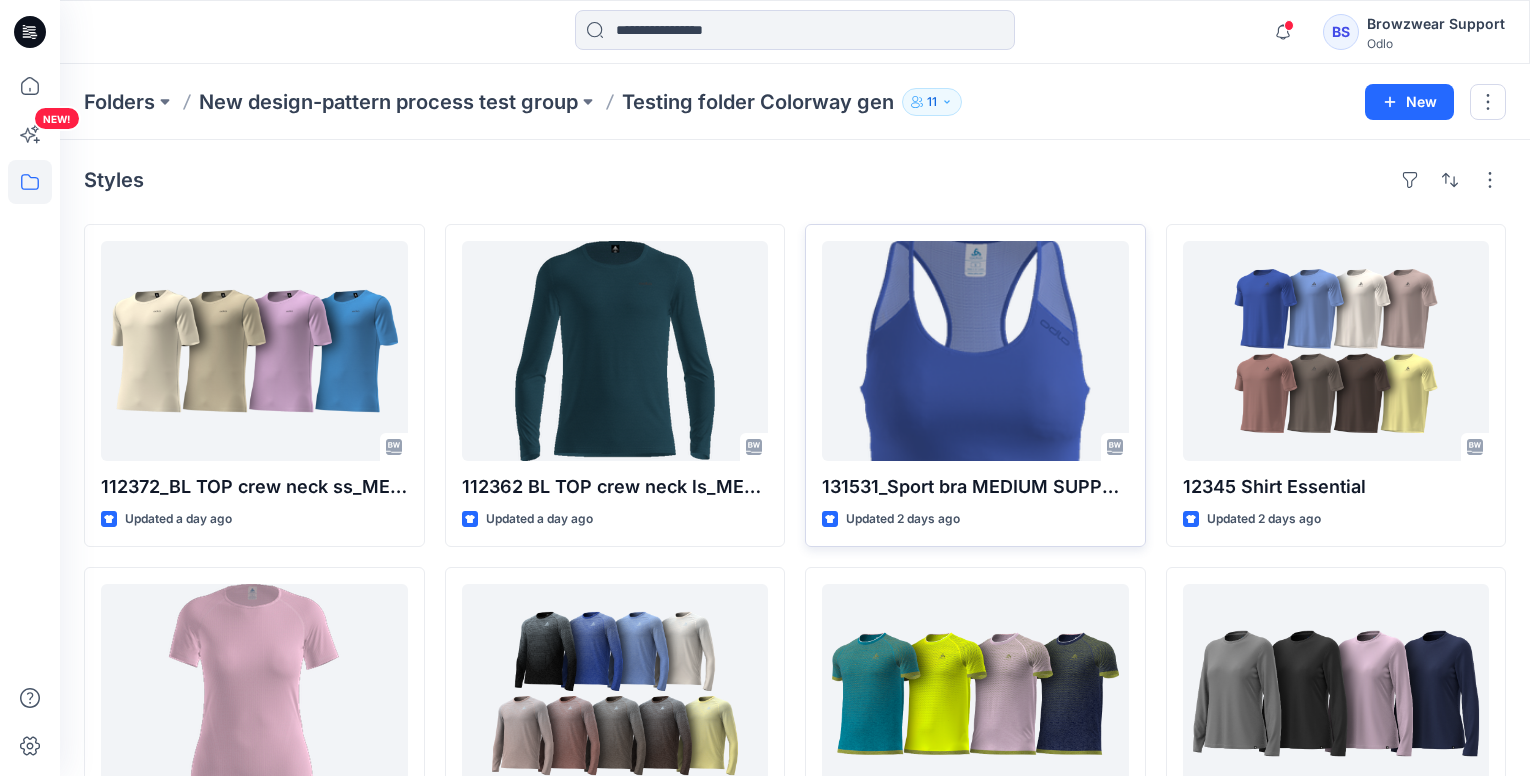click on "NEW!" at bounding box center [30, 420] 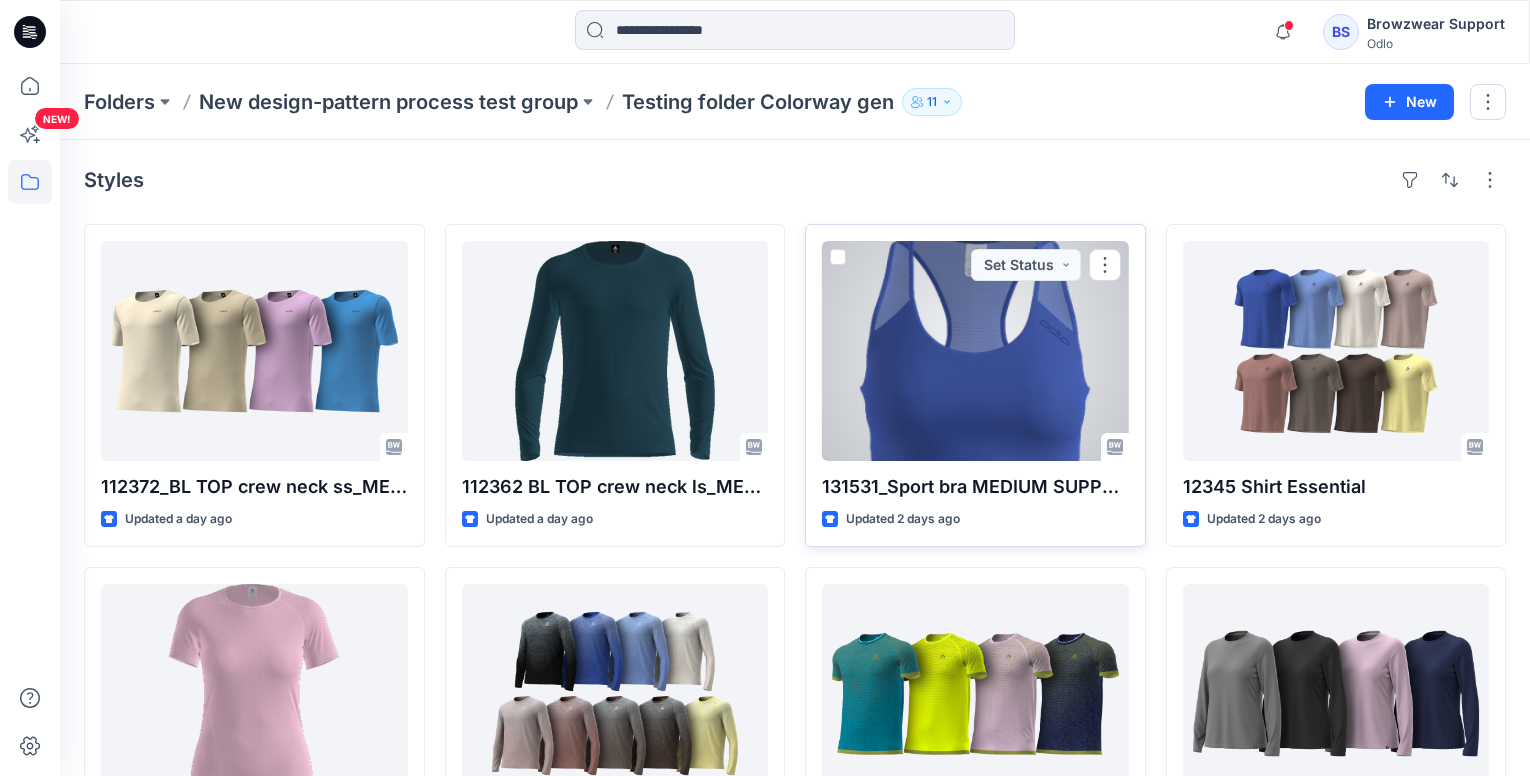 click at bounding box center (975, 351) 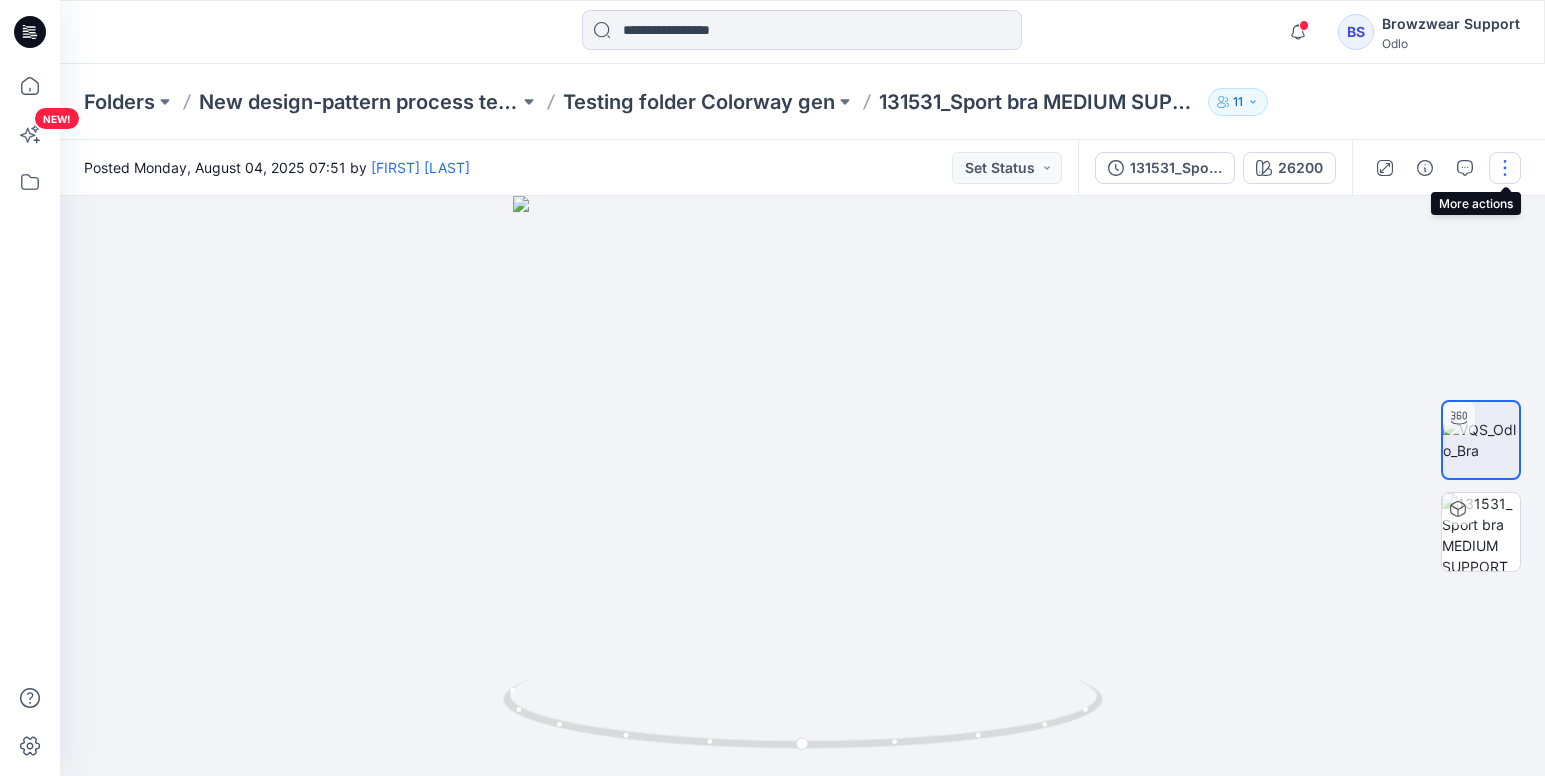 click at bounding box center [1505, 168] 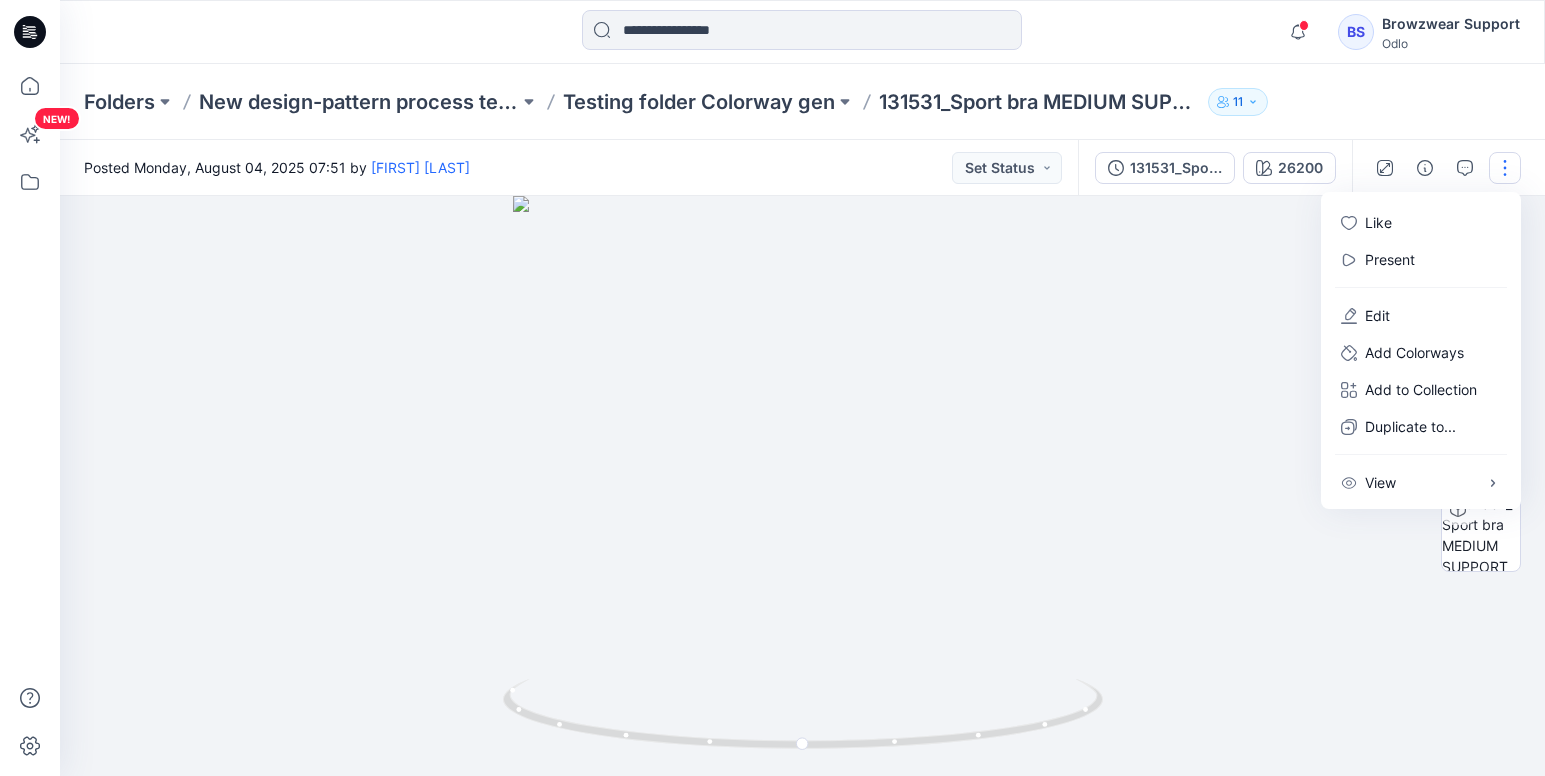click at bounding box center [802, 486] 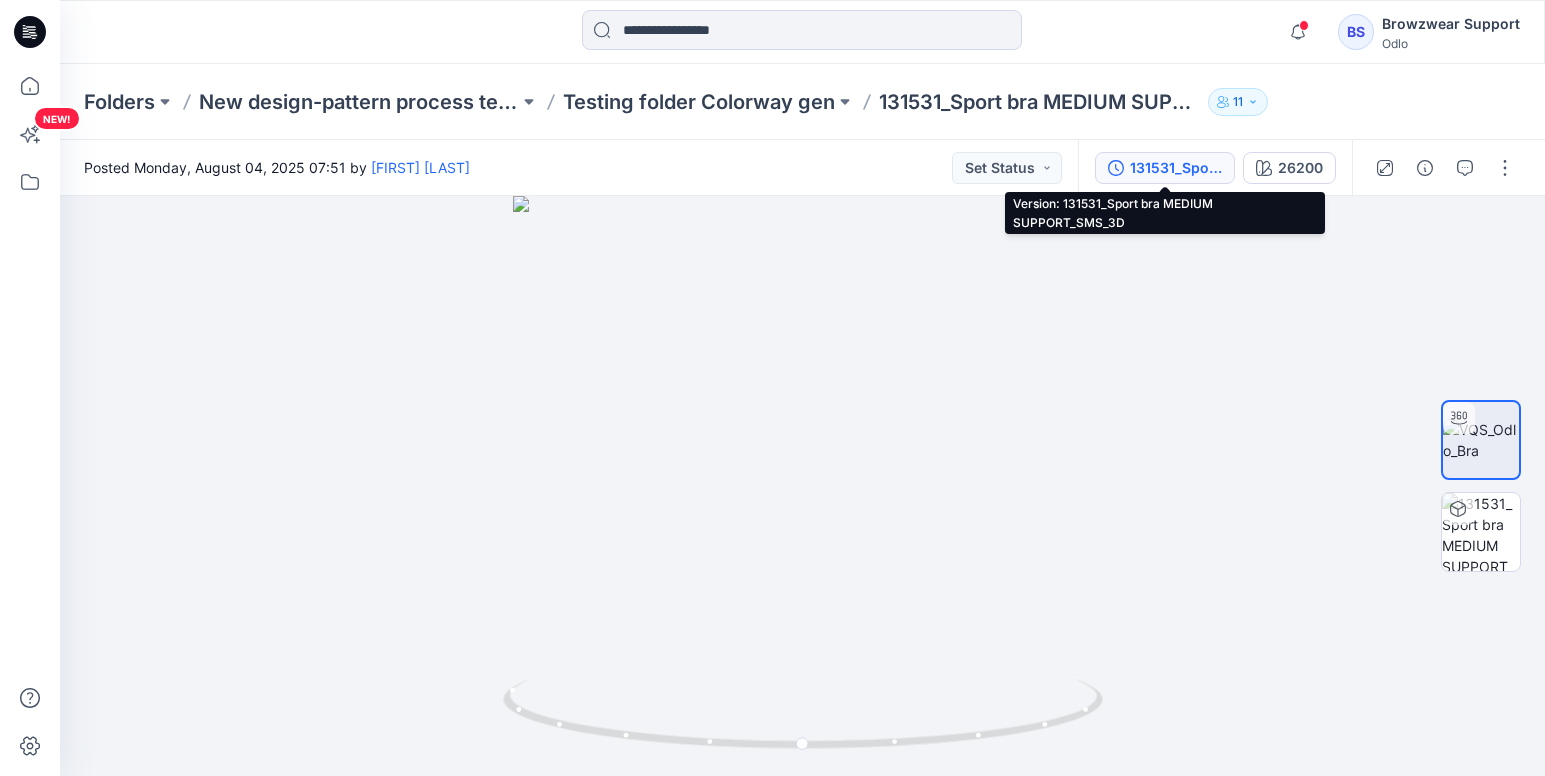 click on "131531_Sport bra MEDIUM SUPPORT_SMS_3D" at bounding box center [1176, 168] 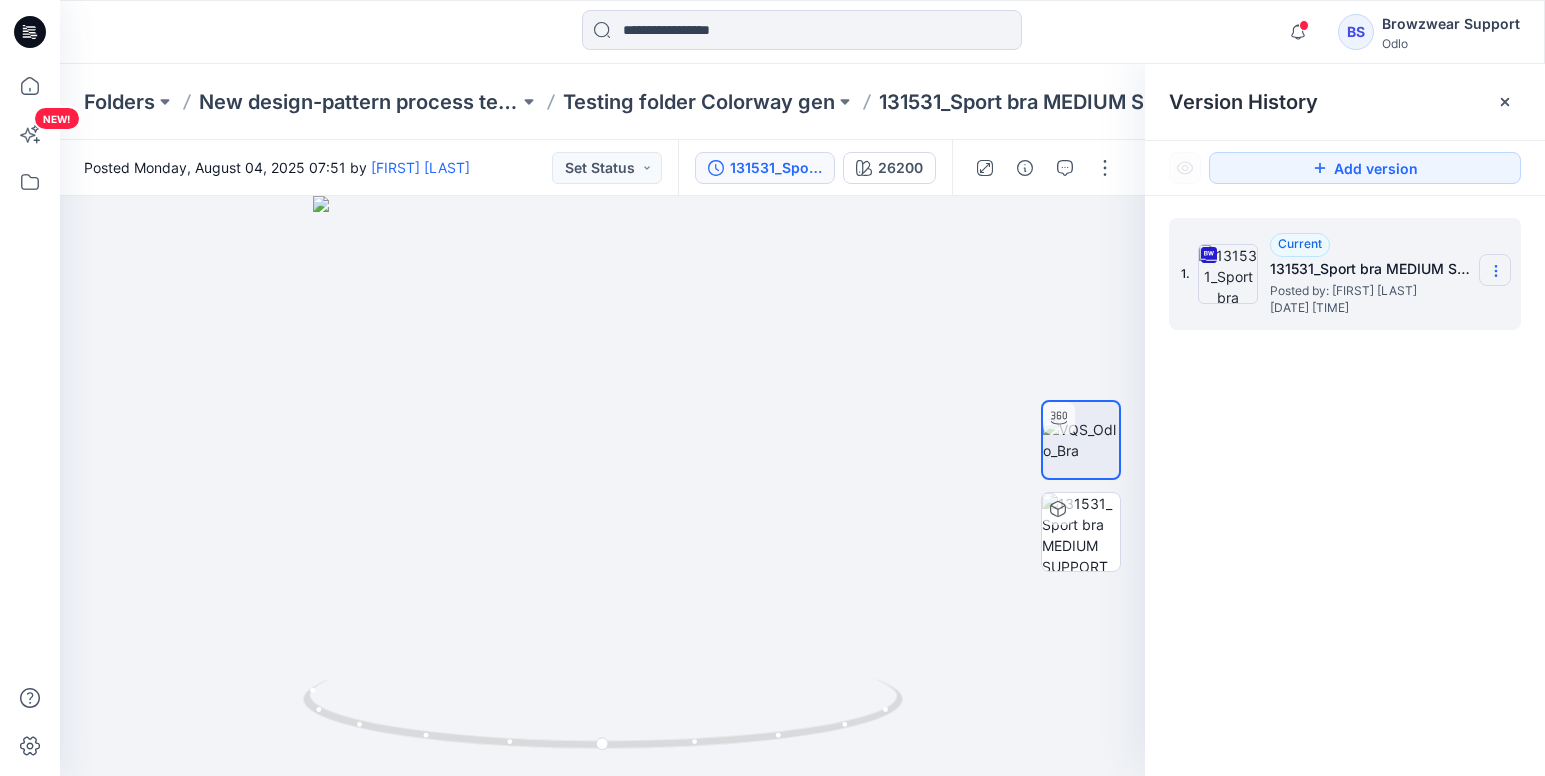 click 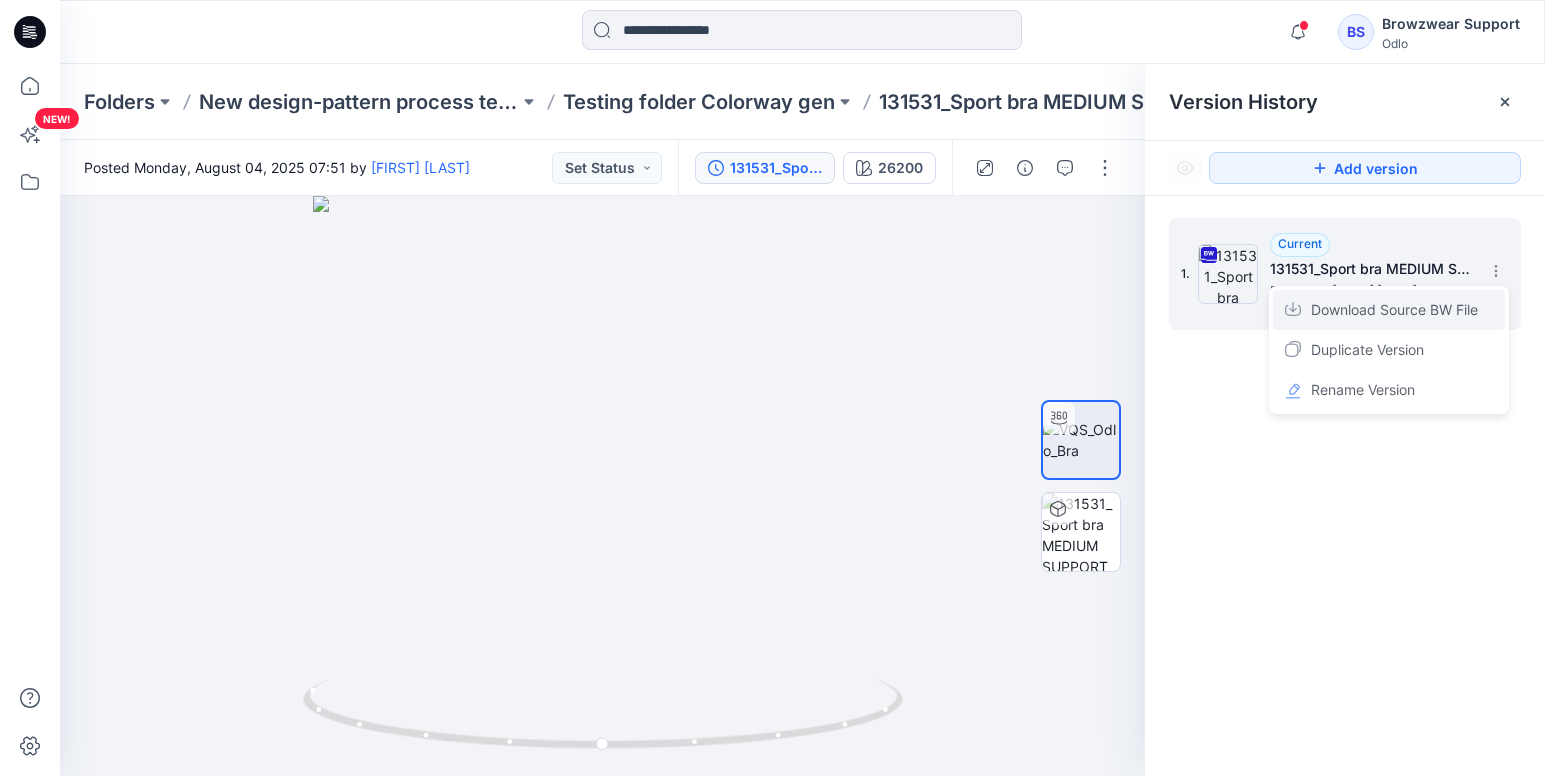 click on "Download Source BW File" at bounding box center [1394, 310] 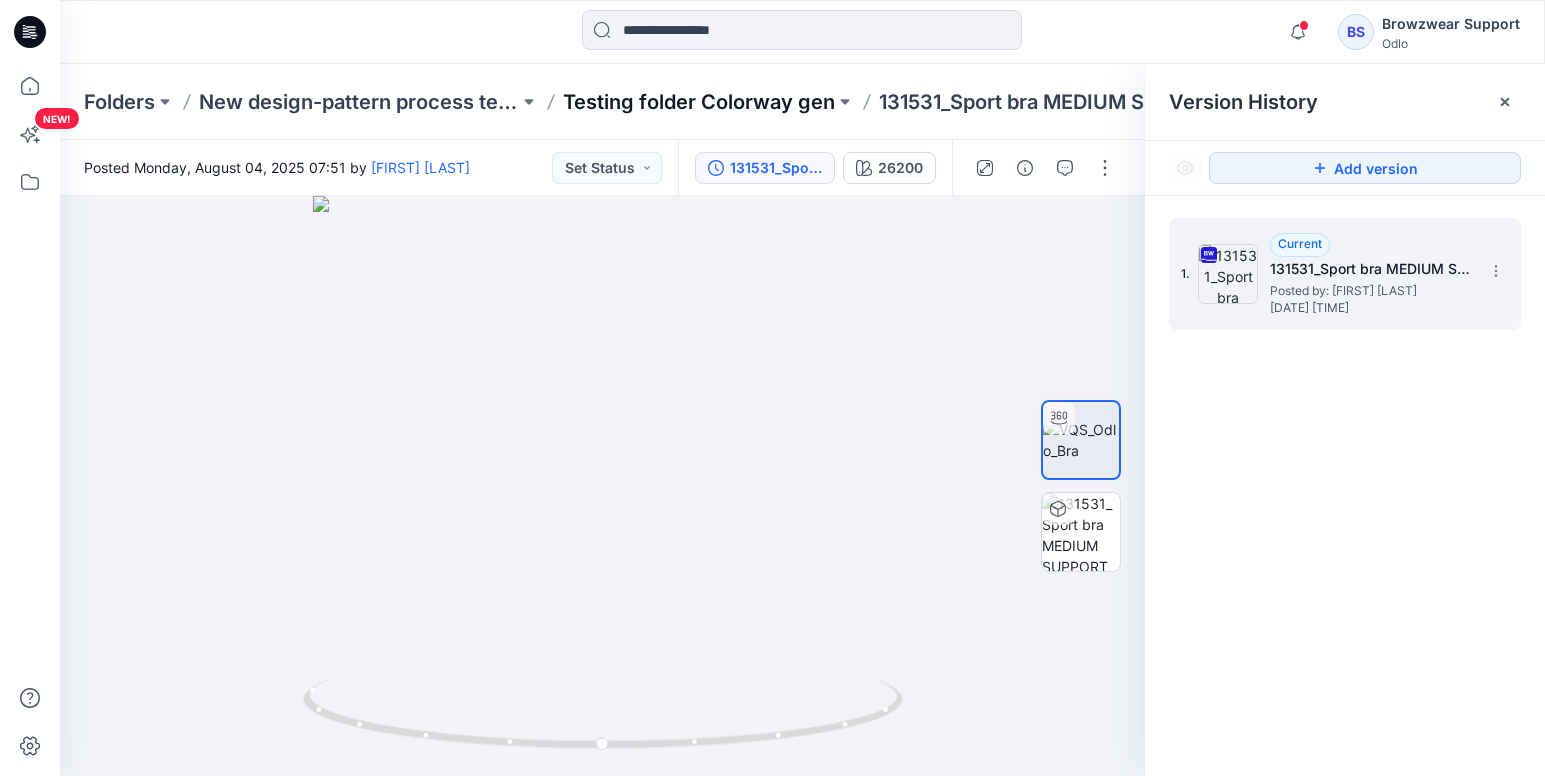 click on "Testing folder Colorway gen" at bounding box center [699, 102] 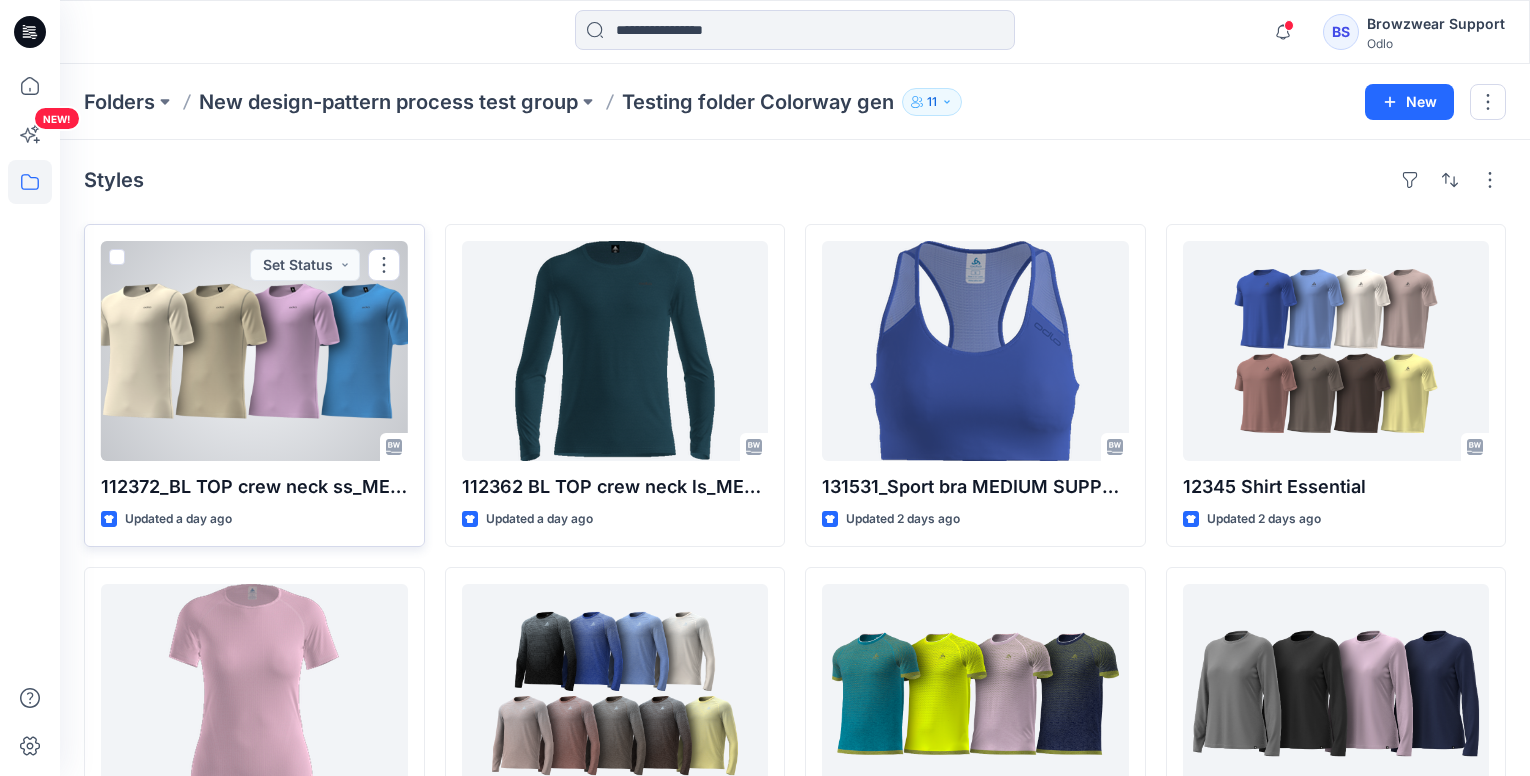 click at bounding box center (254, 351) 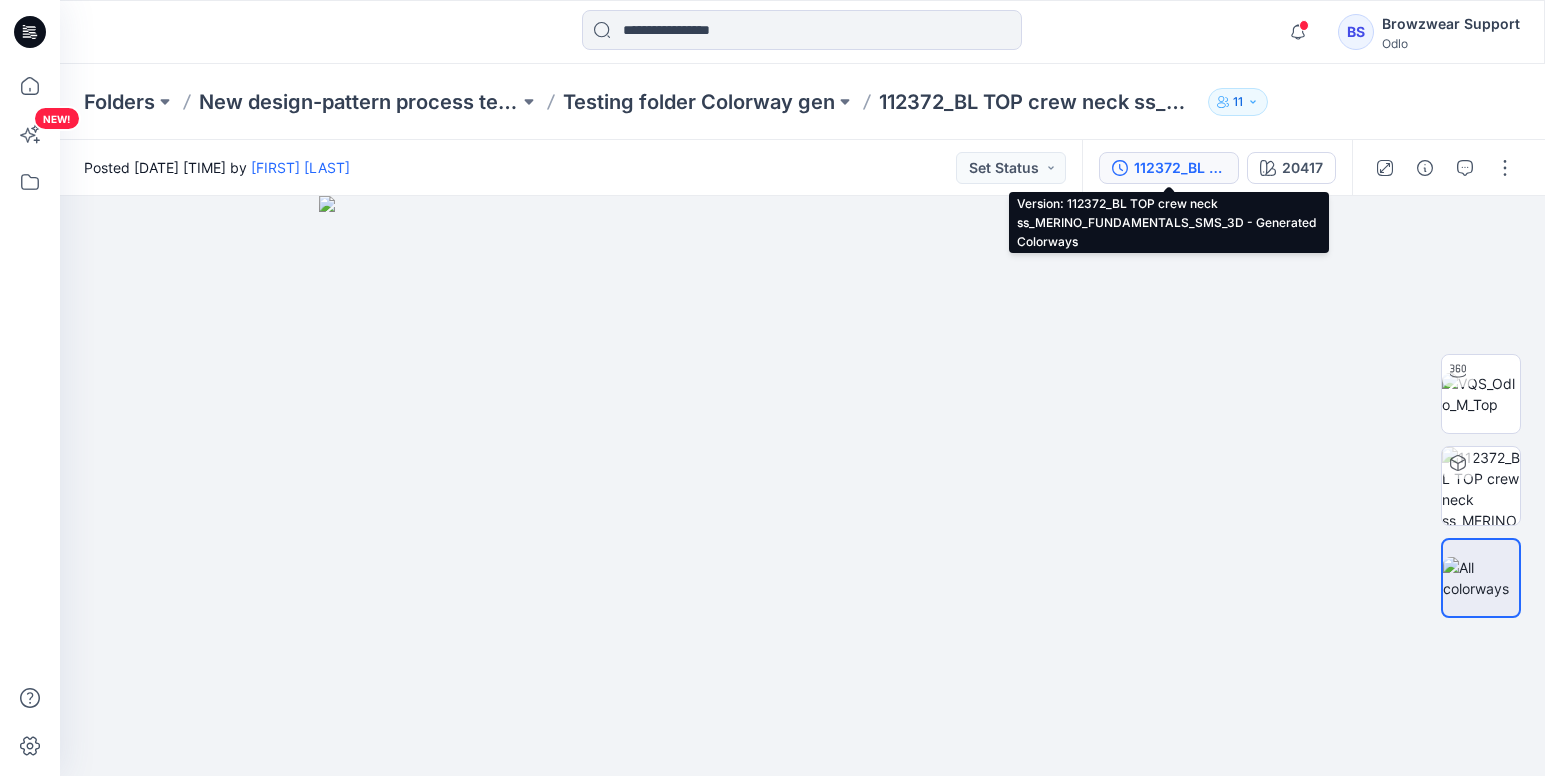 click on "112372_BL TOP crew neck ss_MERINO_FUNDAMENTALS_SMS_3D - Generated Colorways" at bounding box center (1180, 168) 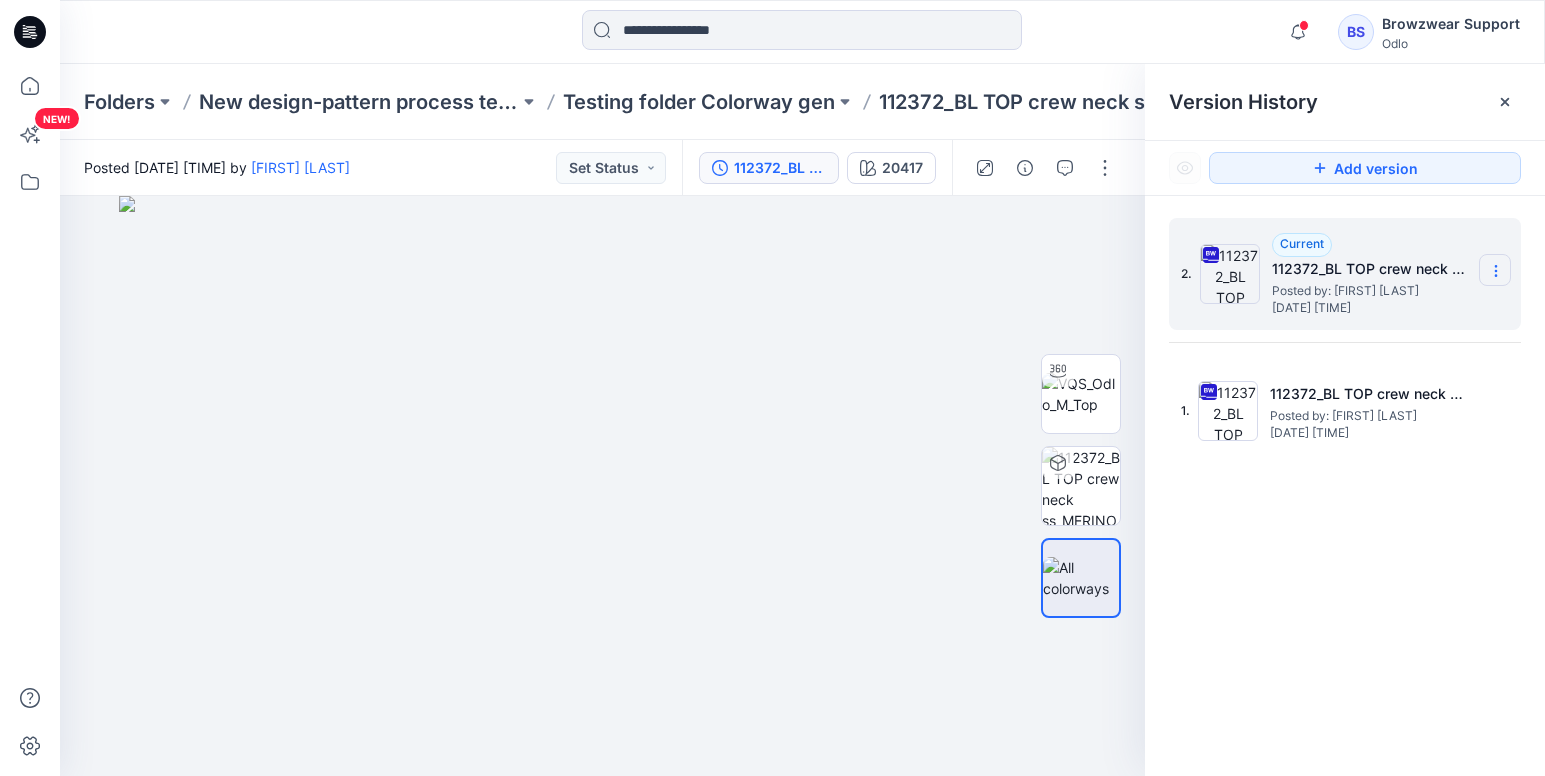 click 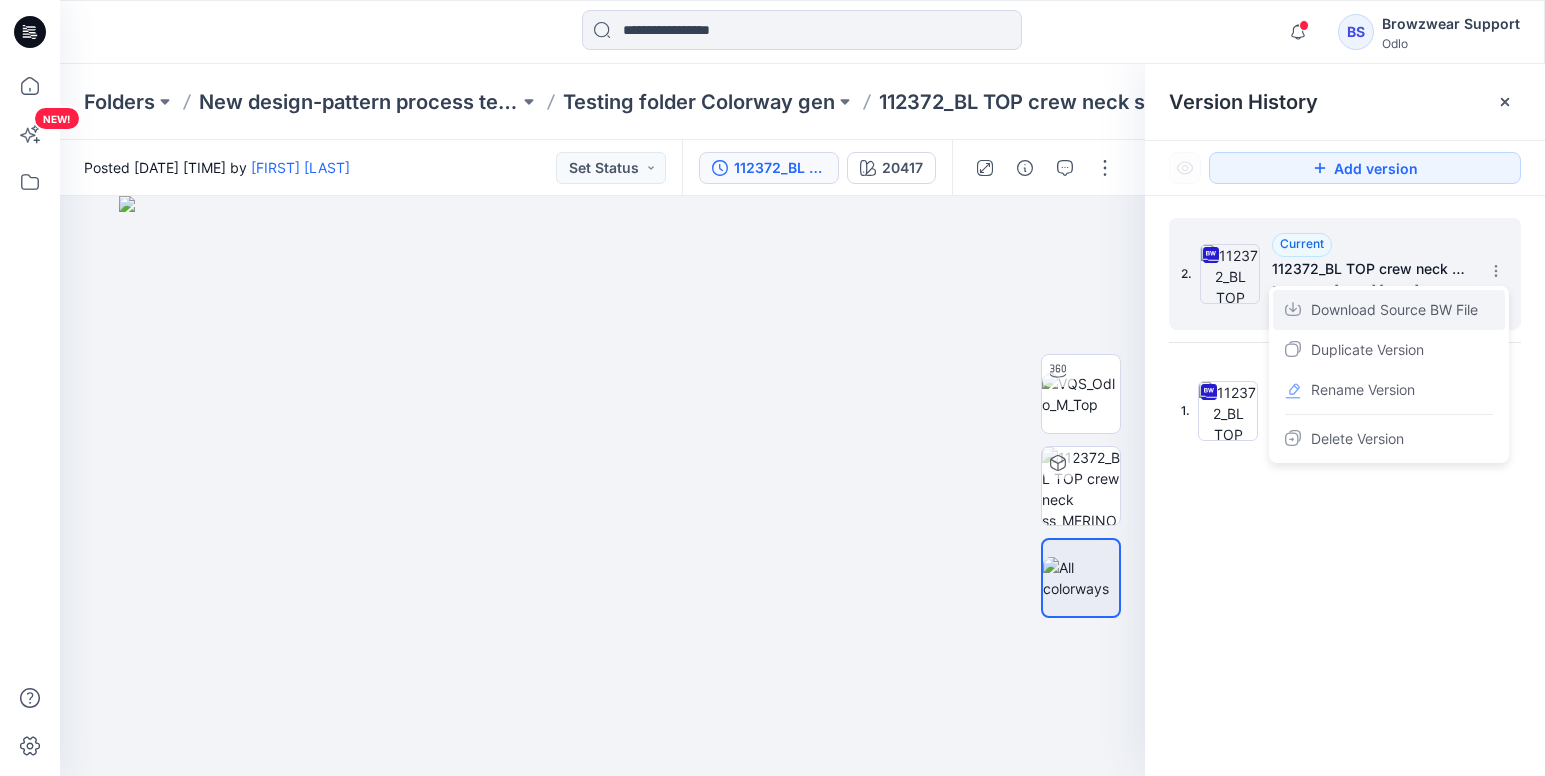 click on "Download Source BW File" at bounding box center [1394, 310] 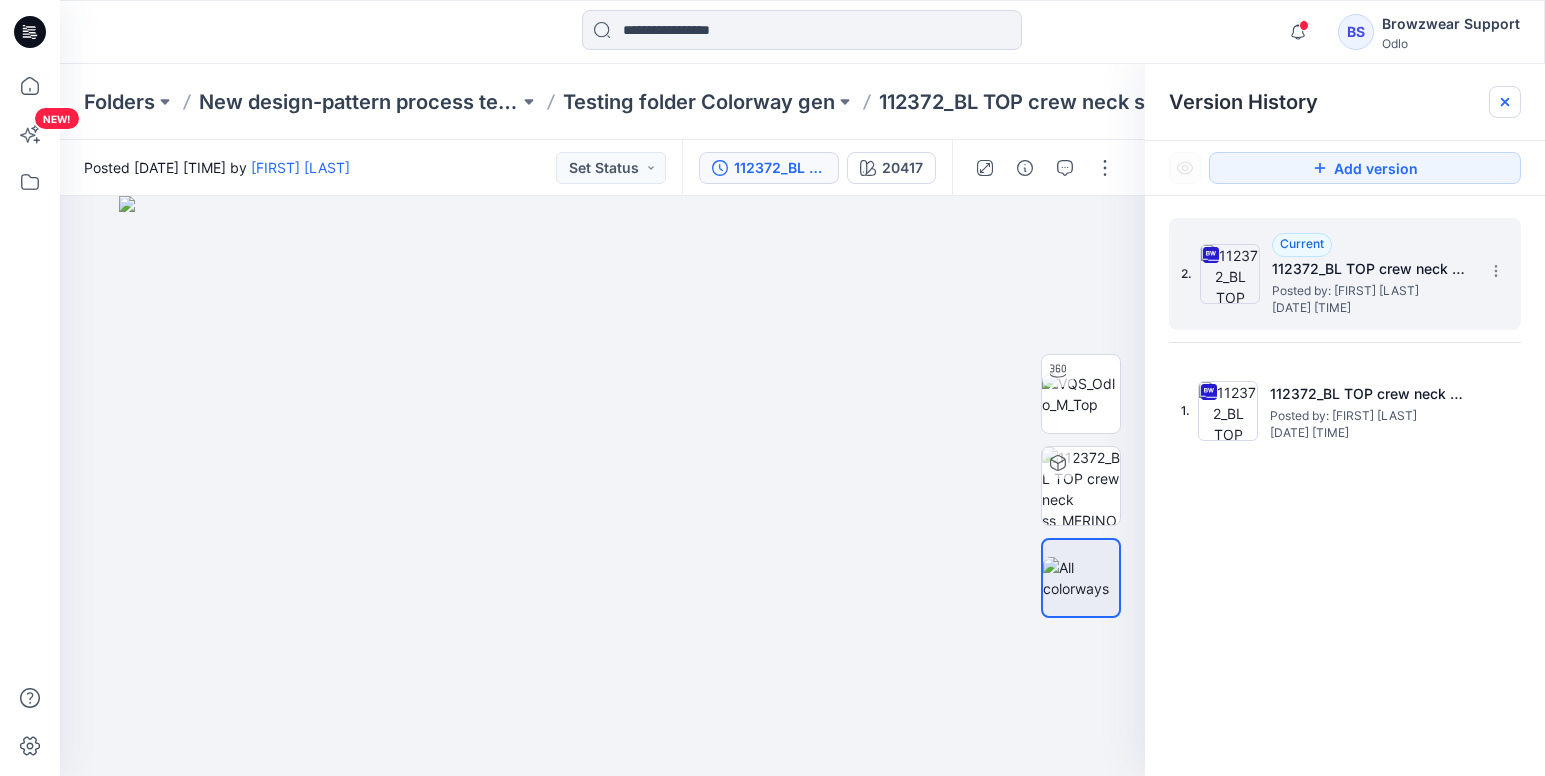 click 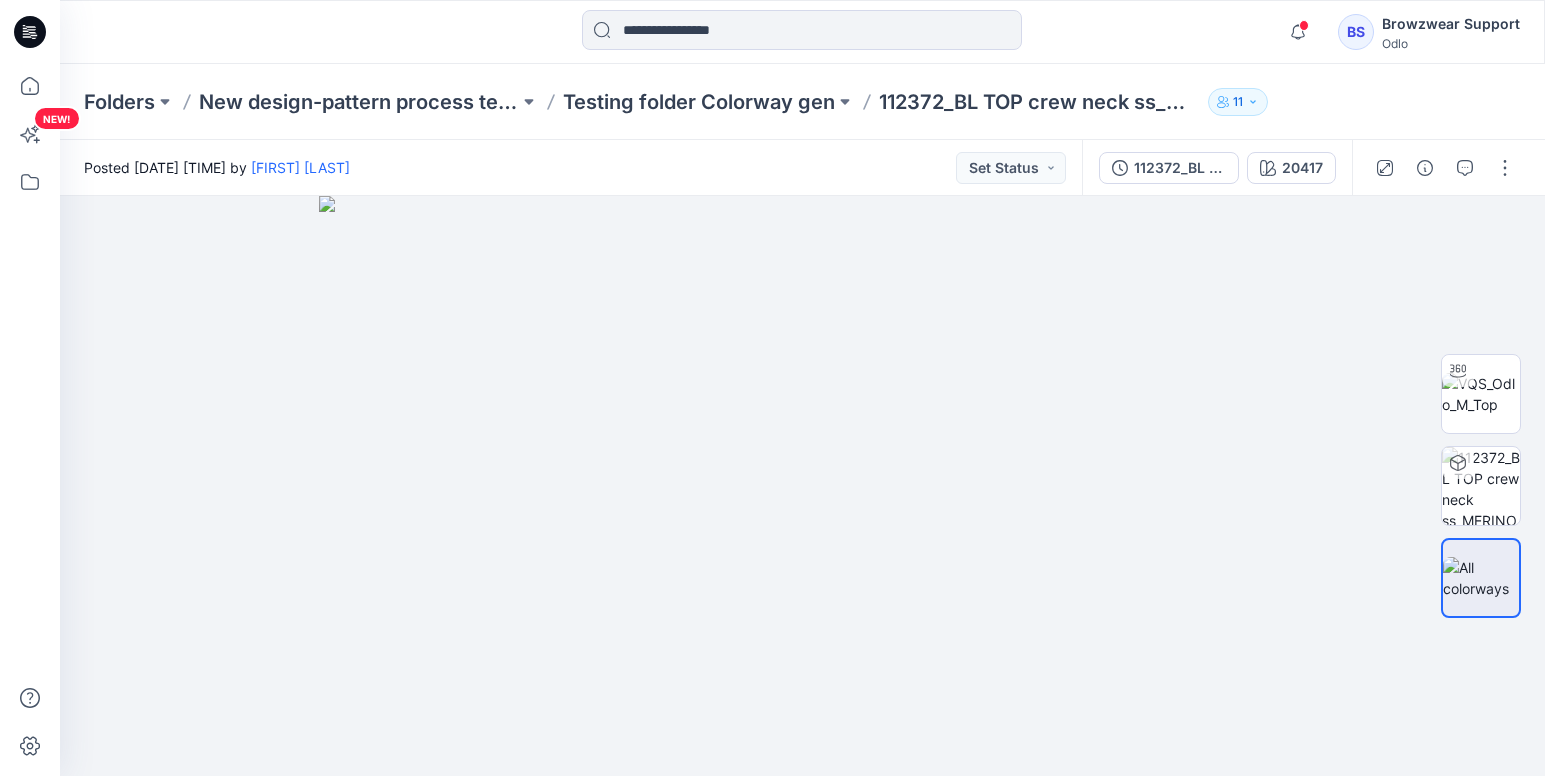 click on "Folders New design-pattern process test group Testing folder Colorway gen 112372_BL TOP crew neck ss_MERINO_FUNDAMENTALS_SMS_3D 11" at bounding box center [802, 102] 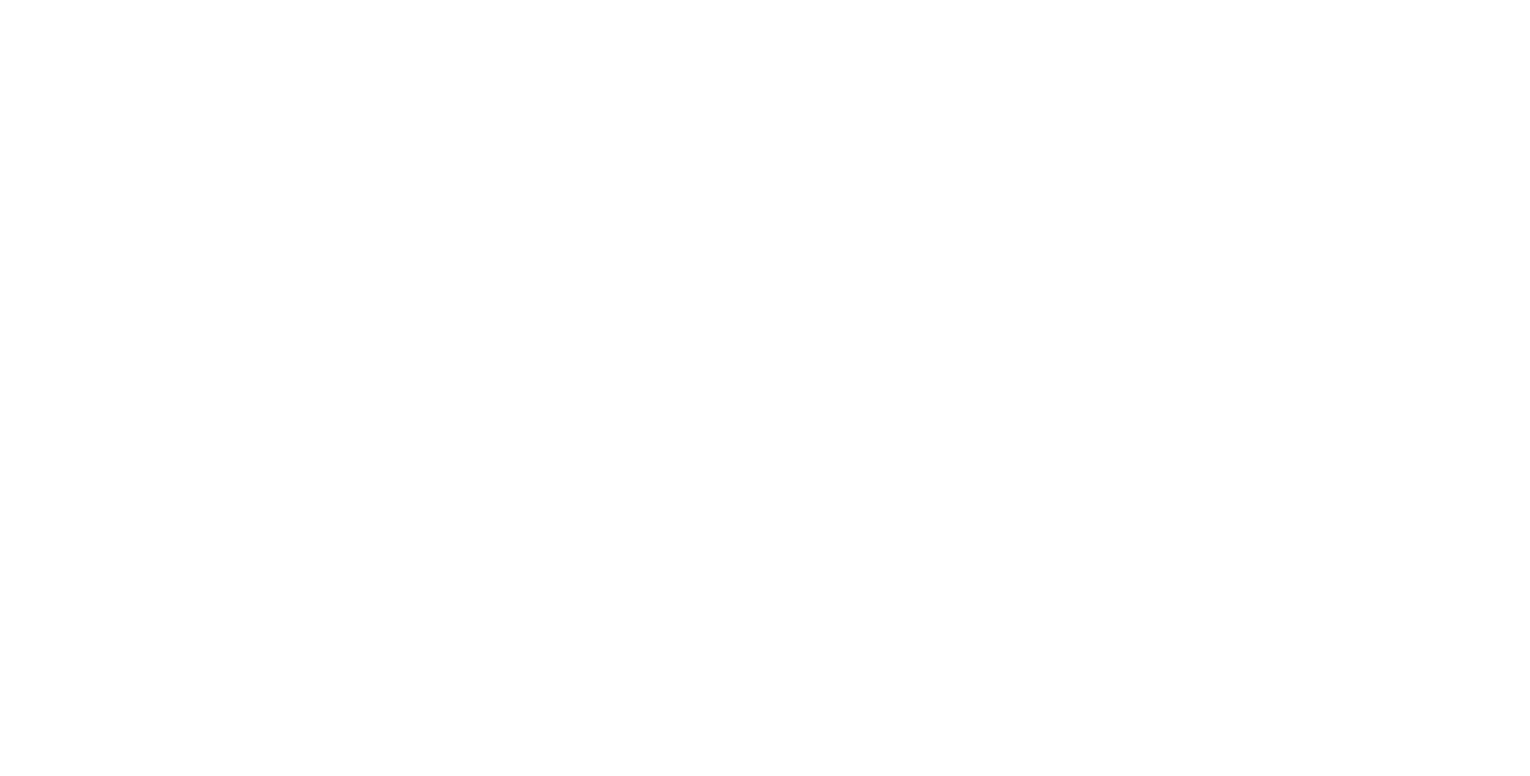 scroll, scrollTop: 0, scrollLeft: 0, axis: both 